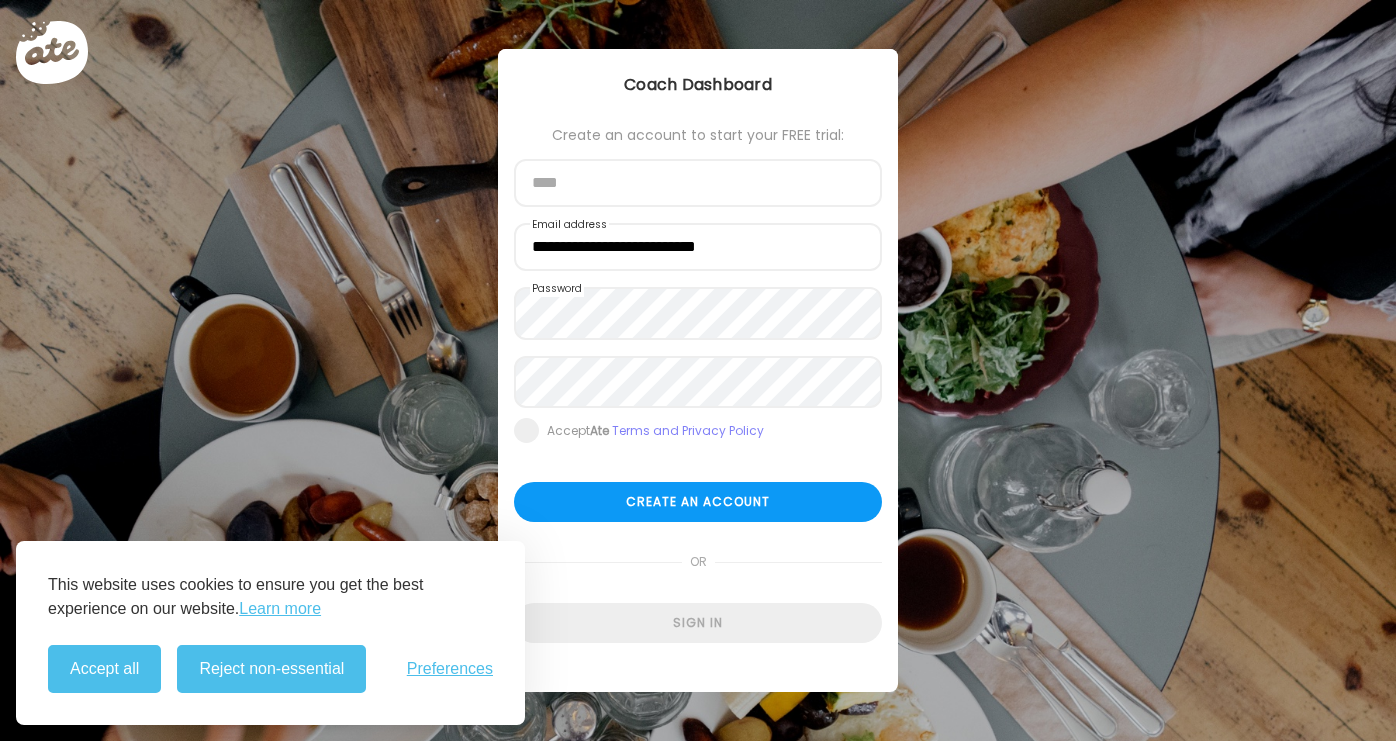 scroll, scrollTop: 0, scrollLeft: 0, axis: both 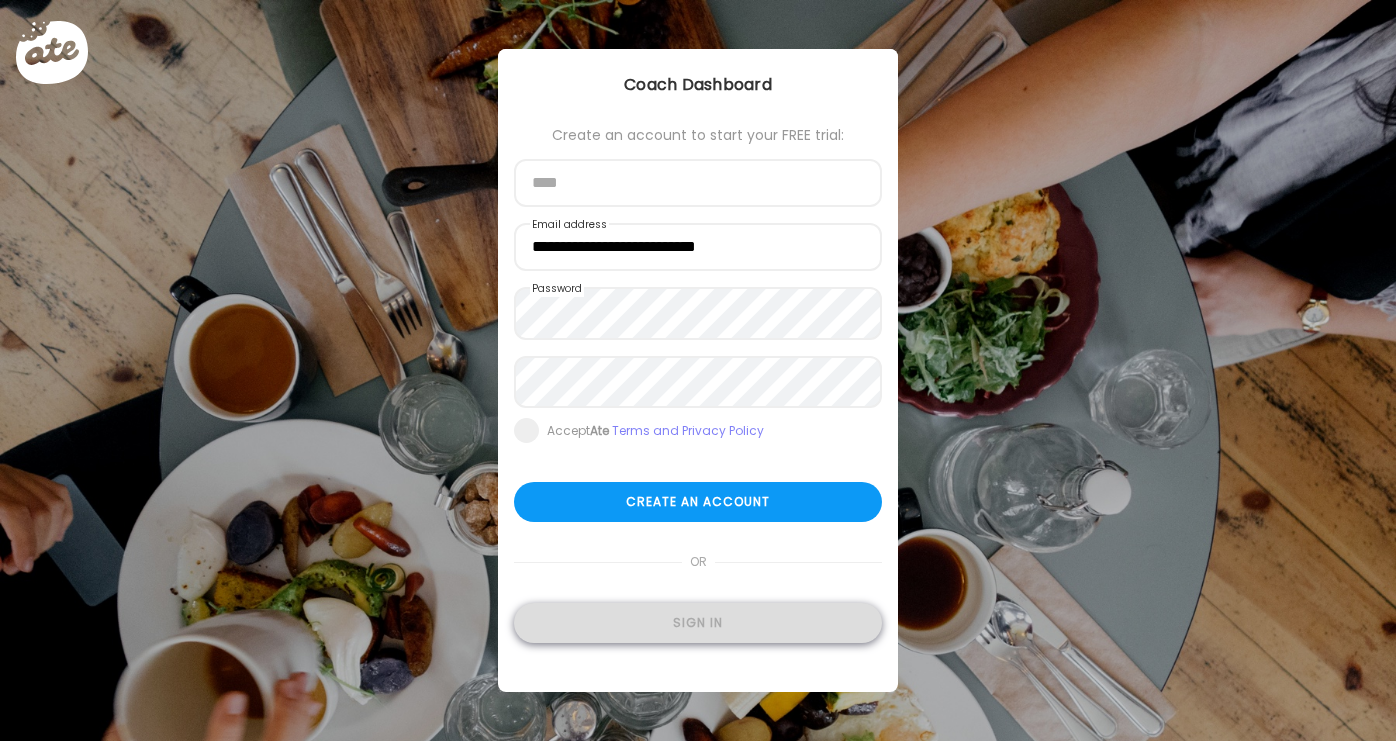 click on "Sign in" at bounding box center (698, 623) 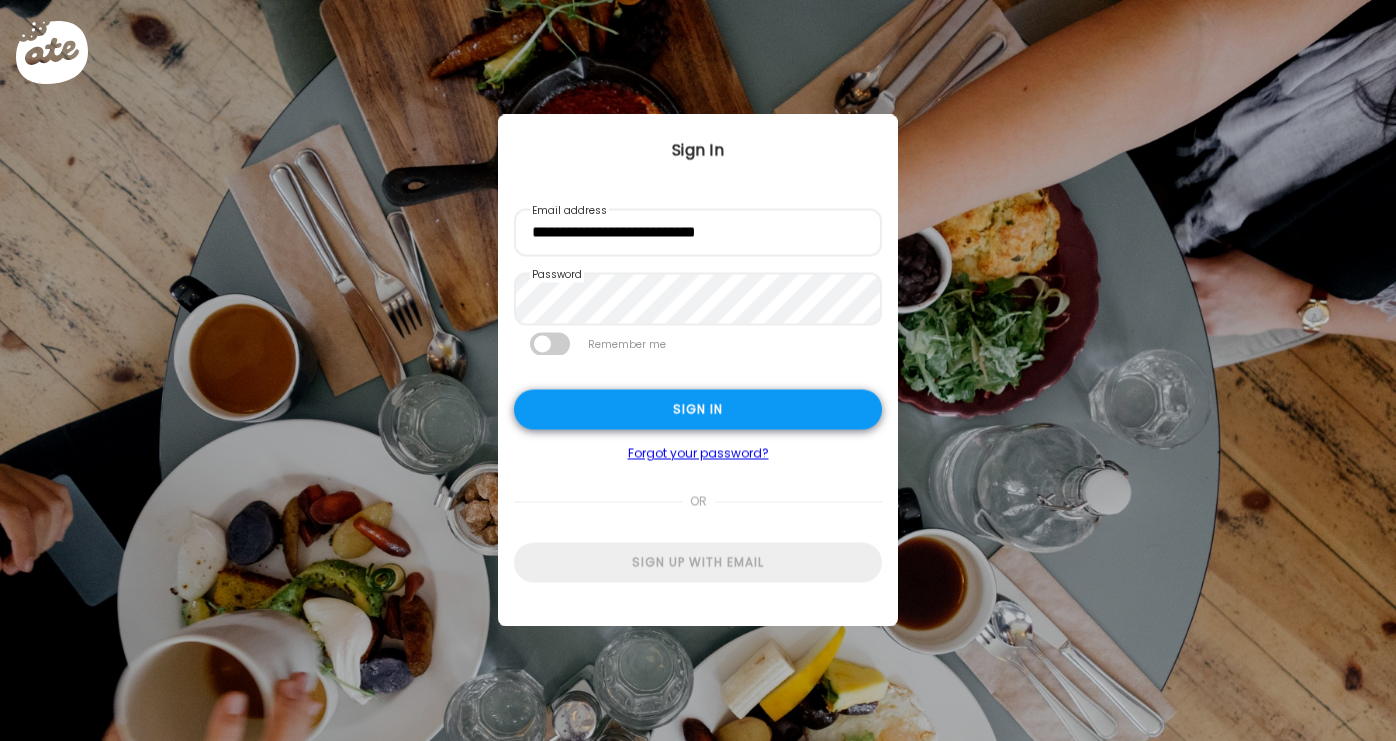 click on "Sign in" at bounding box center [698, 409] 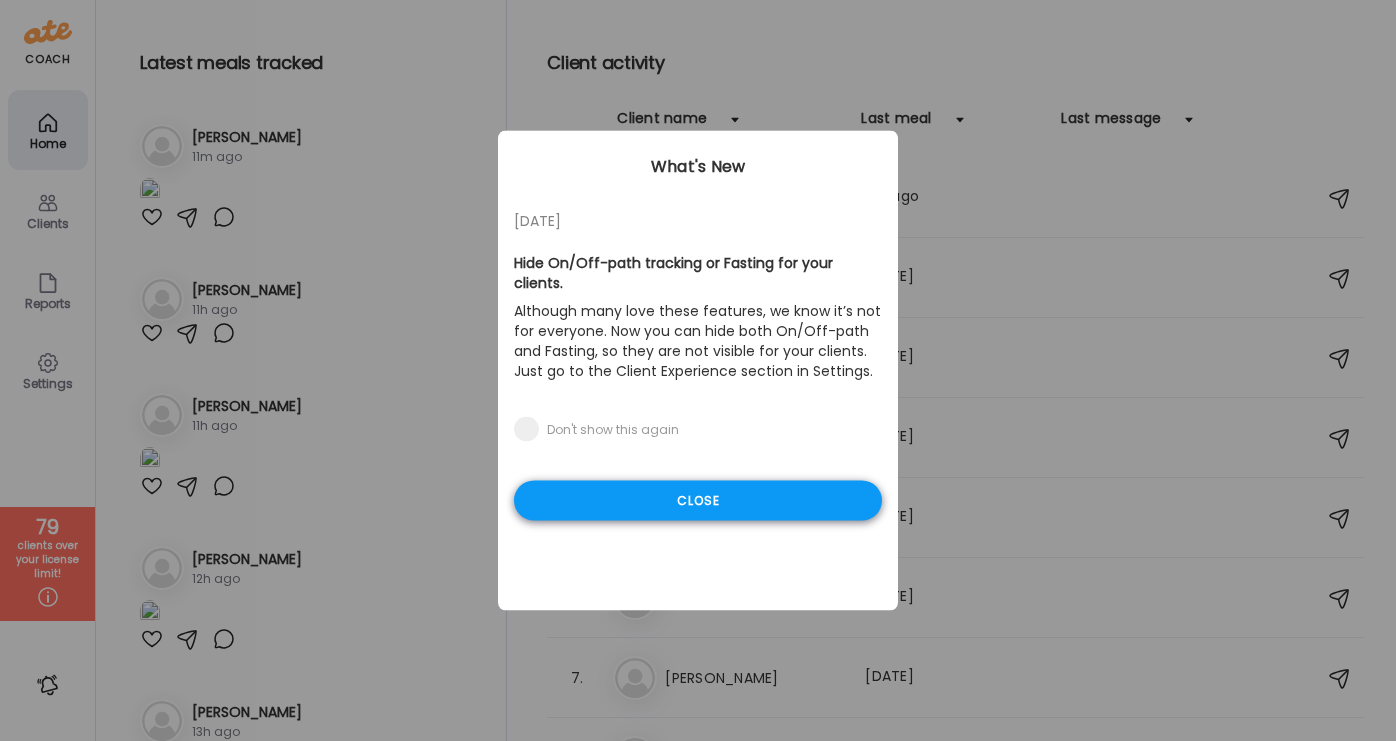 click on "Close" at bounding box center (698, 501) 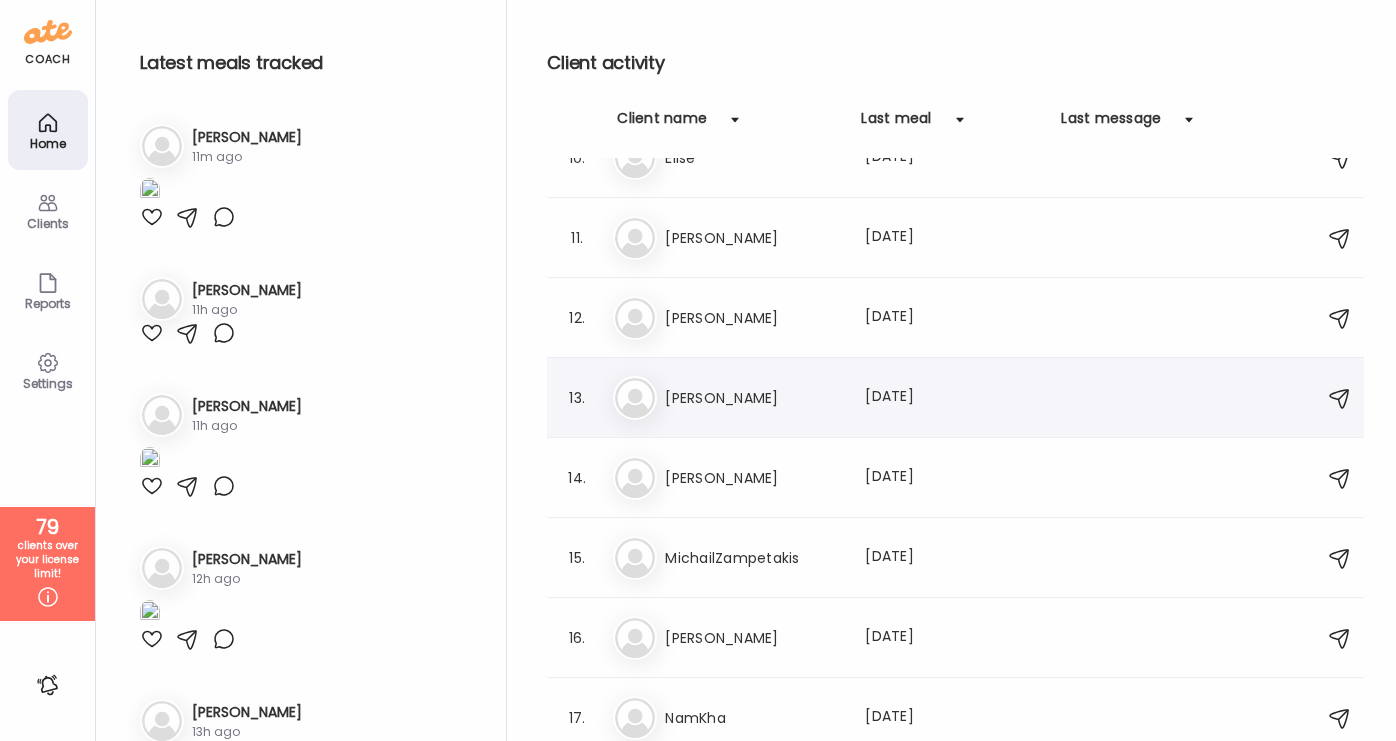 scroll, scrollTop: 728, scrollLeft: 0, axis: vertical 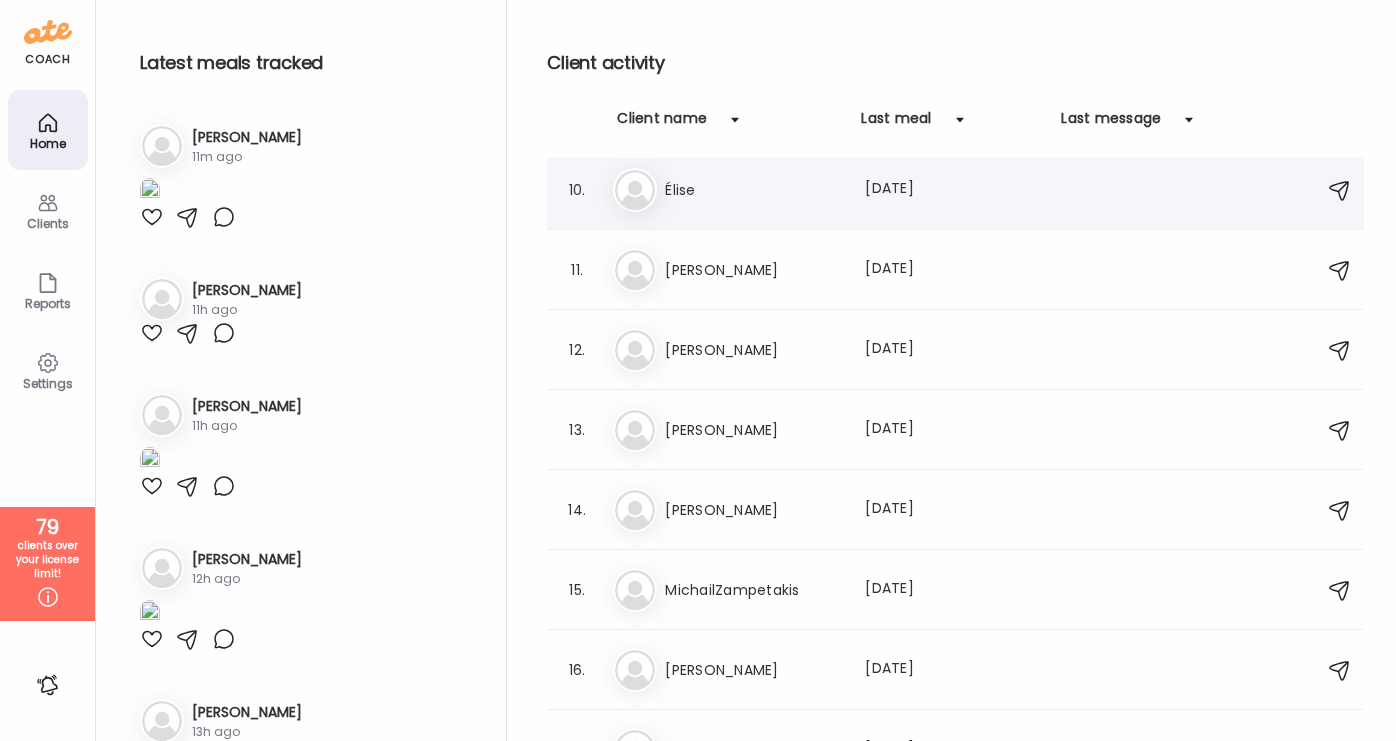 click on "Élise" at bounding box center [753, 190] 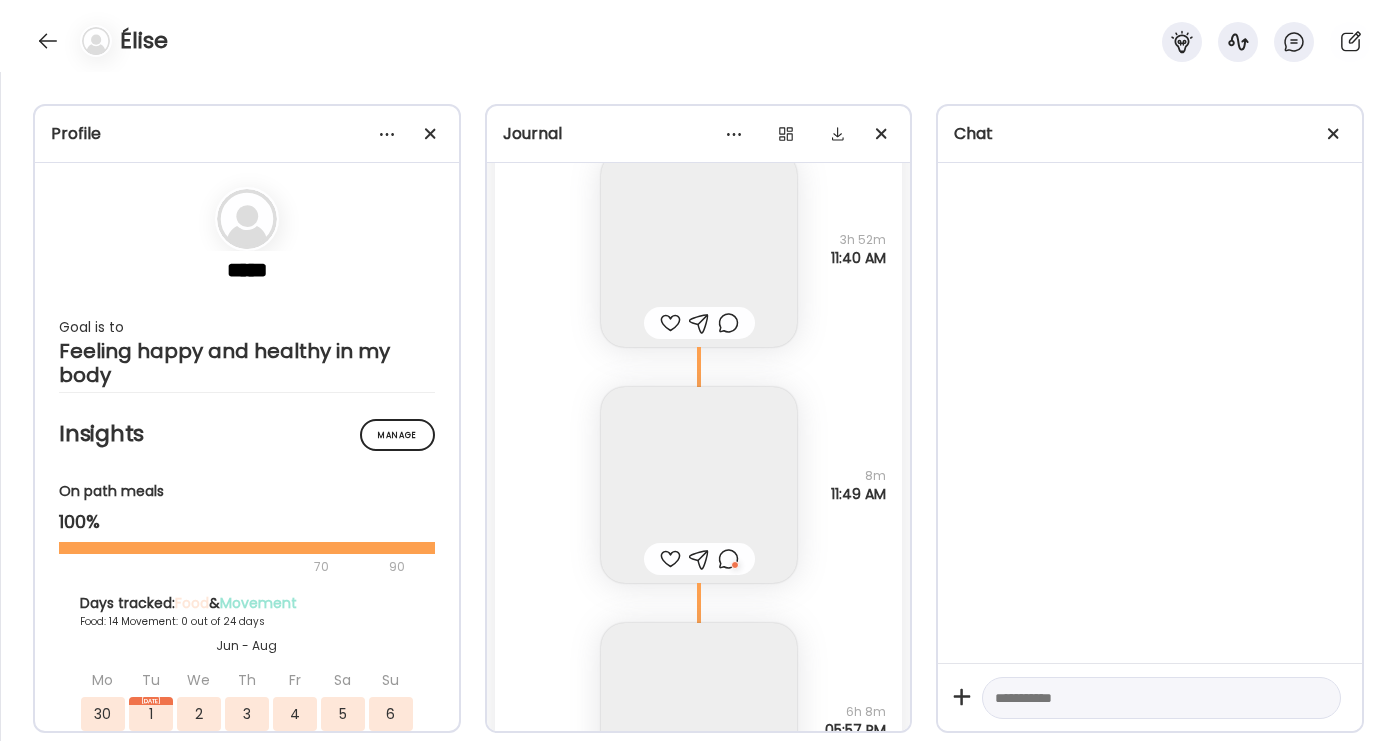 scroll, scrollTop: 35320, scrollLeft: 0, axis: vertical 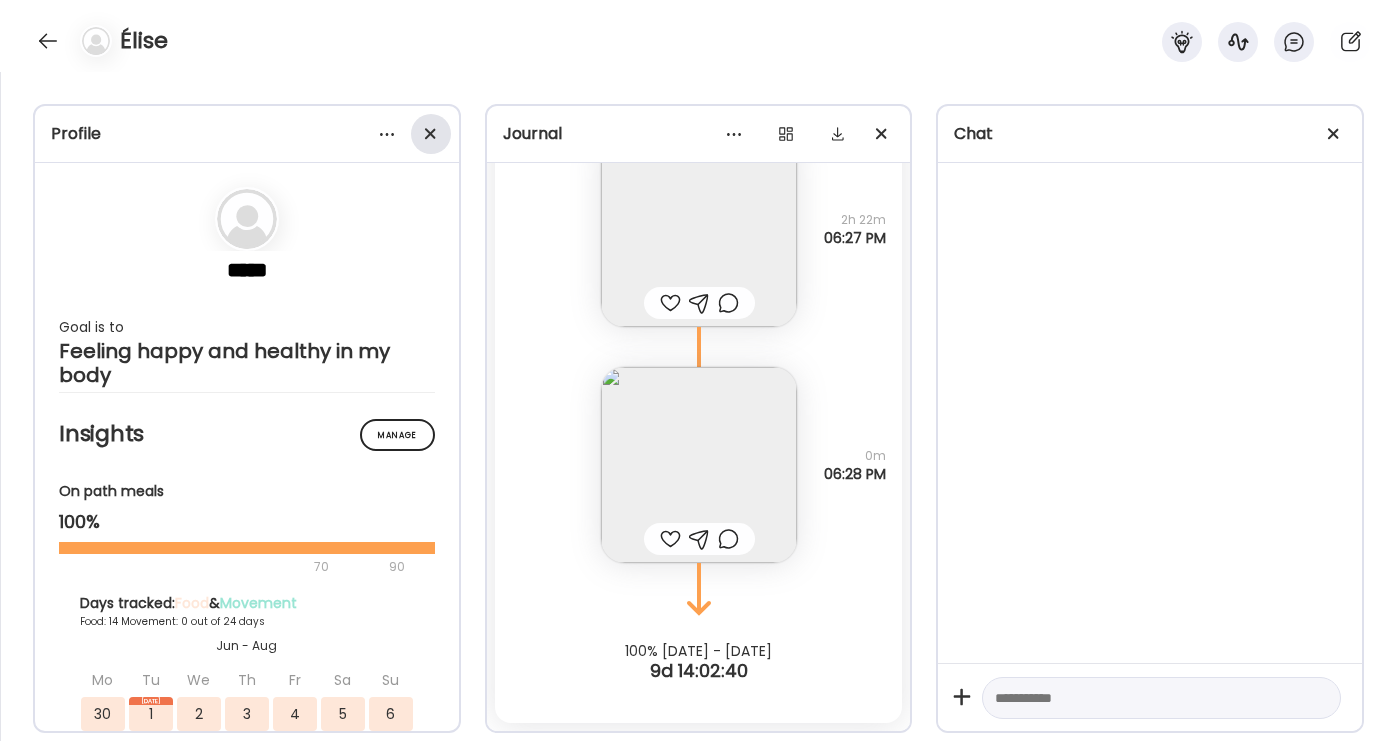 click at bounding box center [431, 134] 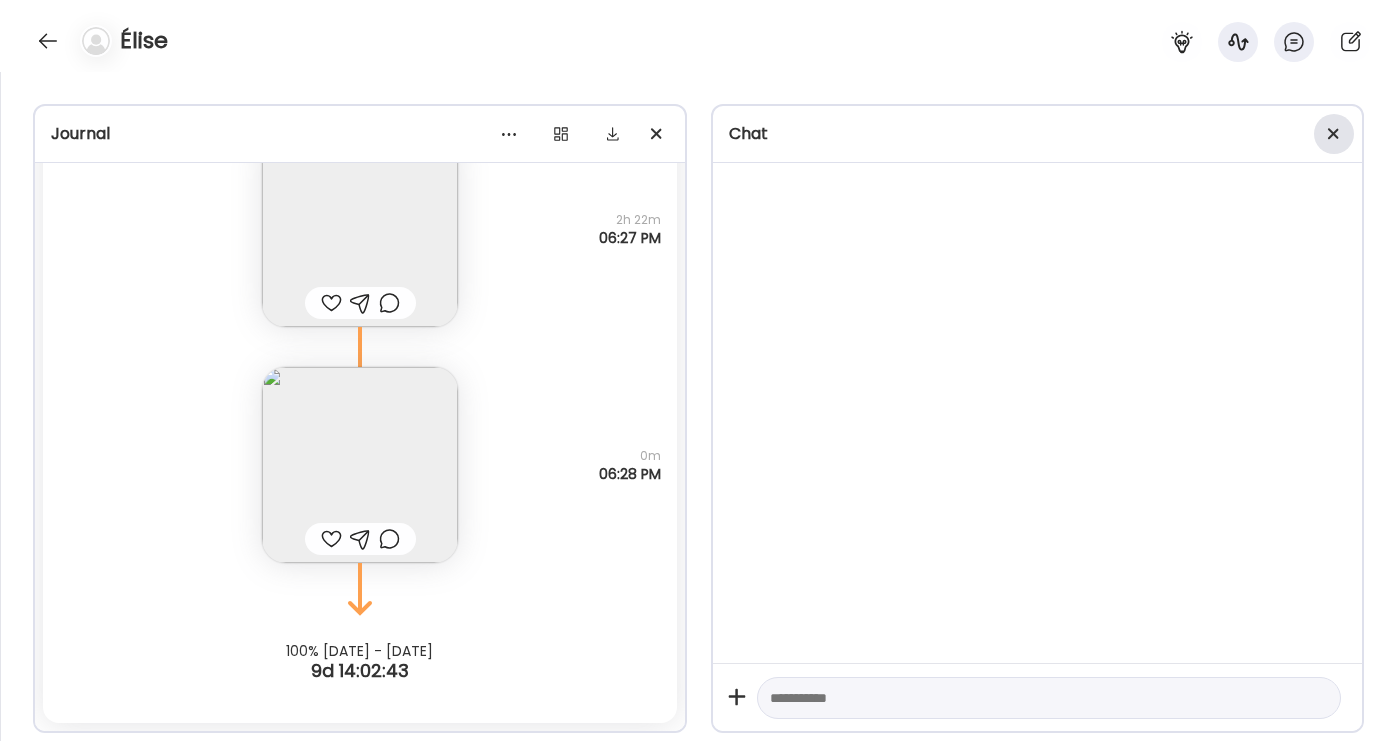 click at bounding box center [1334, 134] 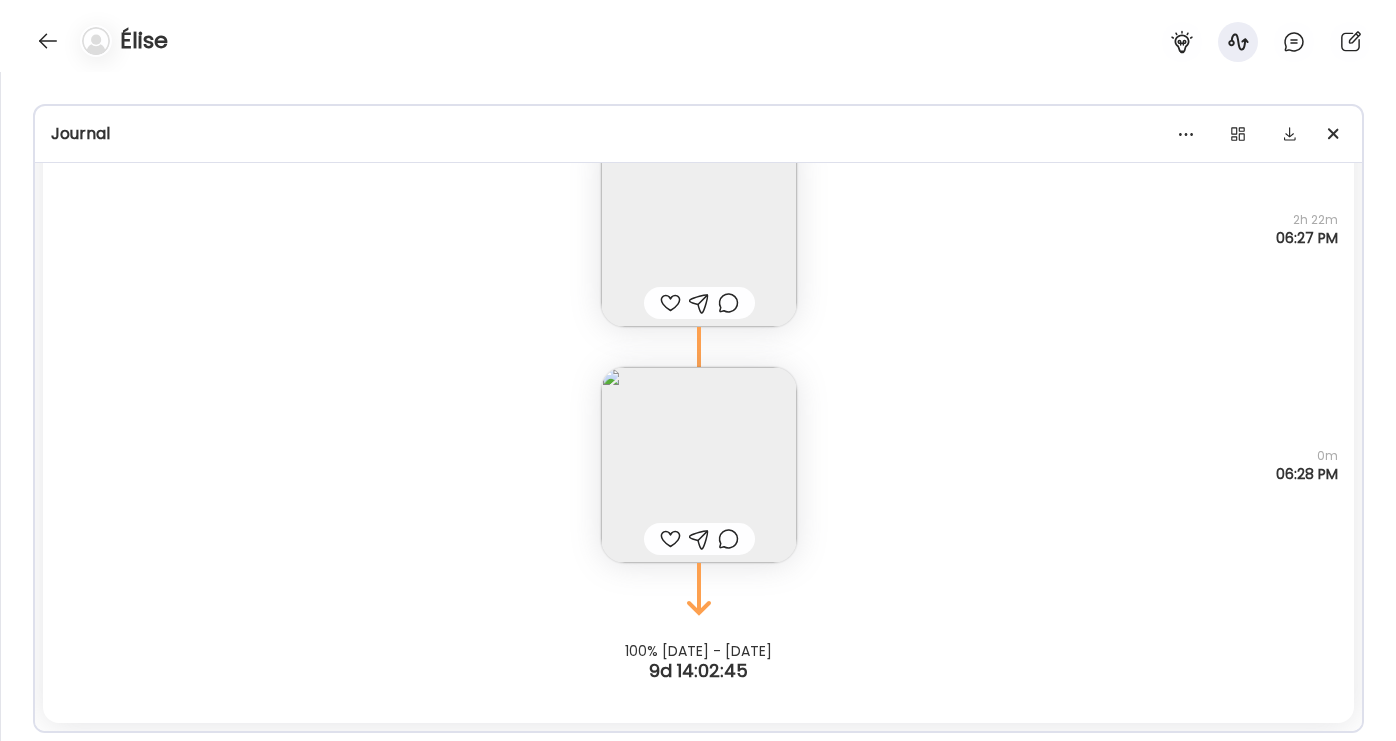 click on "Fasting: 11h 3m [DATE] - [DATE] A mangé 3 crêpes et 7-8 fraises avec nutella  Questions not answered 08:47 AM Un petit verre de jus de fruits  Questions not answered 2h 42m 11:29 AM A laissé 1/4 de son assiette  Questions not answered 57m 12:27 PM La moitié du pot (45g). Glace à [PERSON_NAME]  Questions not answered 11m 12:38 PM Quelques fraises et un peu de nutella Questions not answered 3h 26m 04:05 PM Note not added Questions not answered 2h 22m 06:27 PM Note not added Questions not answered 0m 06:28 PM [DATE] - [DATE] 100% on path · 7 meals · Frequency: 1h 36m" at bounding box center (698, -231) 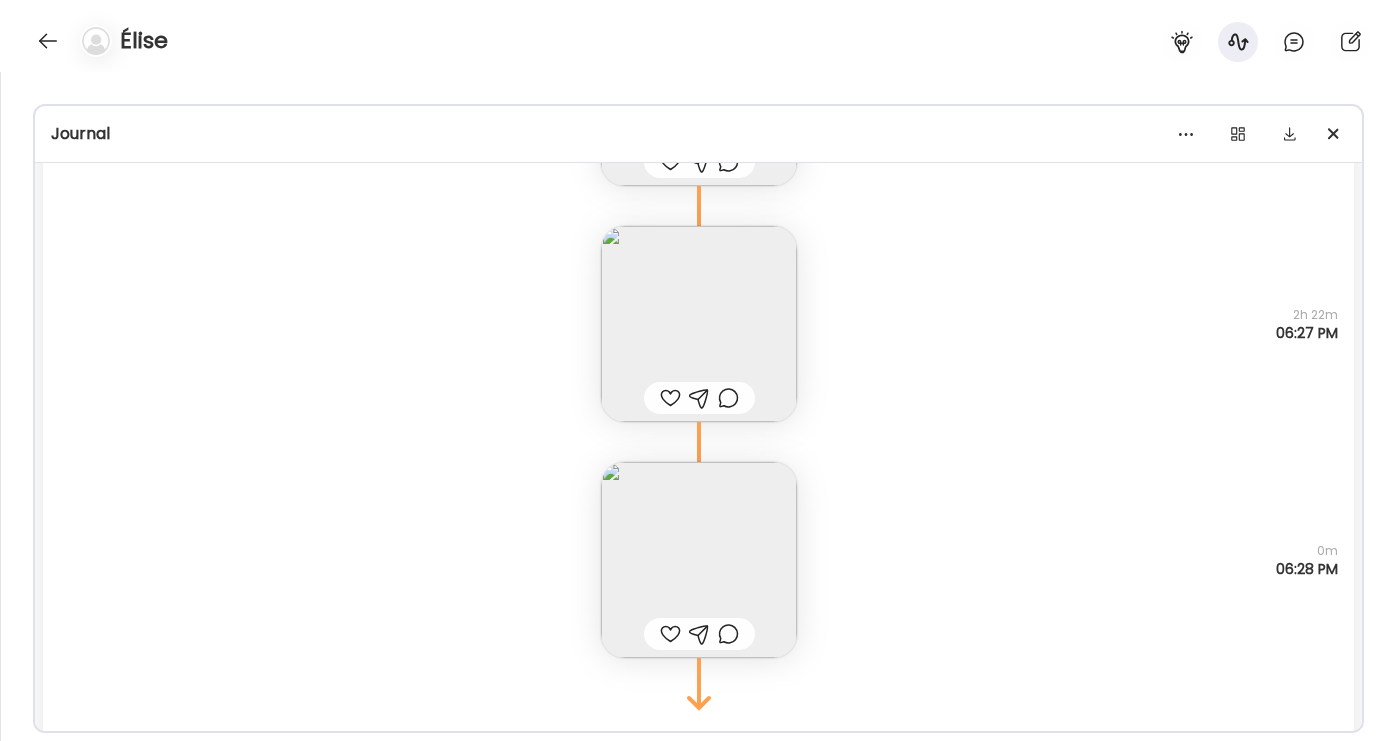 scroll, scrollTop: 35090, scrollLeft: 0, axis: vertical 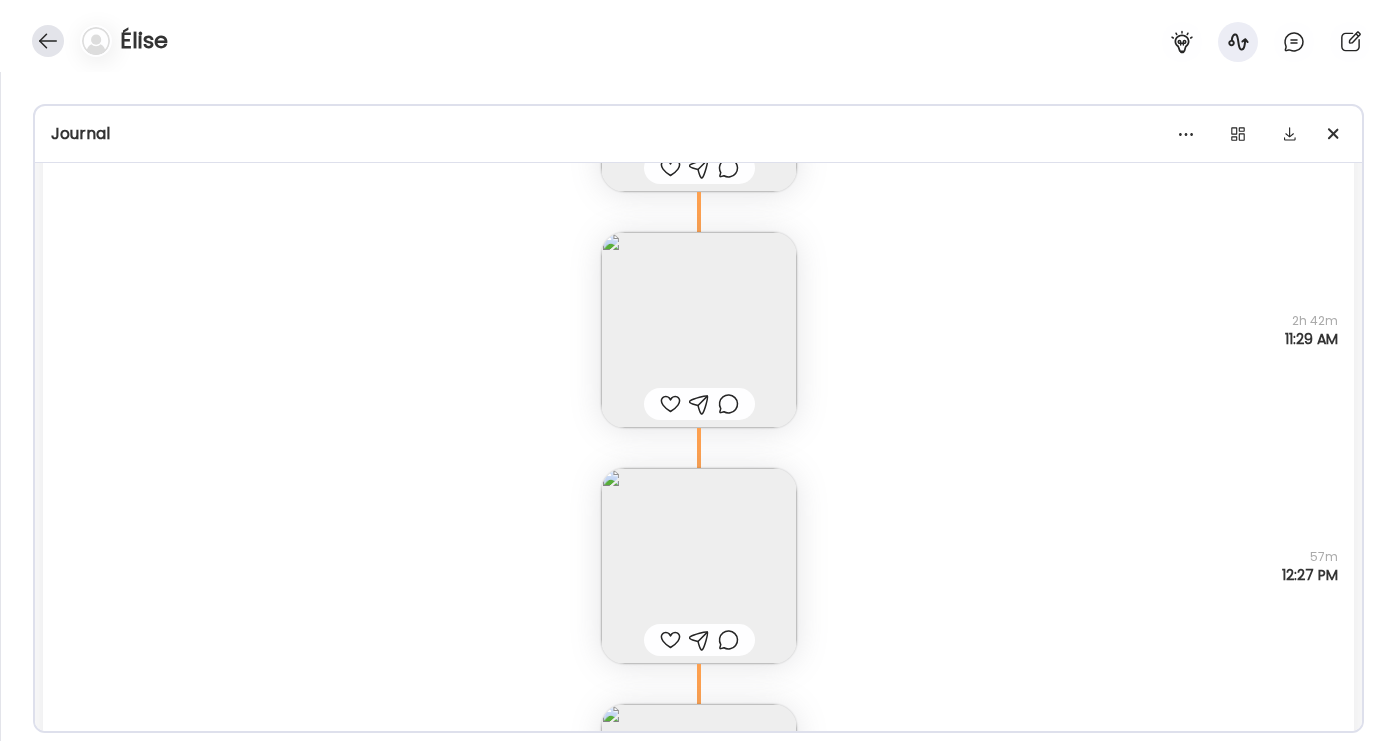 click at bounding box center (48, 41) 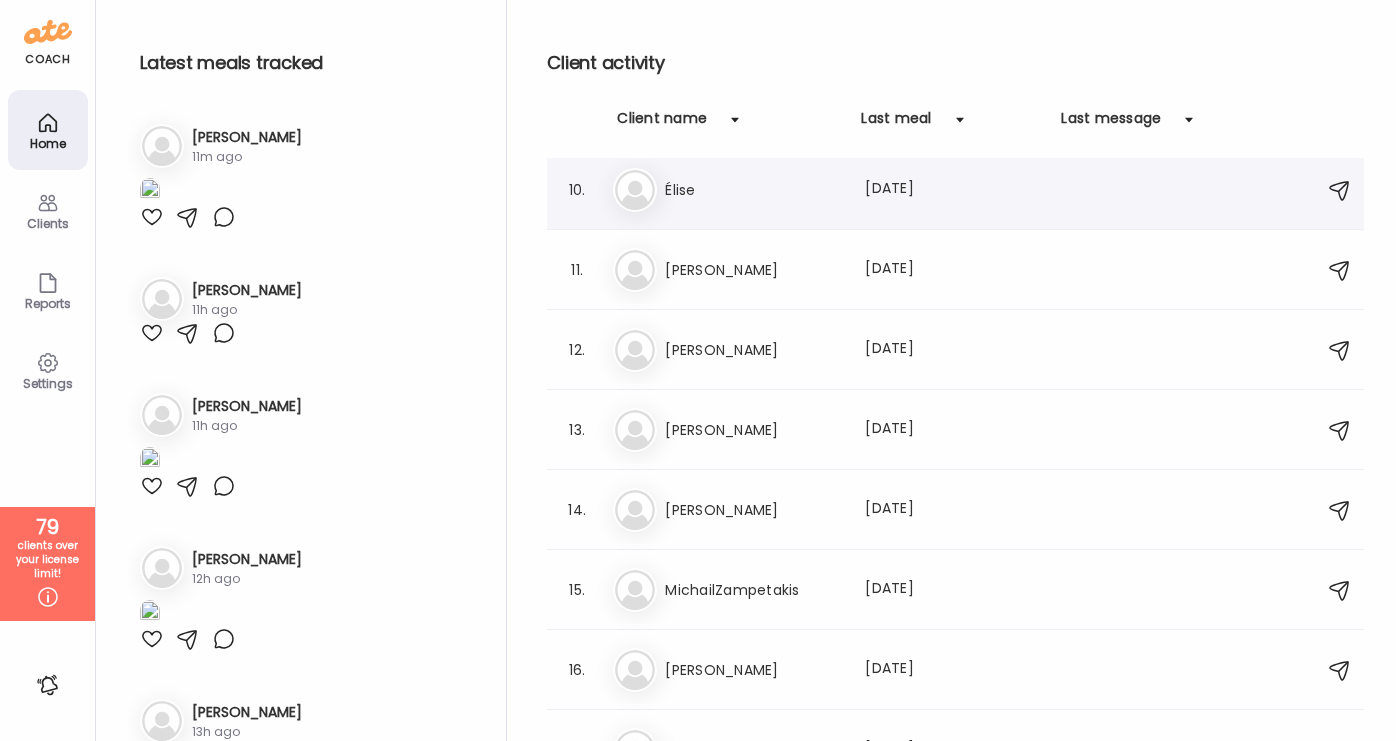 click on "Él
Élise
Last meal:  [DATE]" at bounding box center (958, 190) 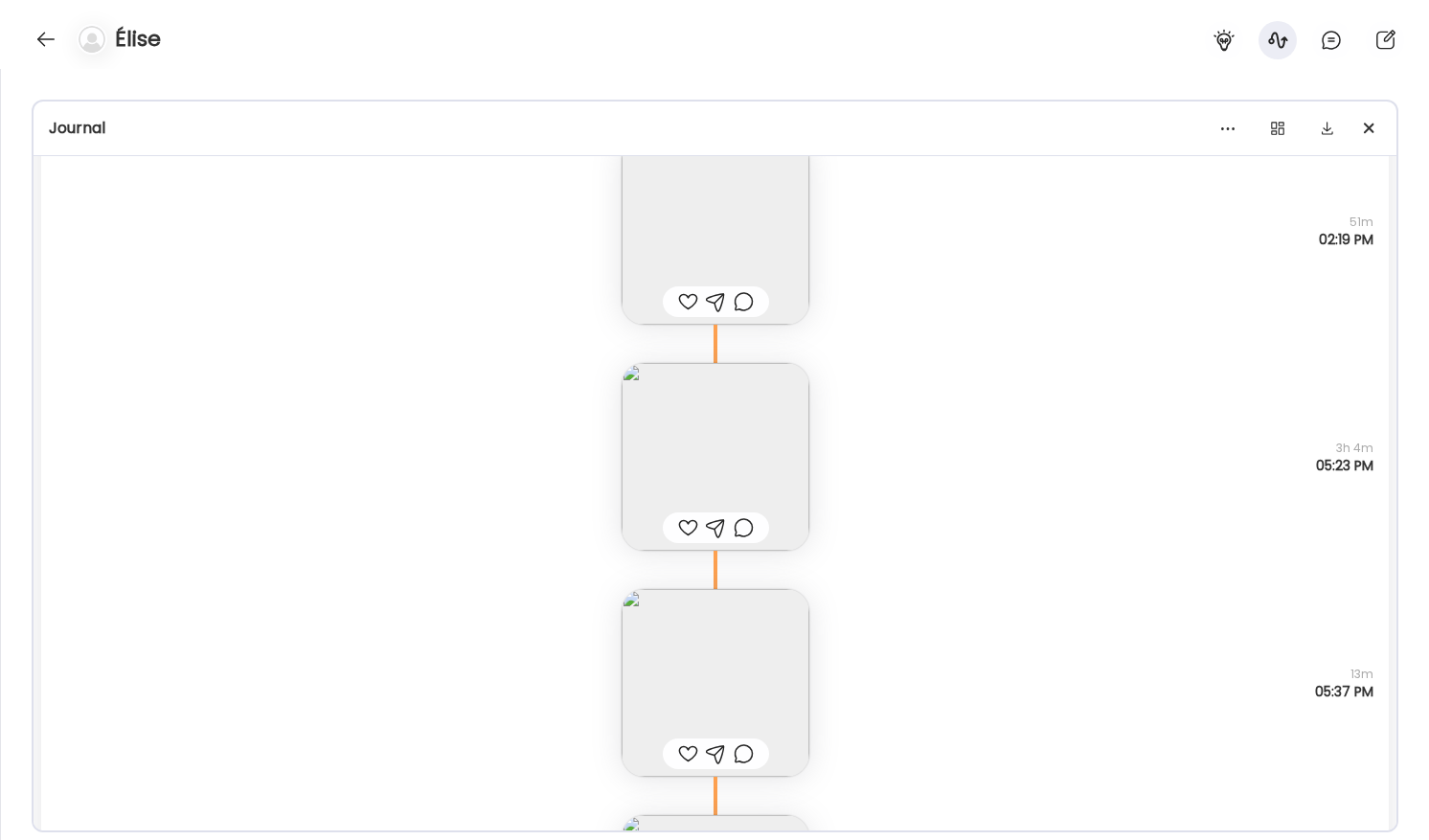 scroll, scrollTop: 30991, scrollLeft: 0, axis: vertical 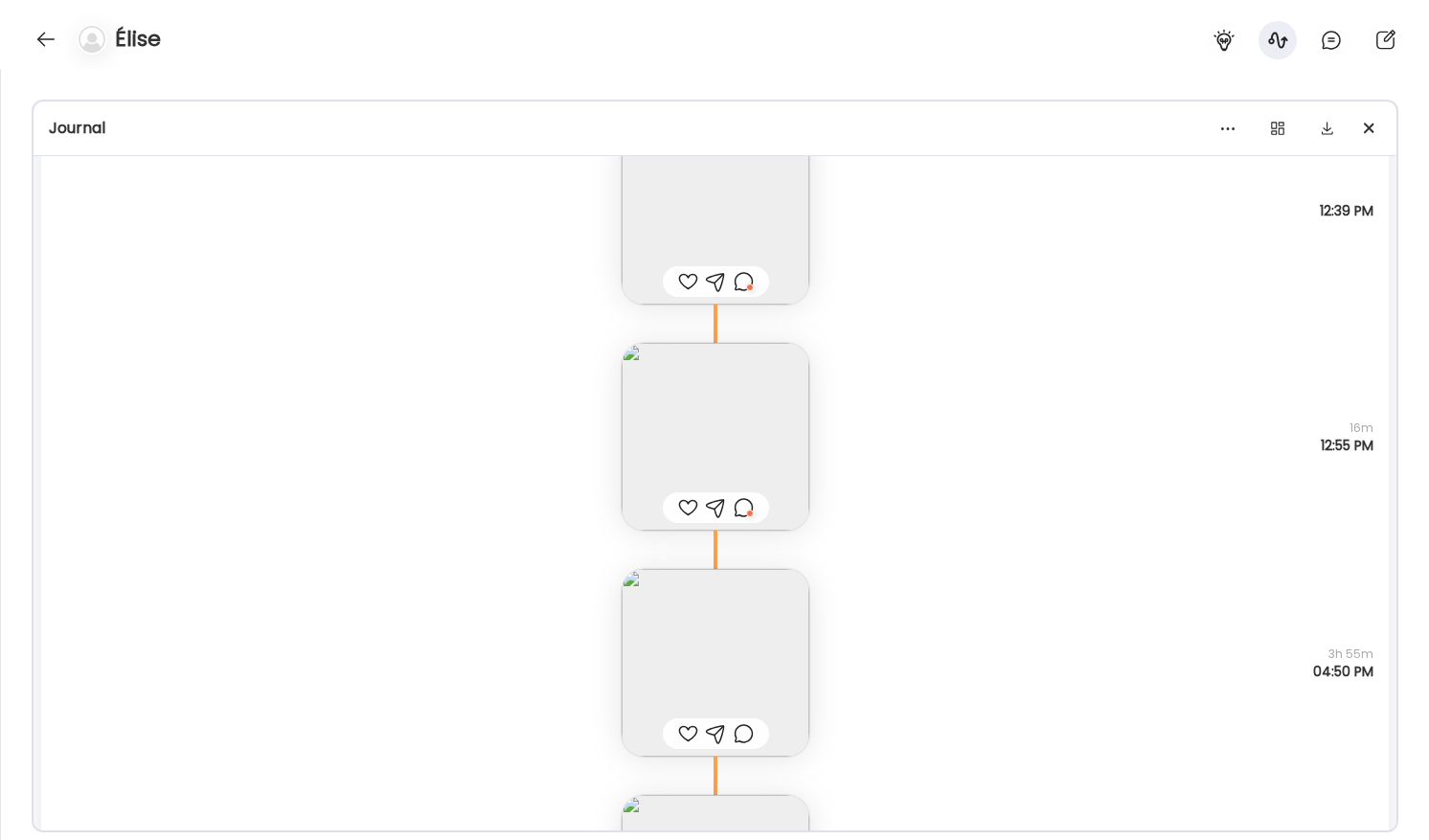 click at bounding box center (743, 282) 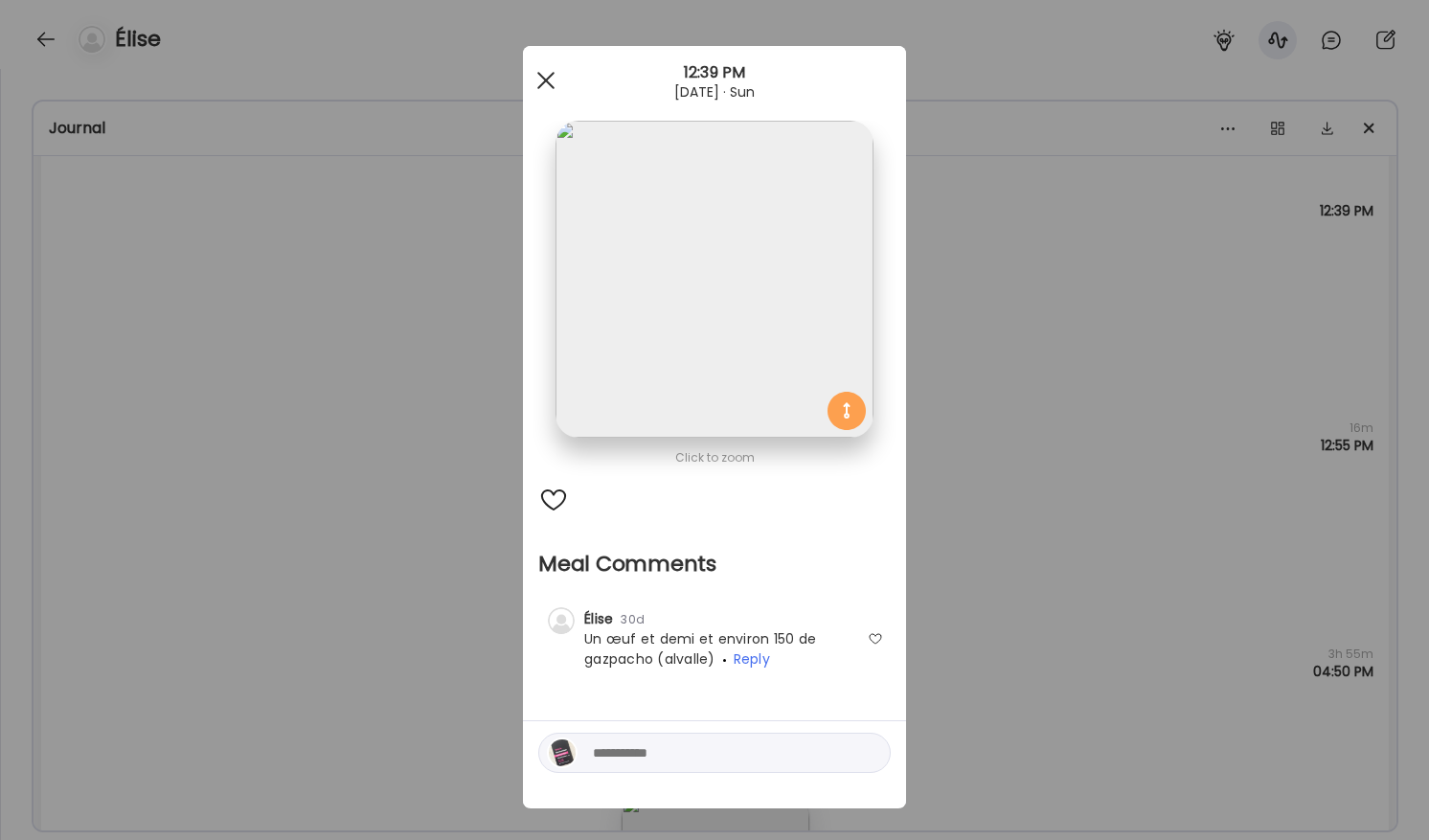 click at bounding box center [546, 80] 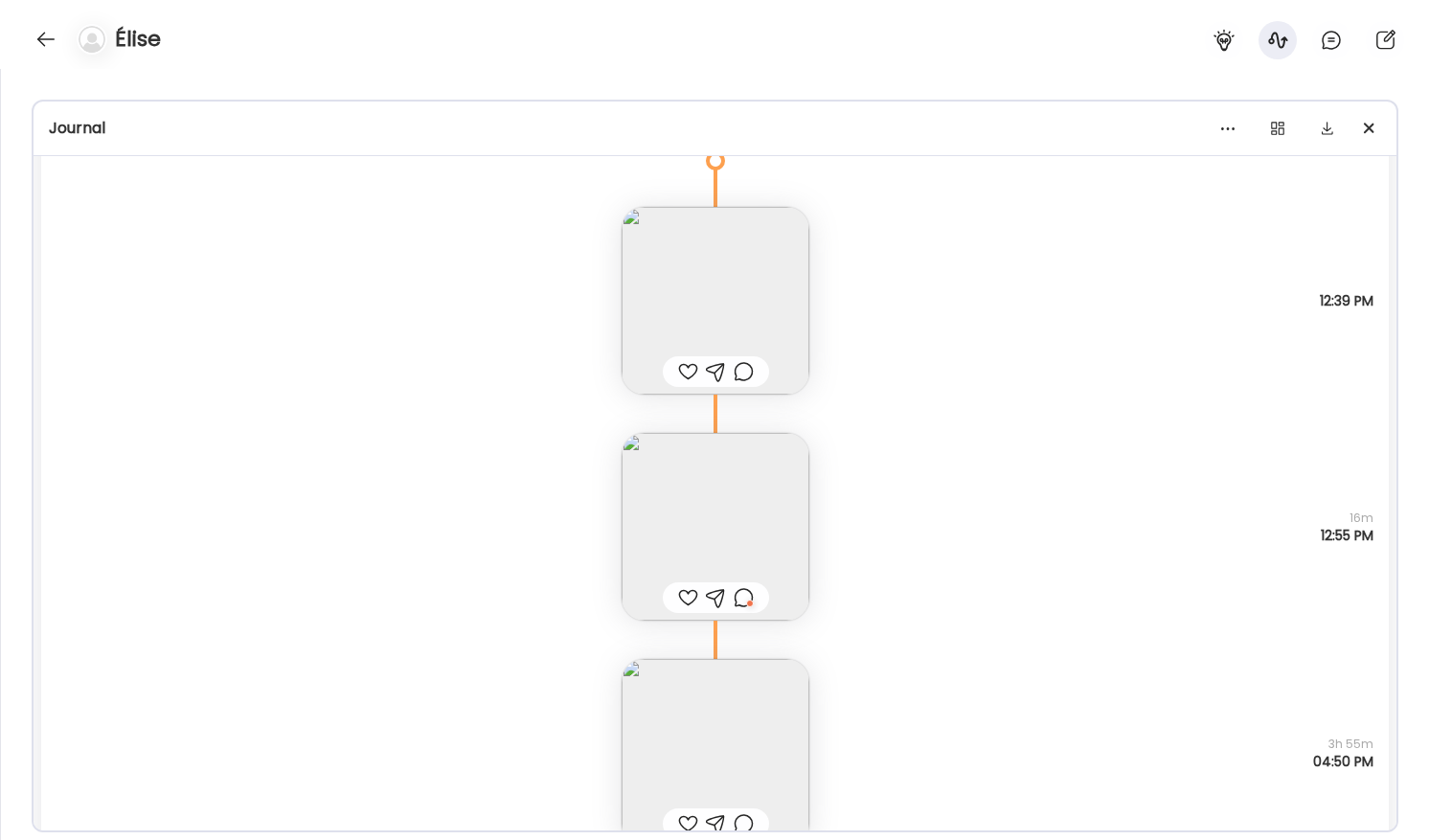 scroll, scrollTop: 125, scrollLeft: 0, axis: vertical 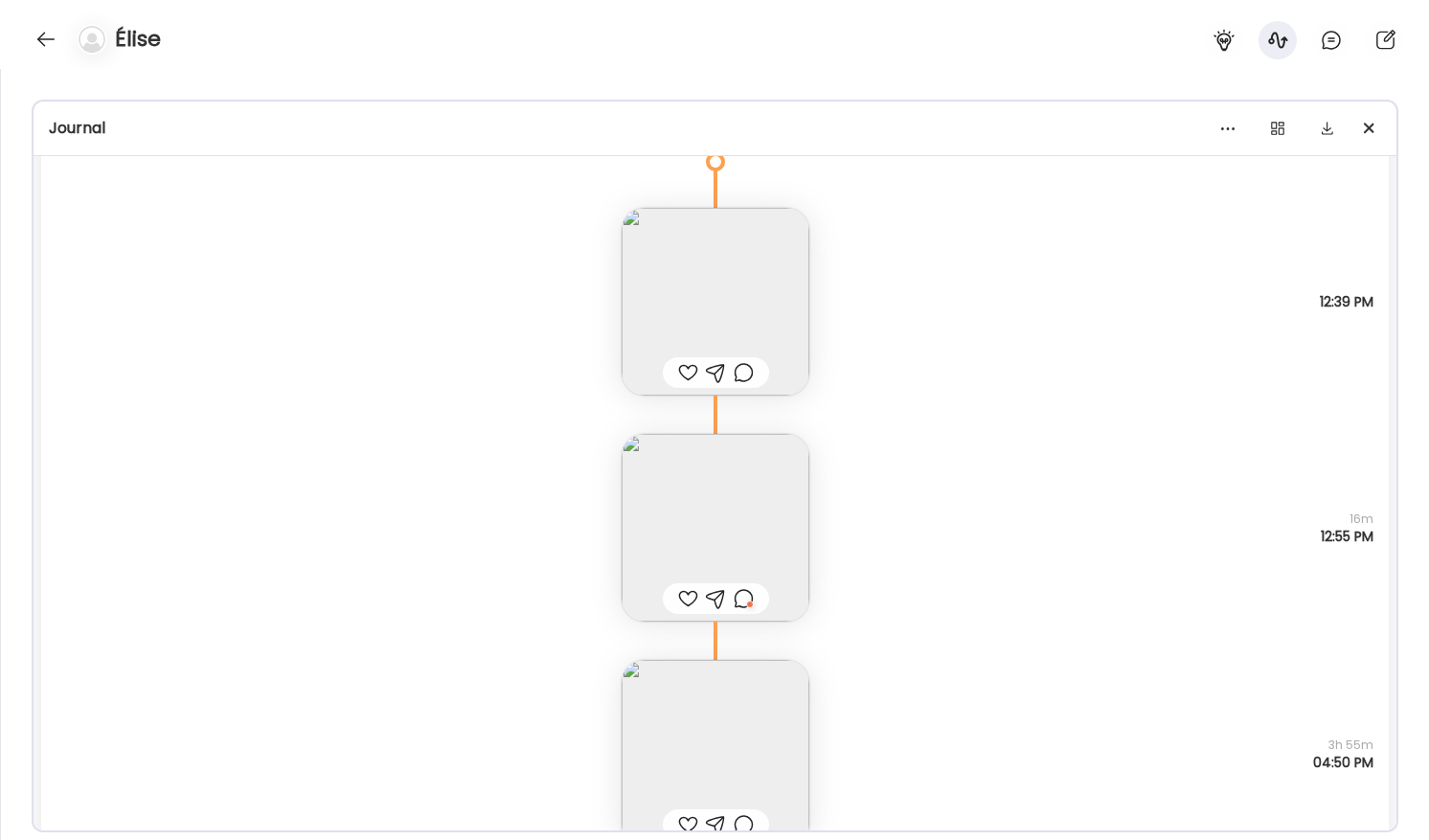 click at bounding box center (743, 599) 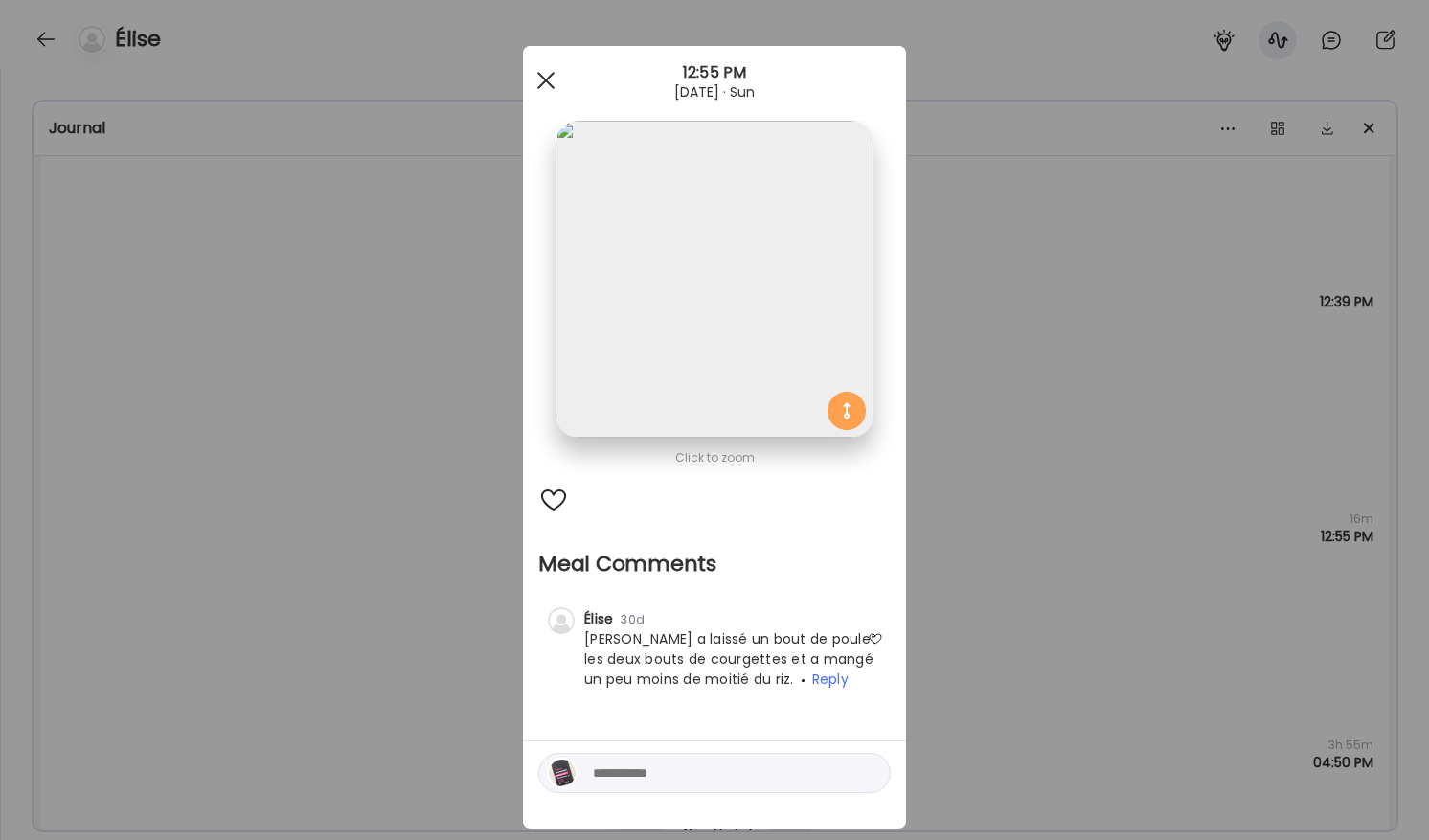 click at bounding box center (546, 80) 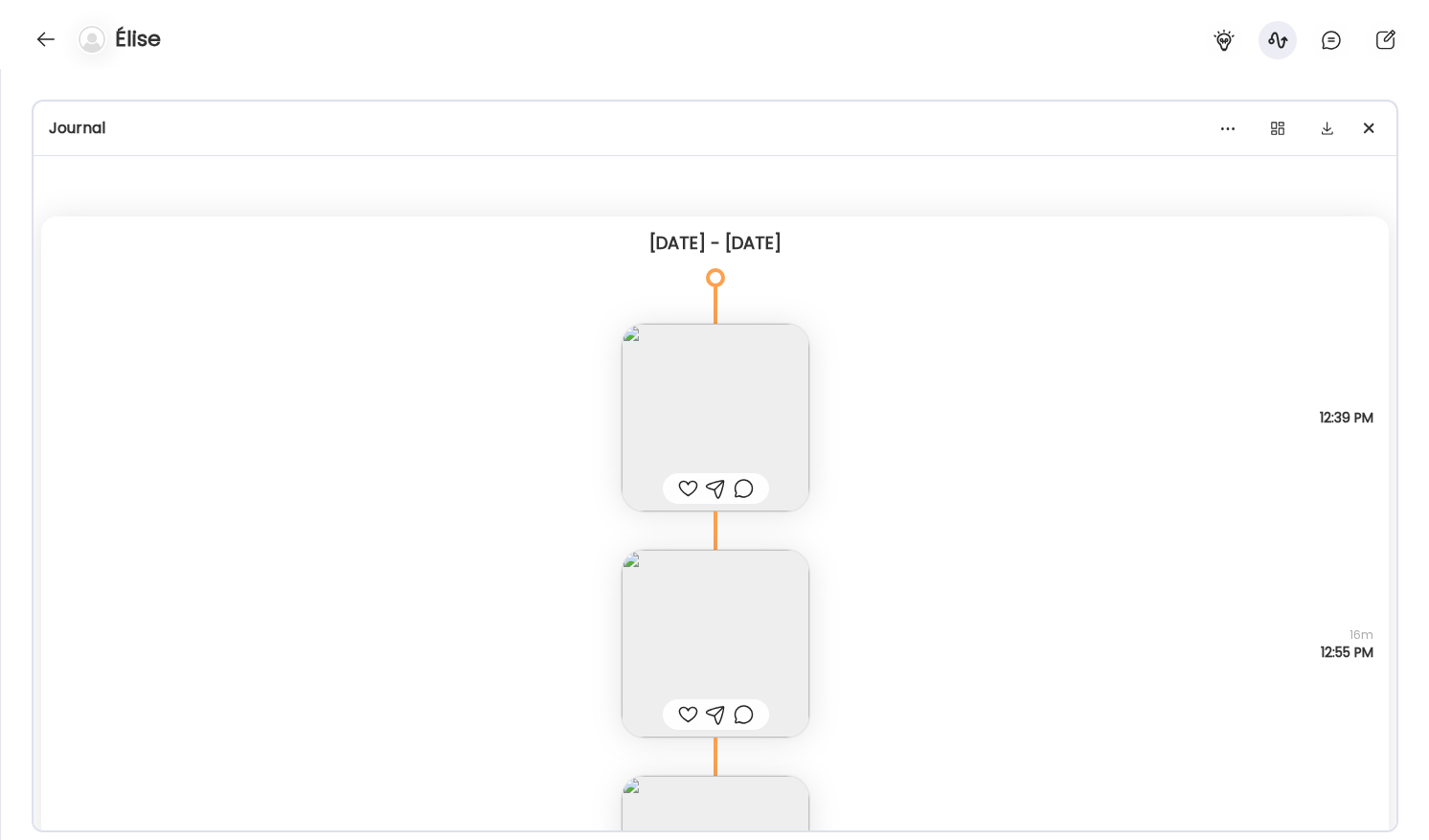 scroll, scrollTop: 10, scrollLeft: 0, axis: vertical 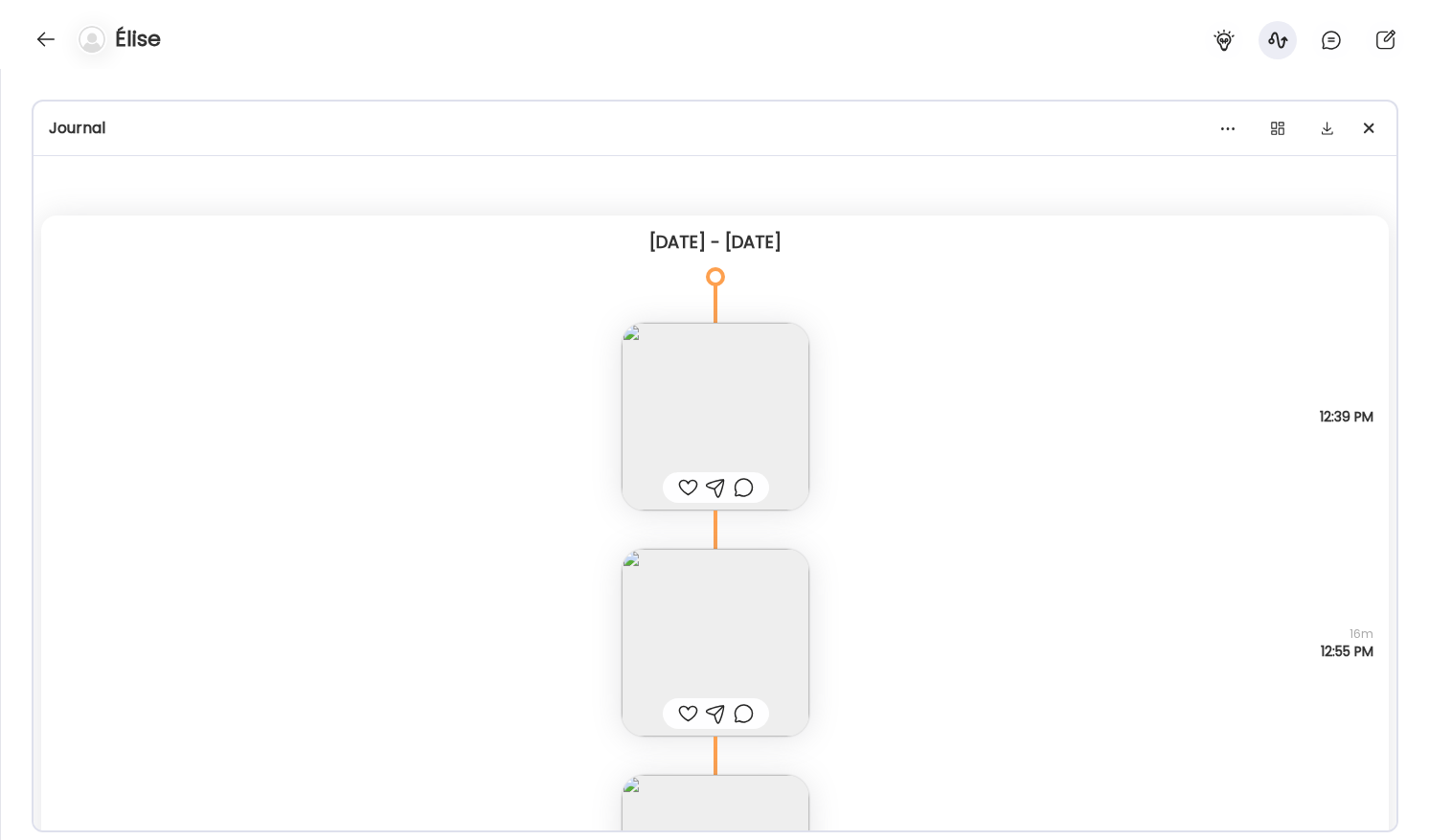 click at bounding box center (715, 417) 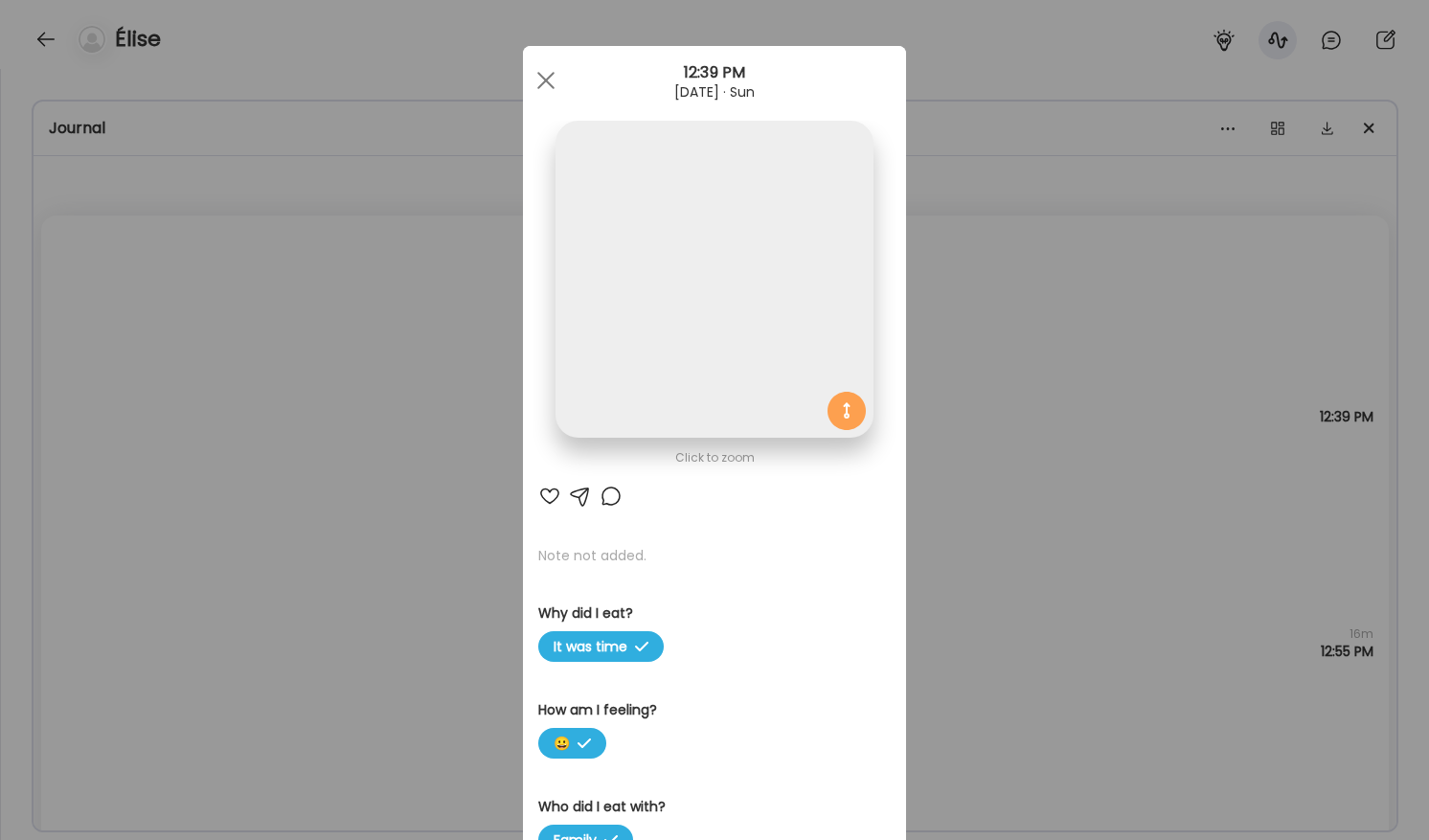 click at bounding box center (714, 279) 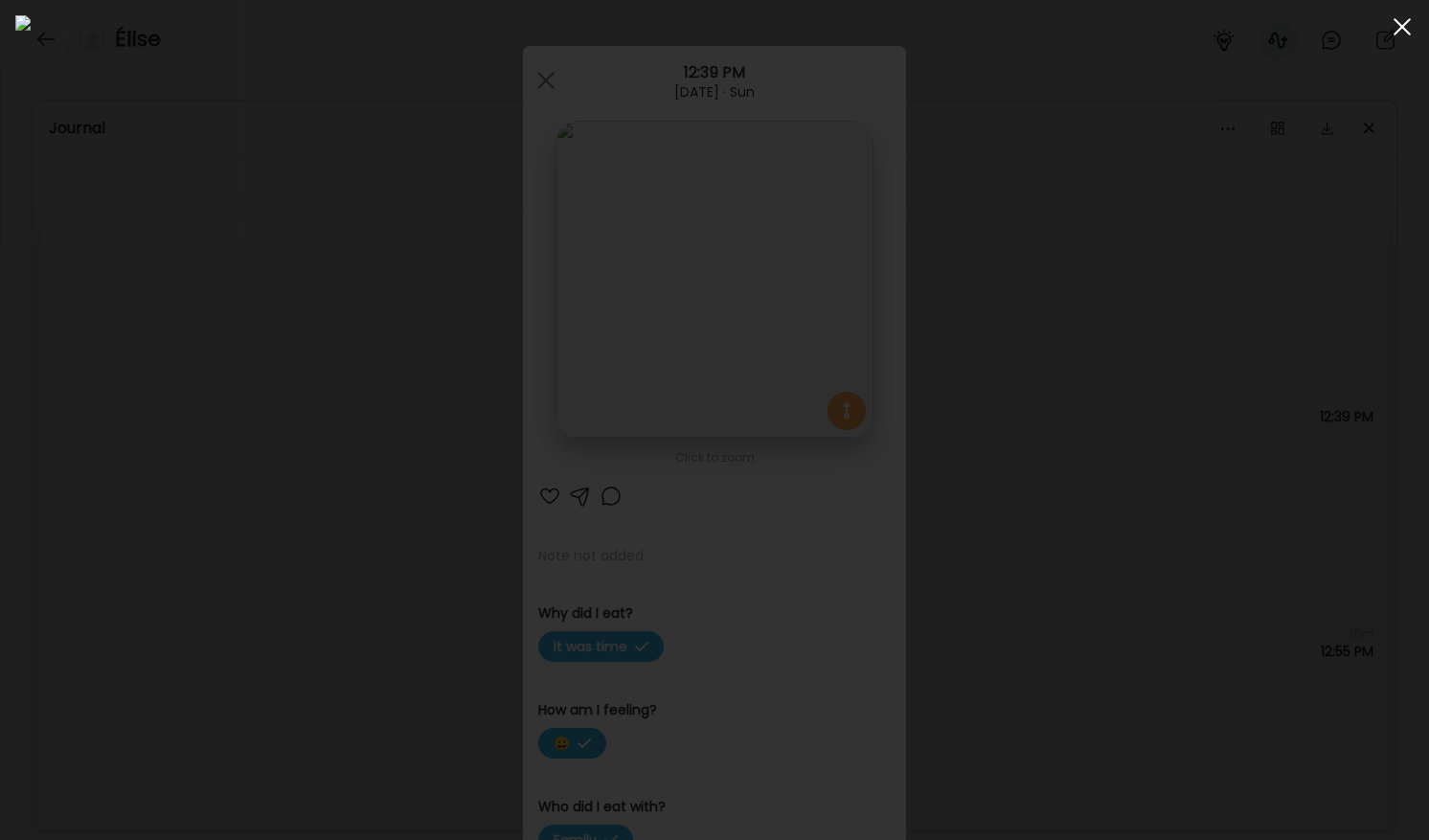 click at bounding box center [1402, 27] 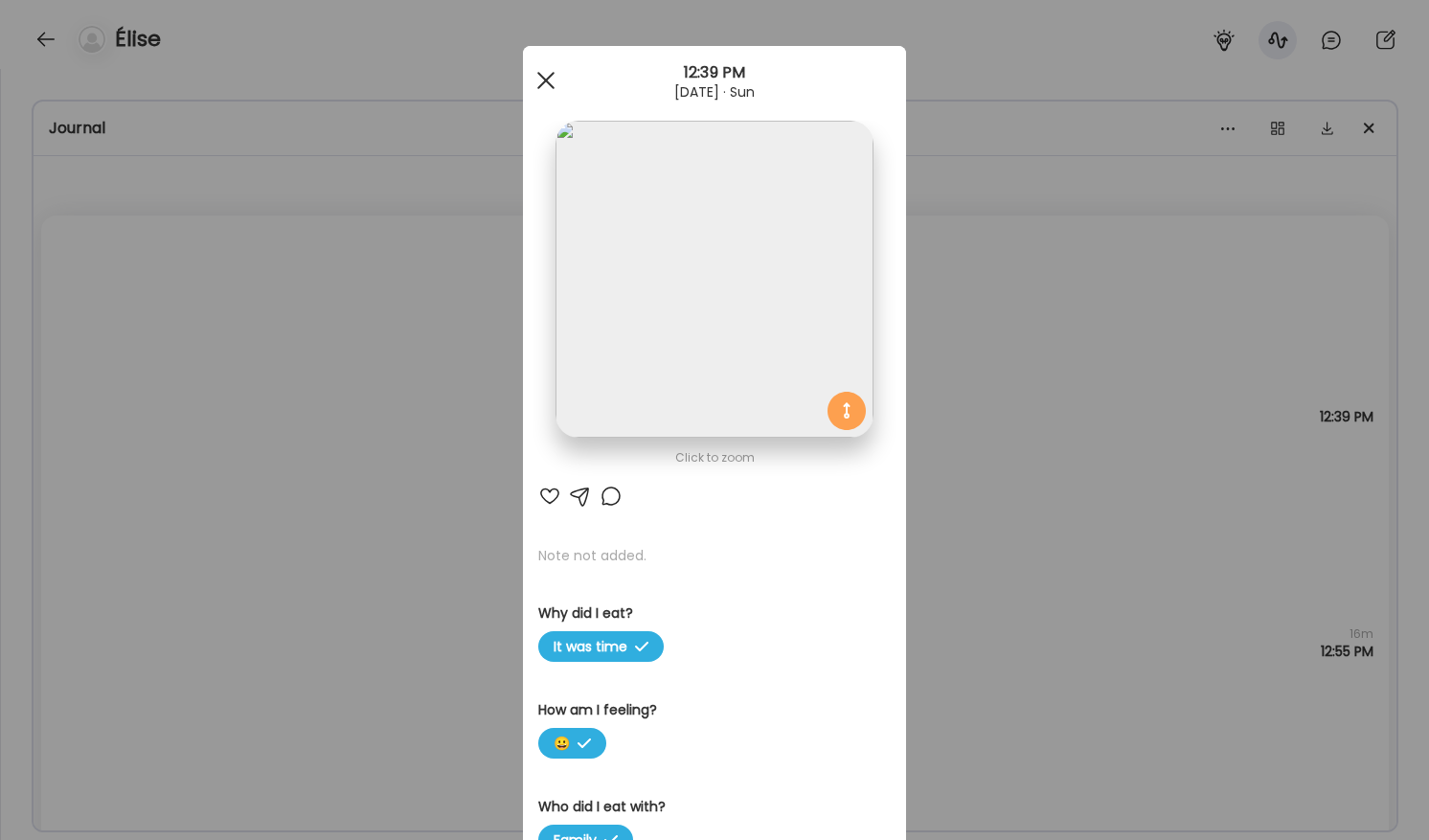 click at bounding box center [546, 80] 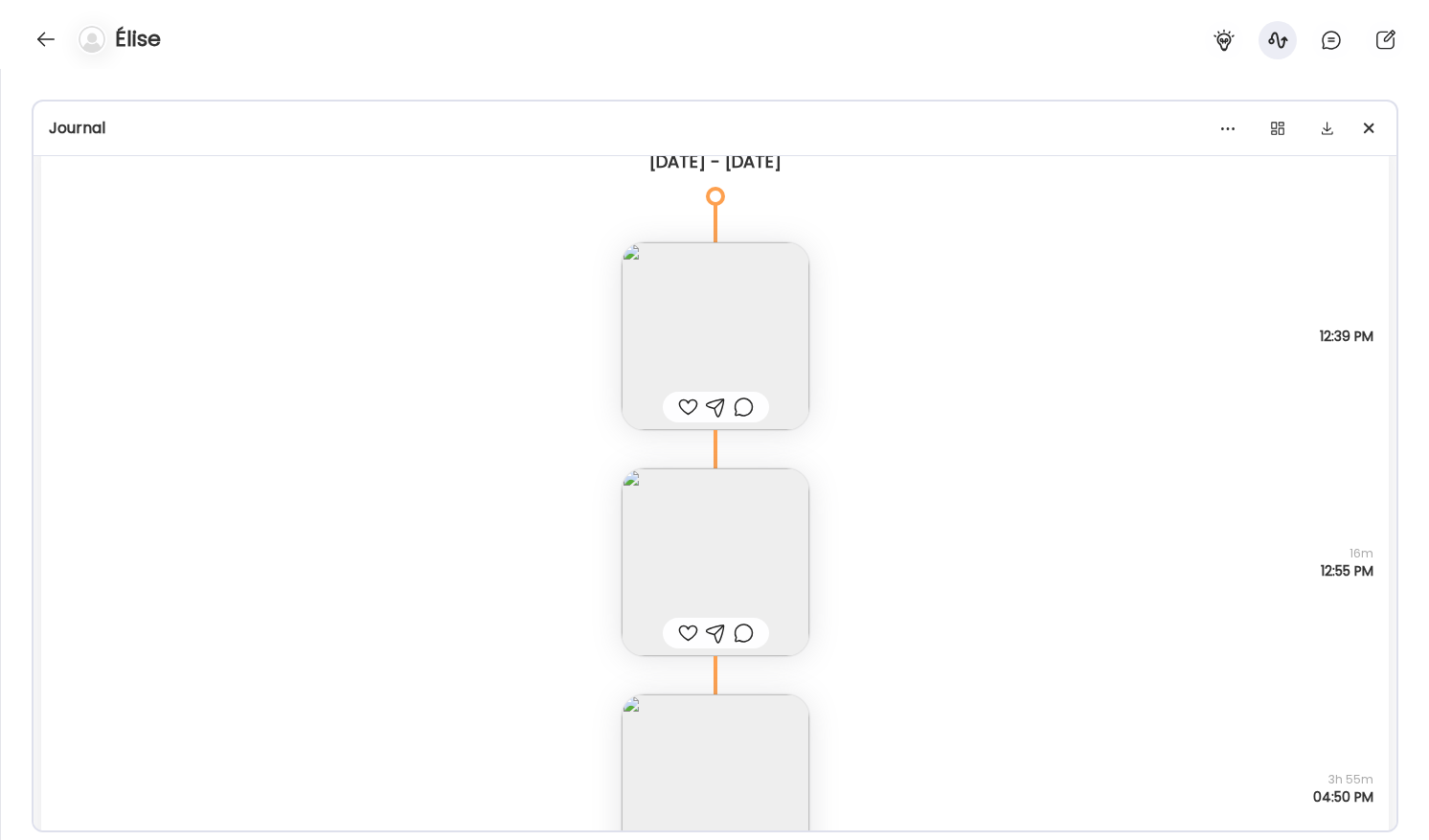 scroll, scrollTop: 91, scrollLeft: 0, axis: vertical 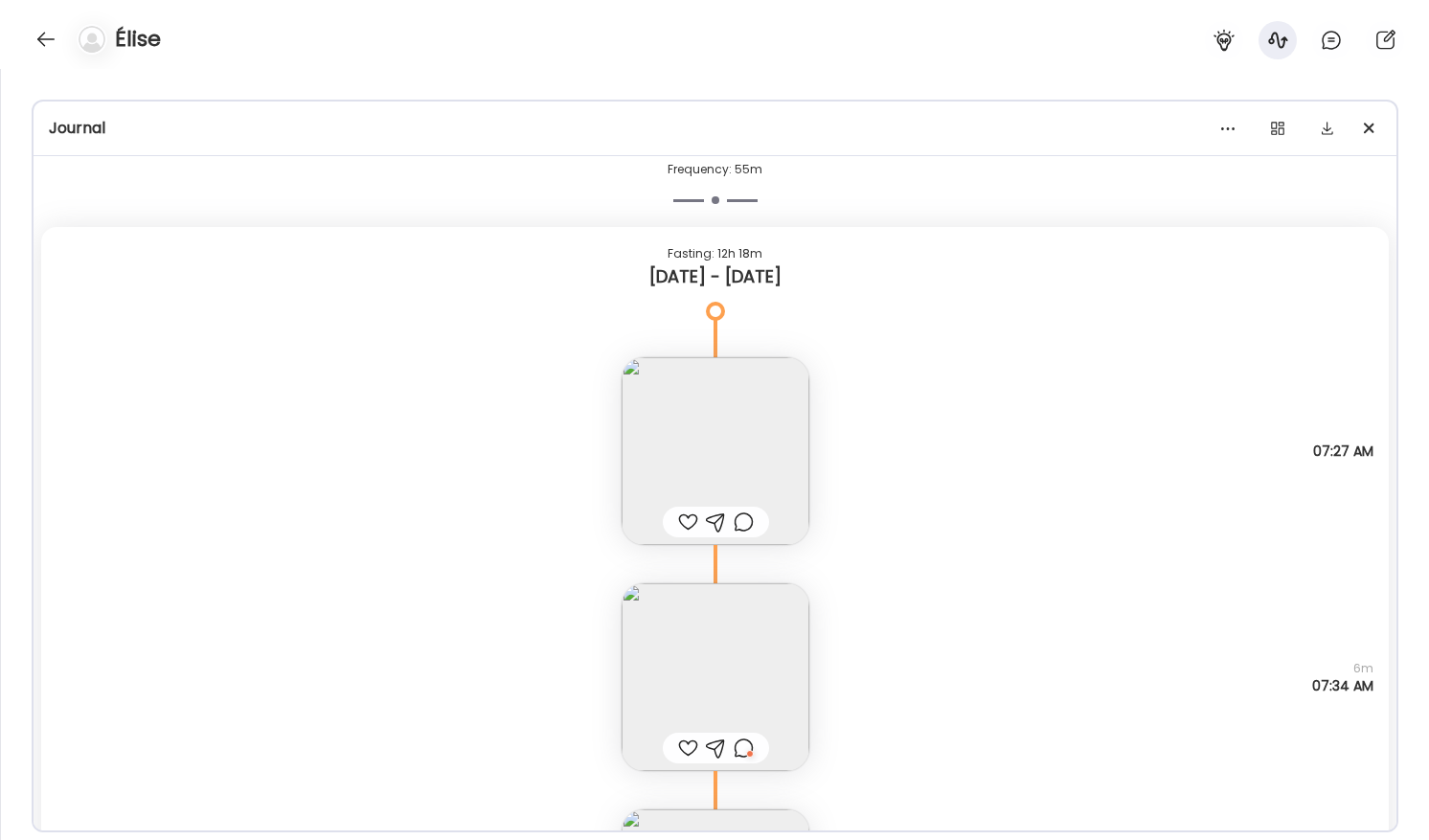 click at bounding box center [715, 451] 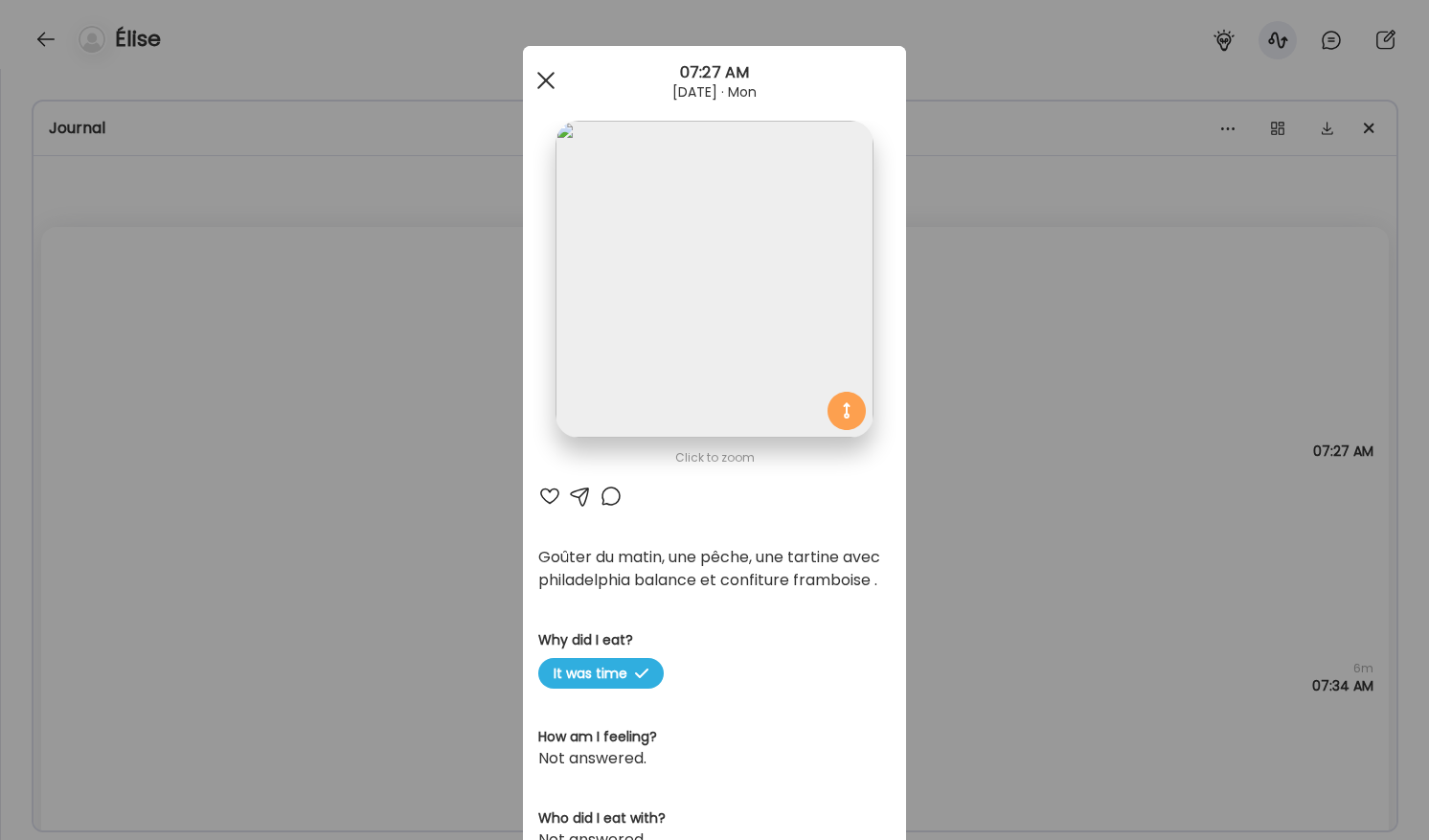 click at bounding box center [546, 80] 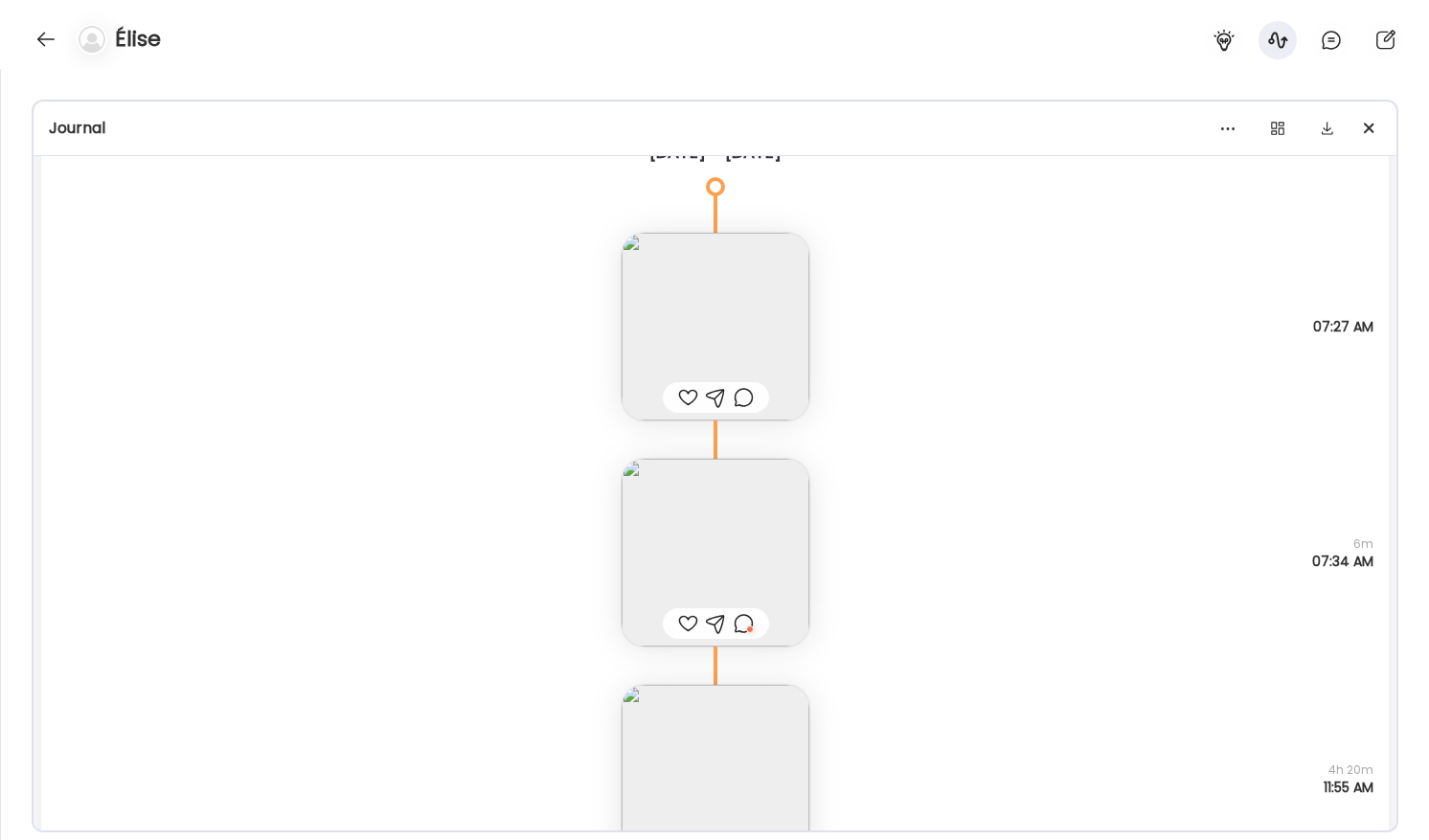 scroll, scrollTop: 2325, scrollLeft: 0, axis: vertical 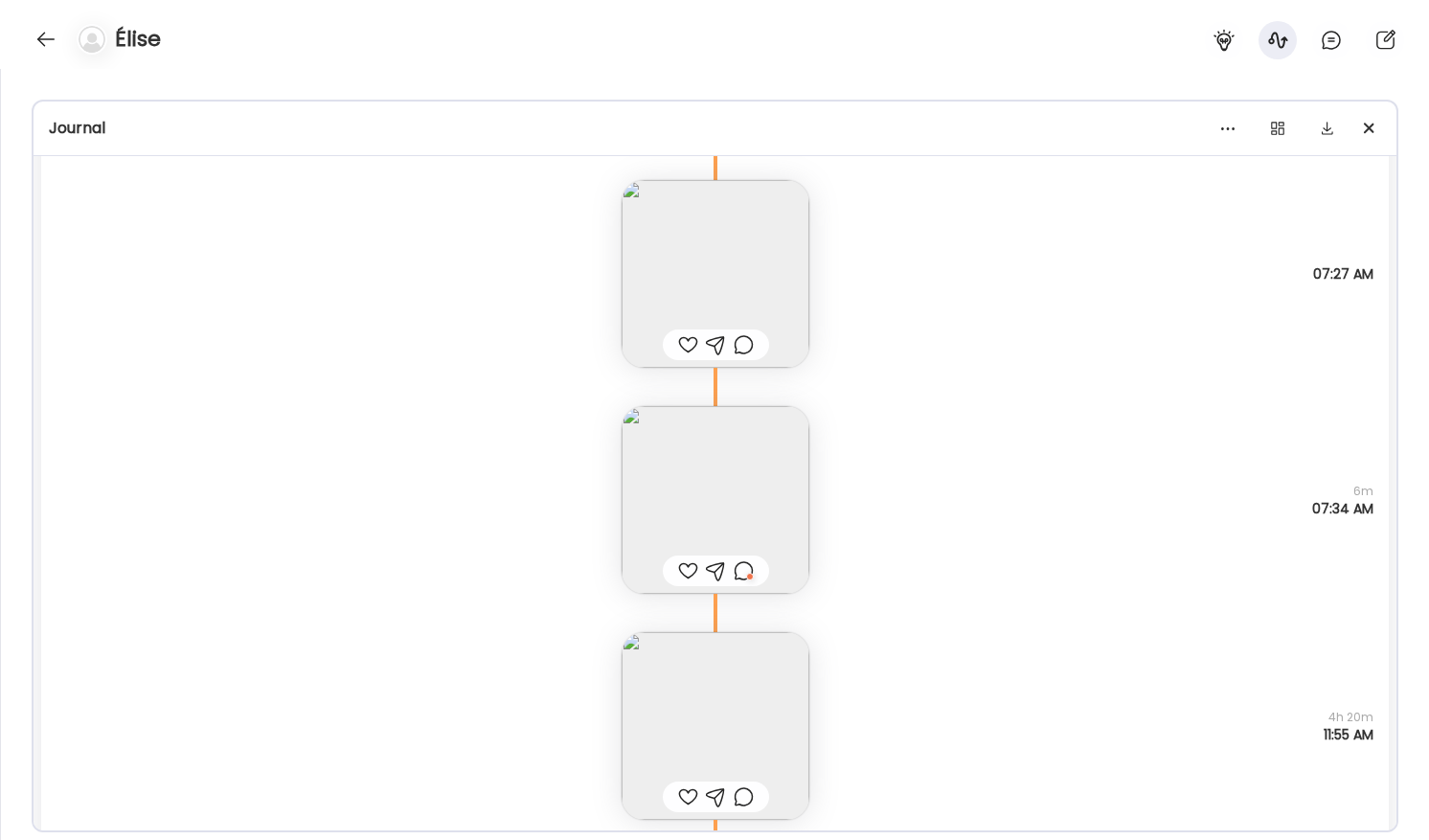 click at bounding box center (715, 500) 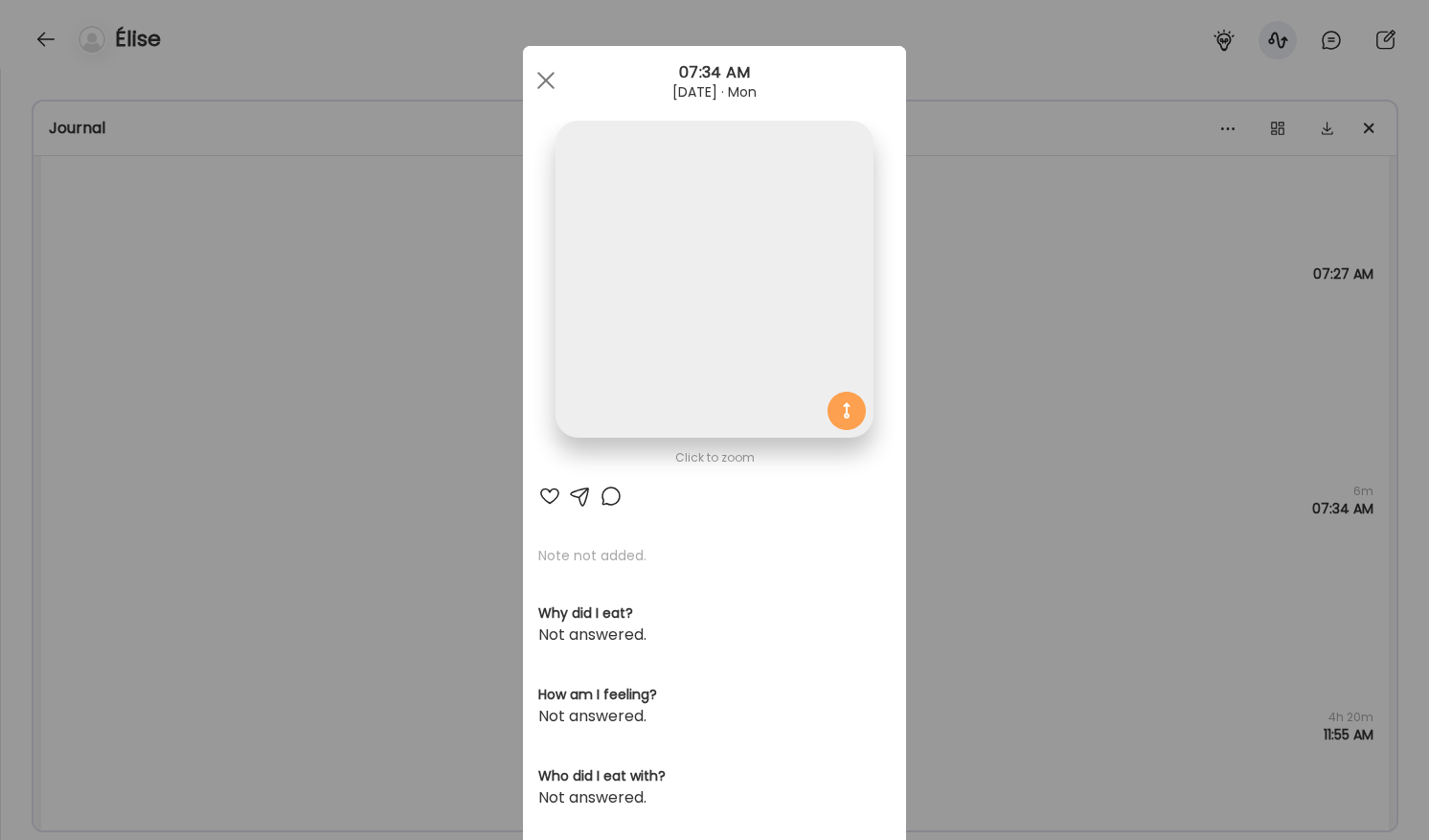 click at bounding box center (714, 279) 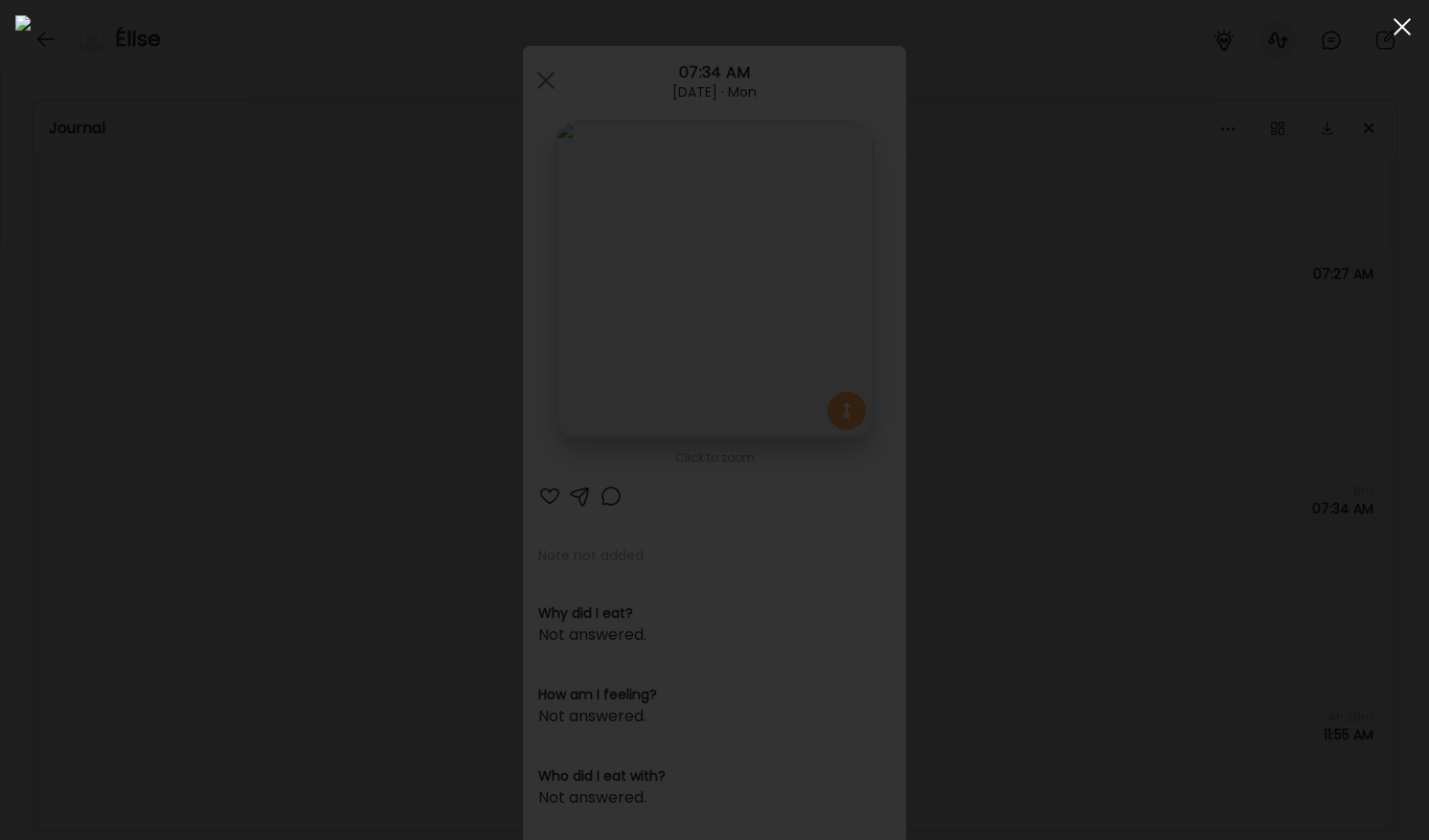 click at bounding box center [1402, 27] 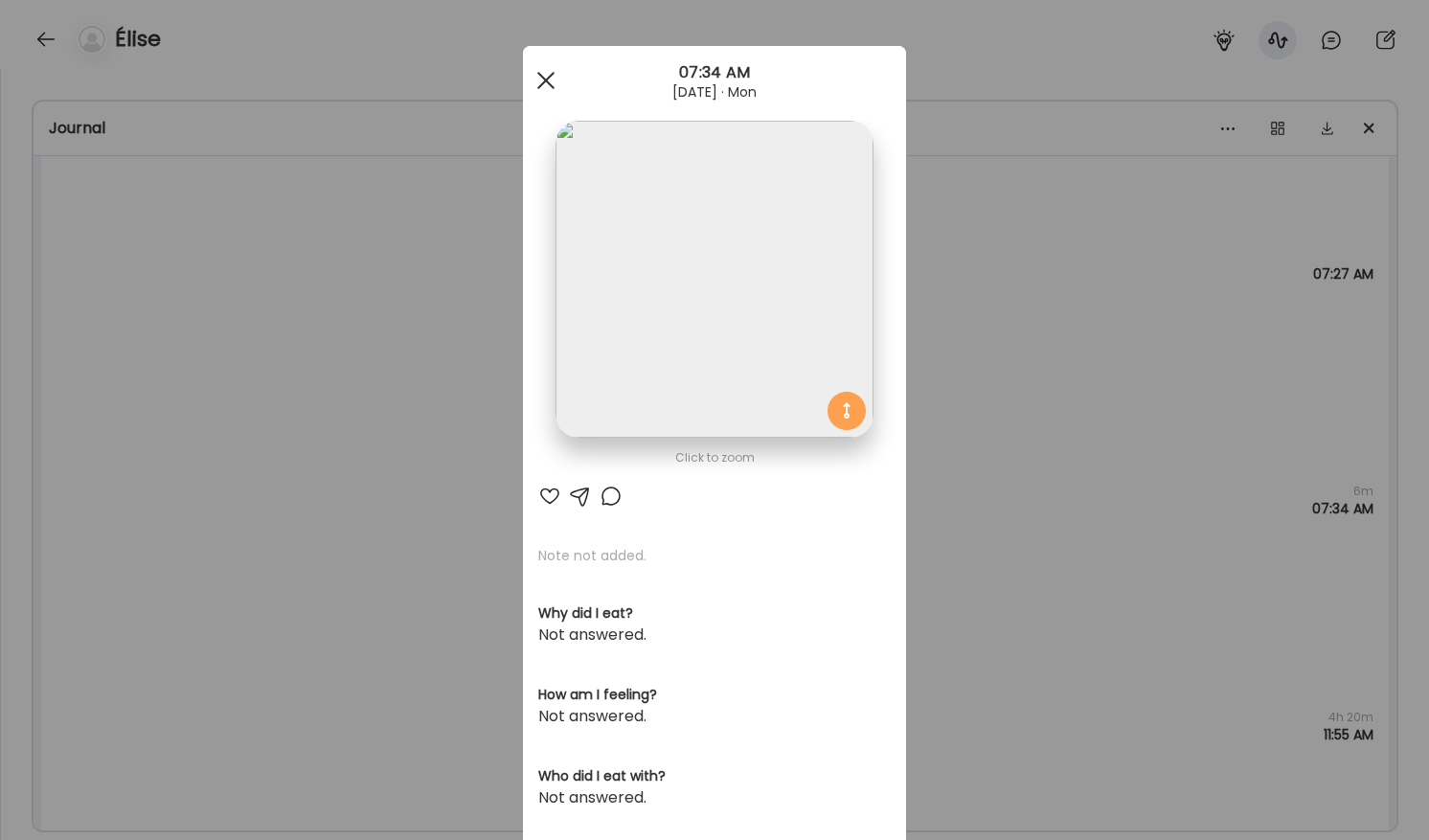 click at bounding box center [546, 80] 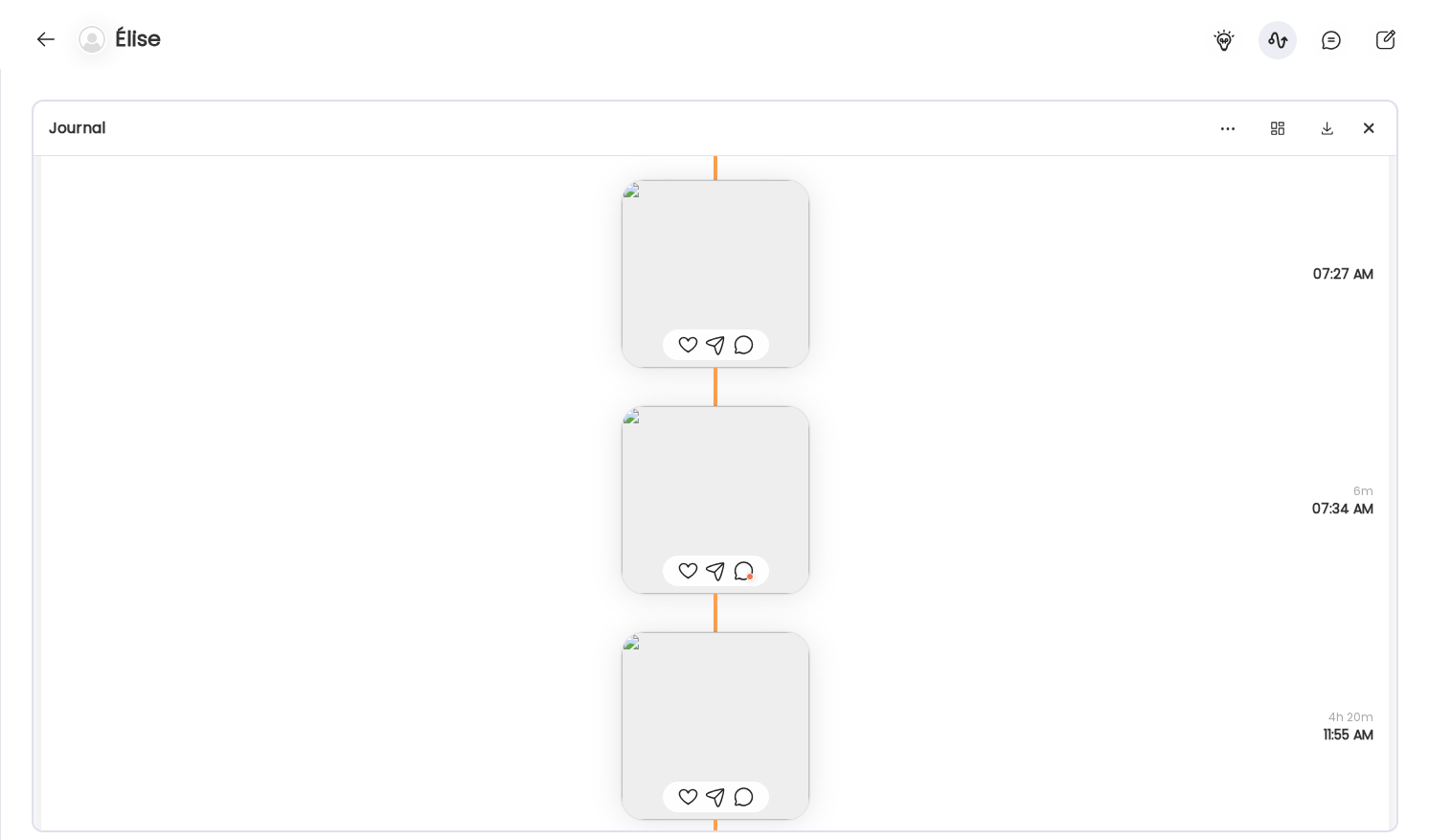 click at bounding box center (743, 571) 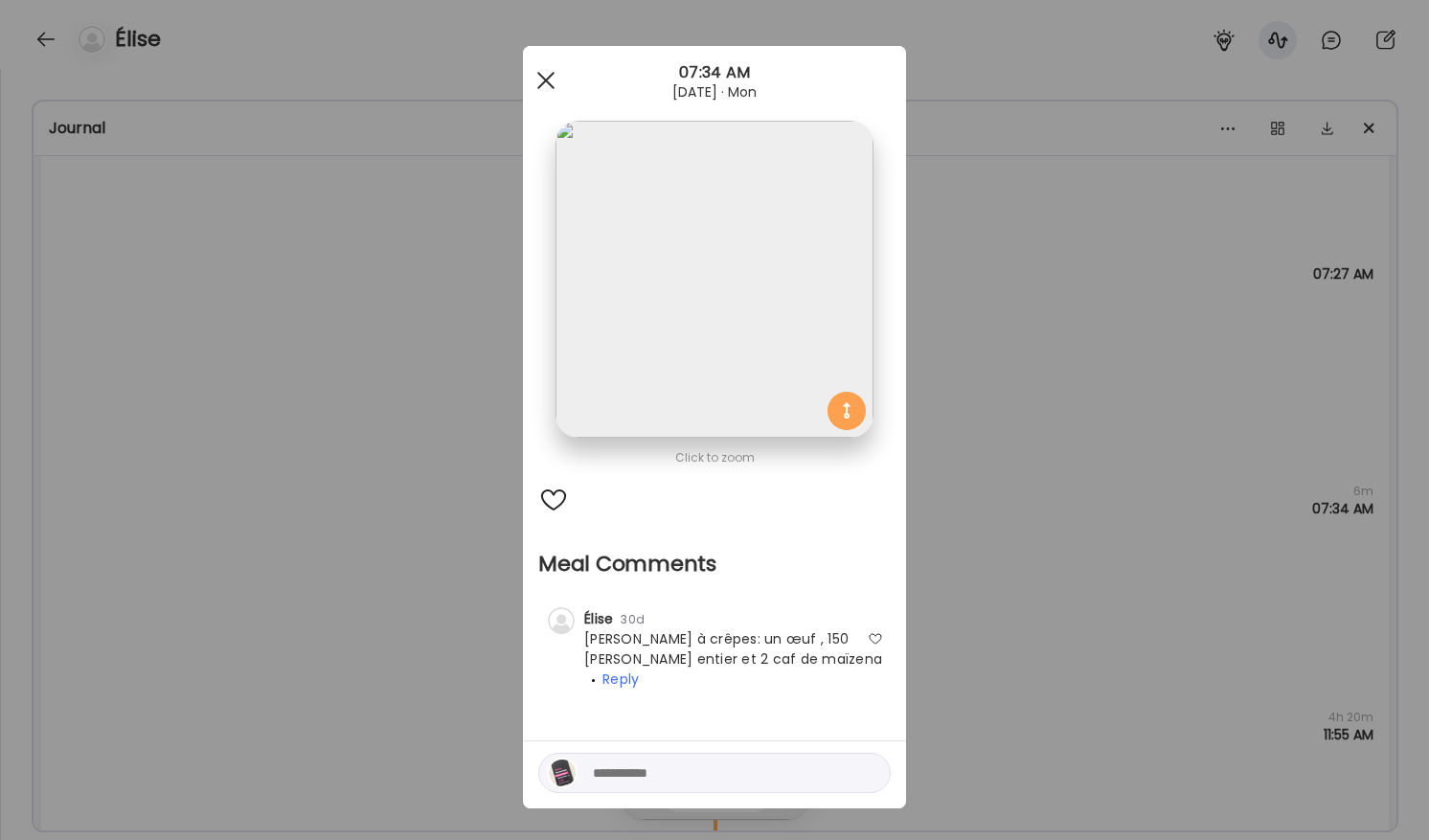 click at bounding box center (546, 80) 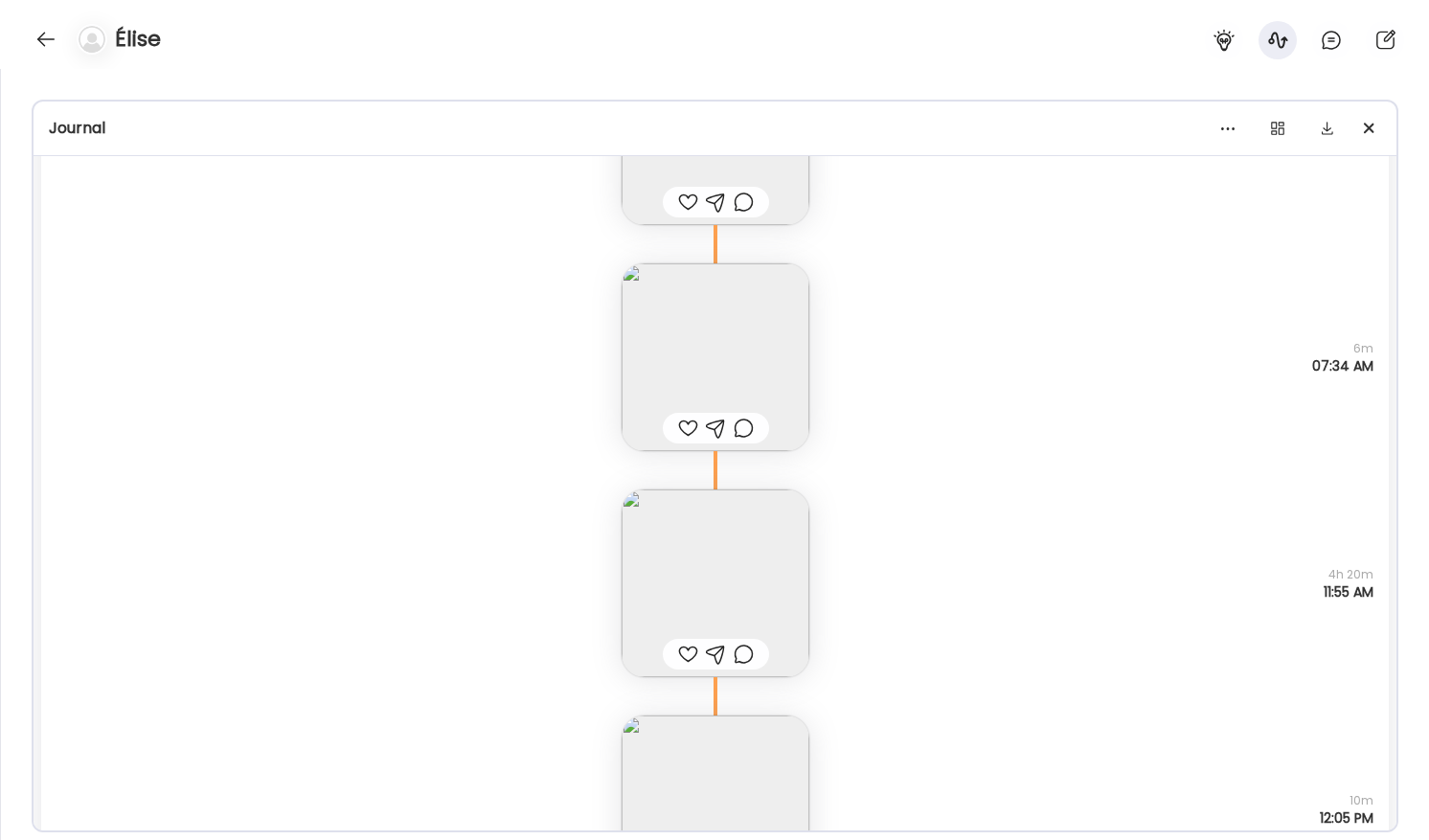 scroll, scrollTop: 2468, scrollLeft: 0, axis: vertical 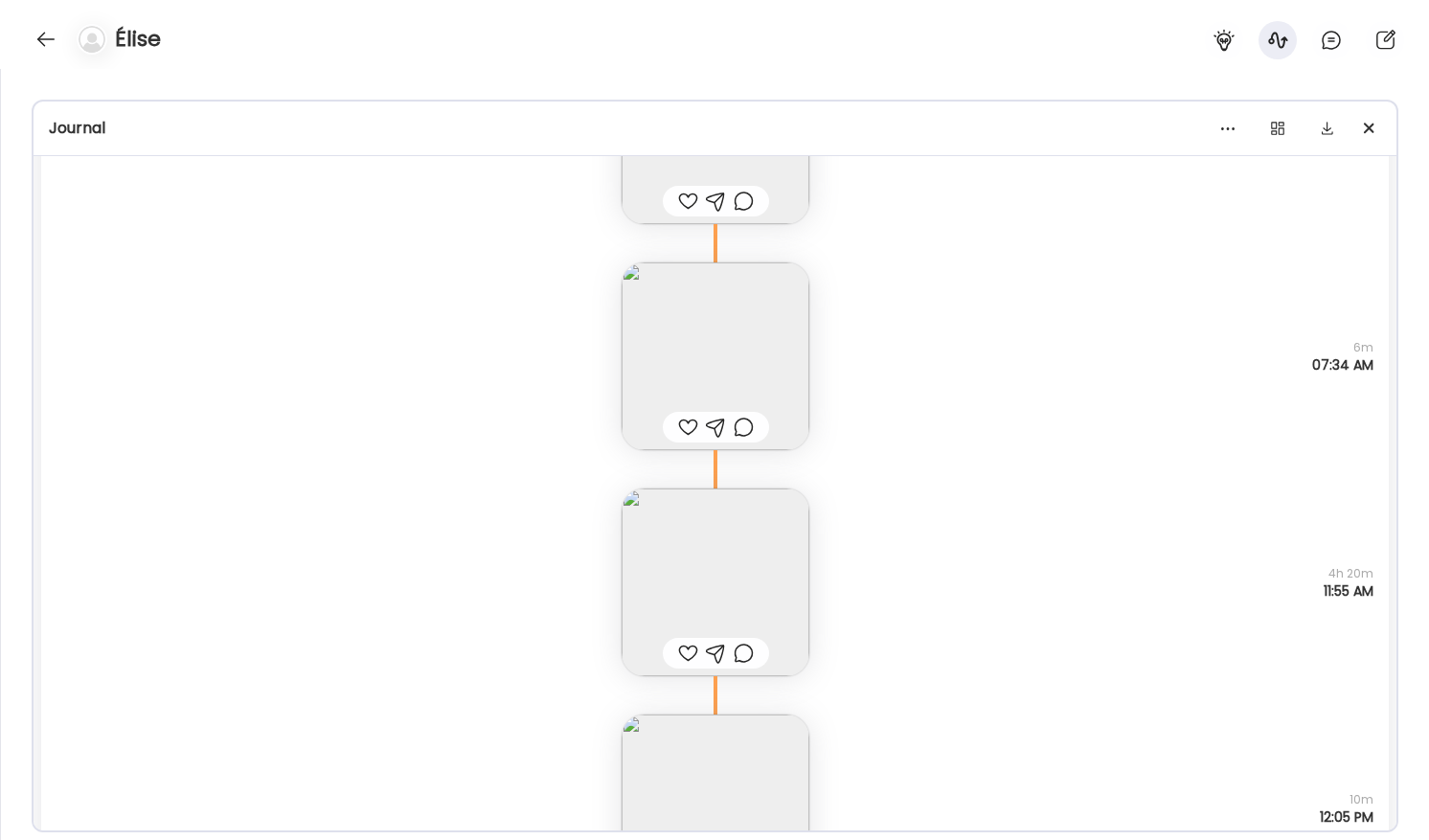 drag, startPoint x: 737, startPoint y: 578, endPoint x: 731, endPoint y: 556, distance: 22.803509 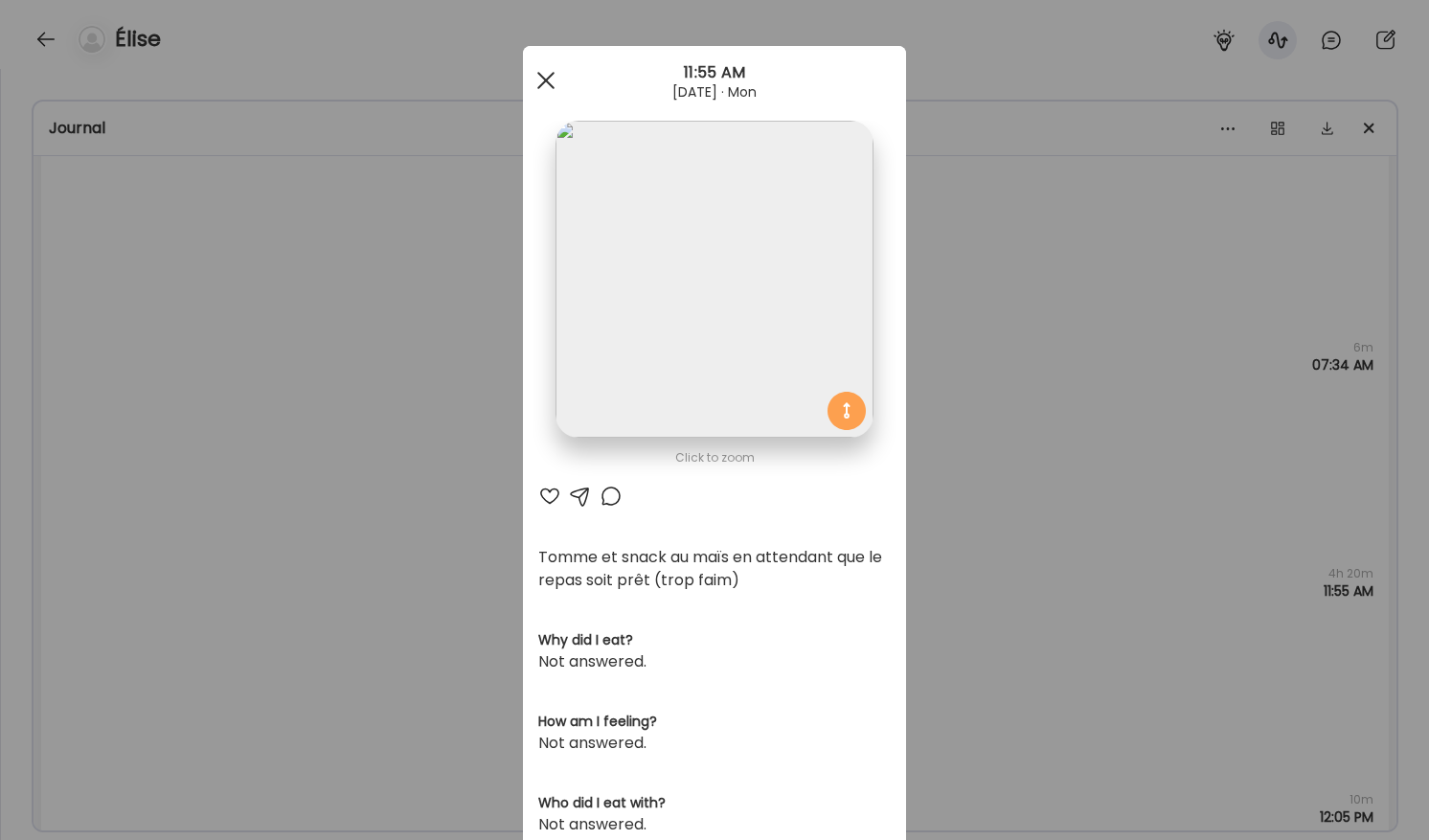 click at bounding box center [546, 80] 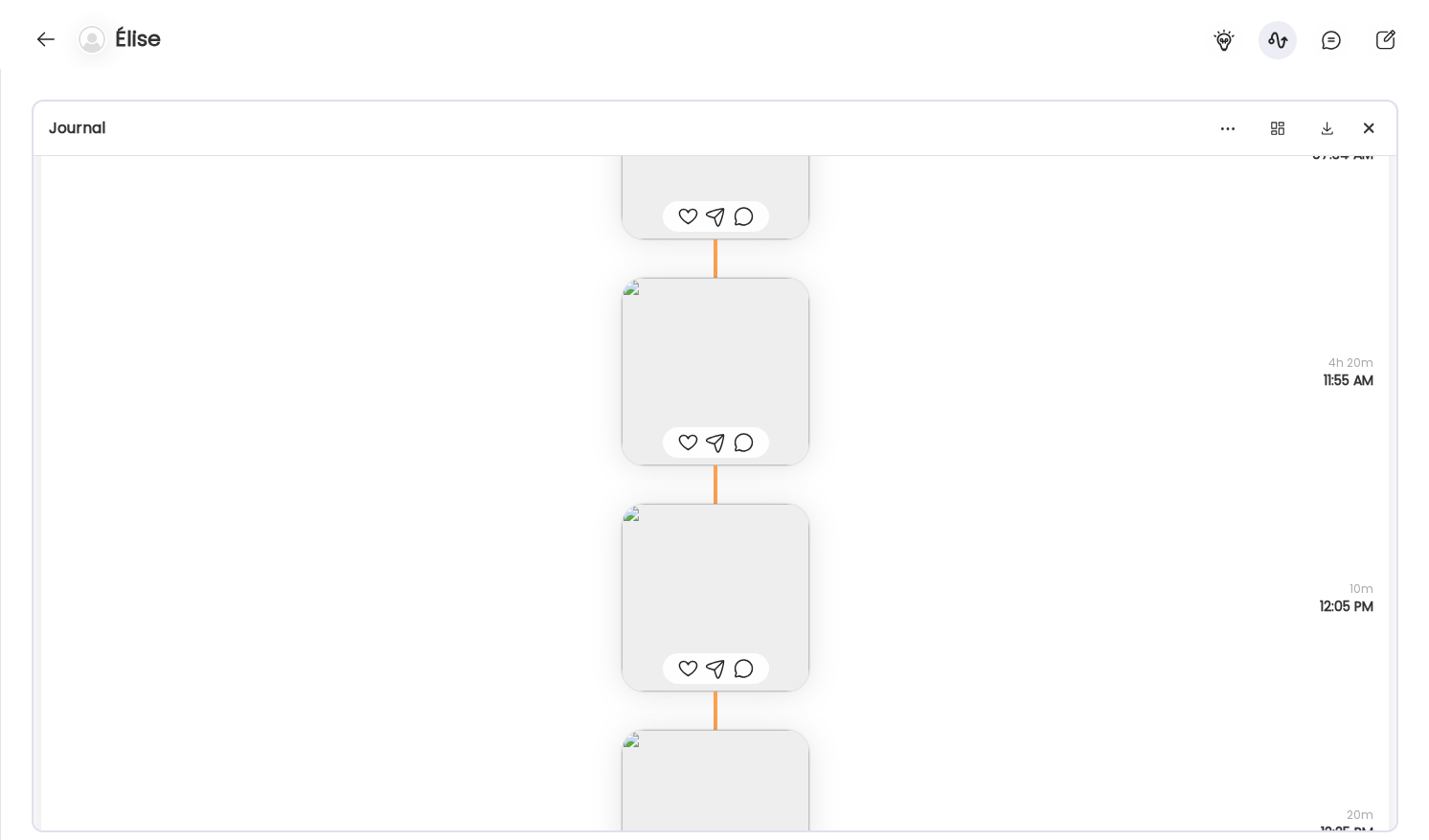 scroll, scrollTop: 2713, scrollLeft: 0, axis: vertical 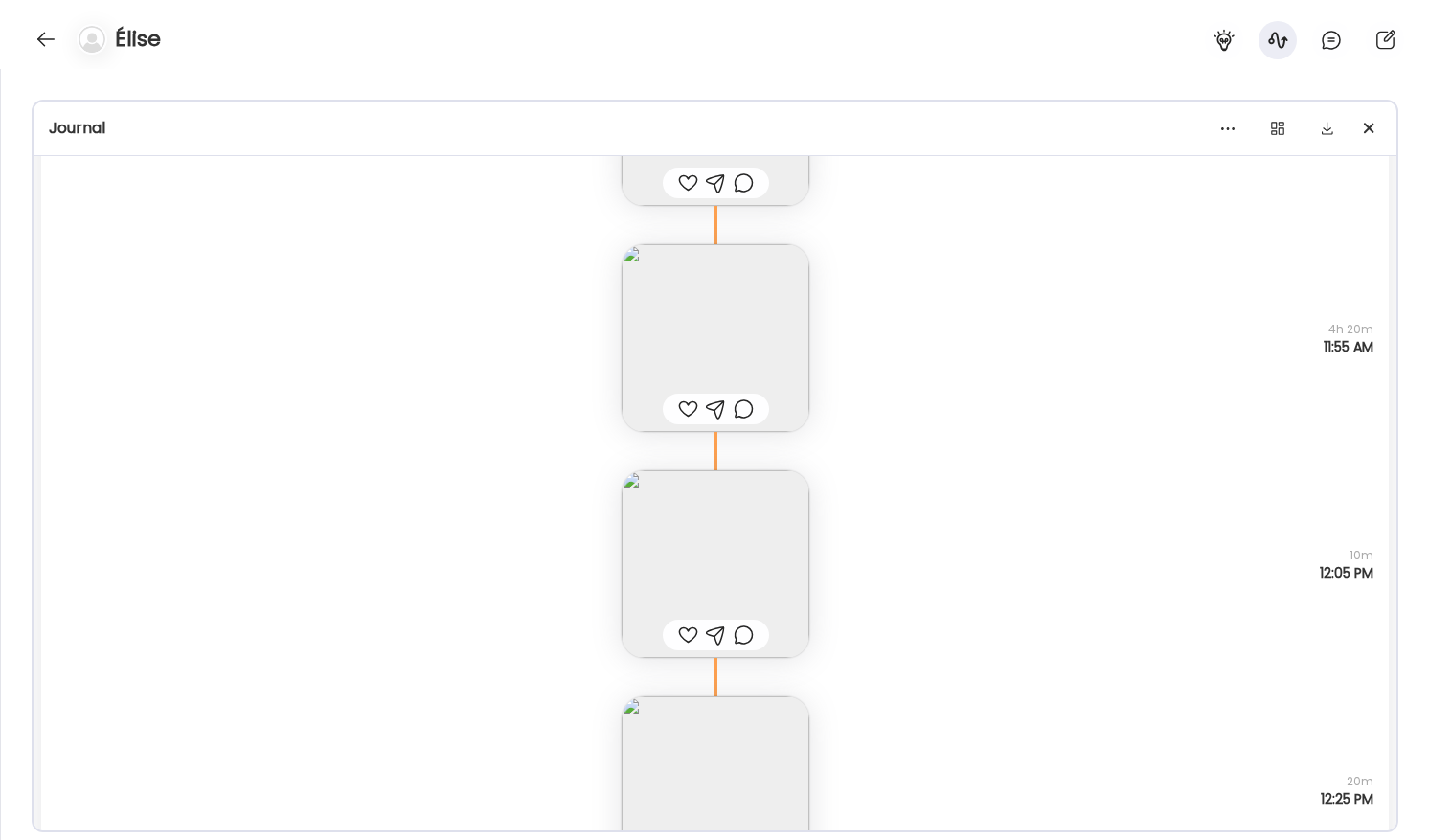 click at bounding box center (715, 564) 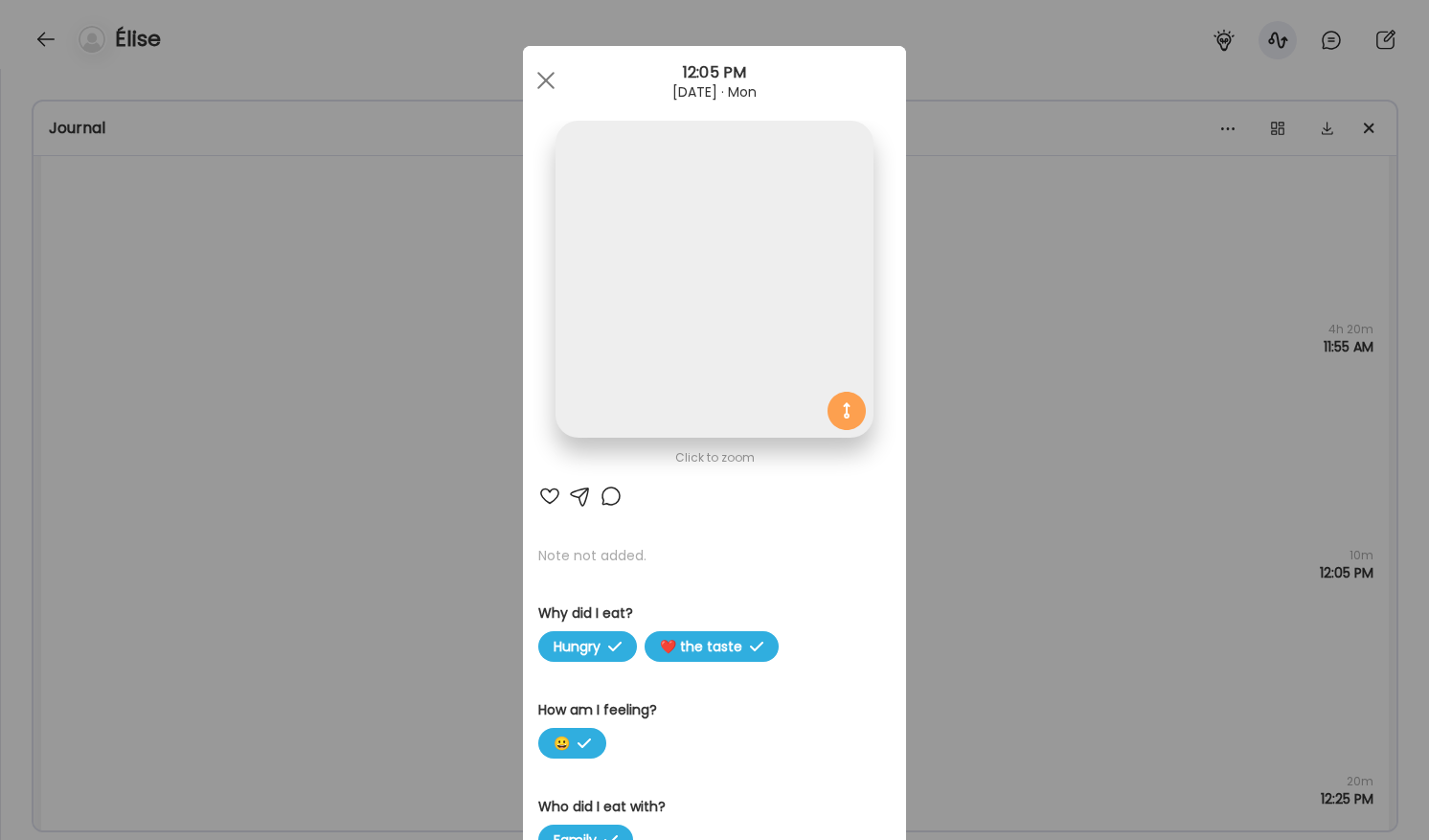 click at bounding box center (714, 279) 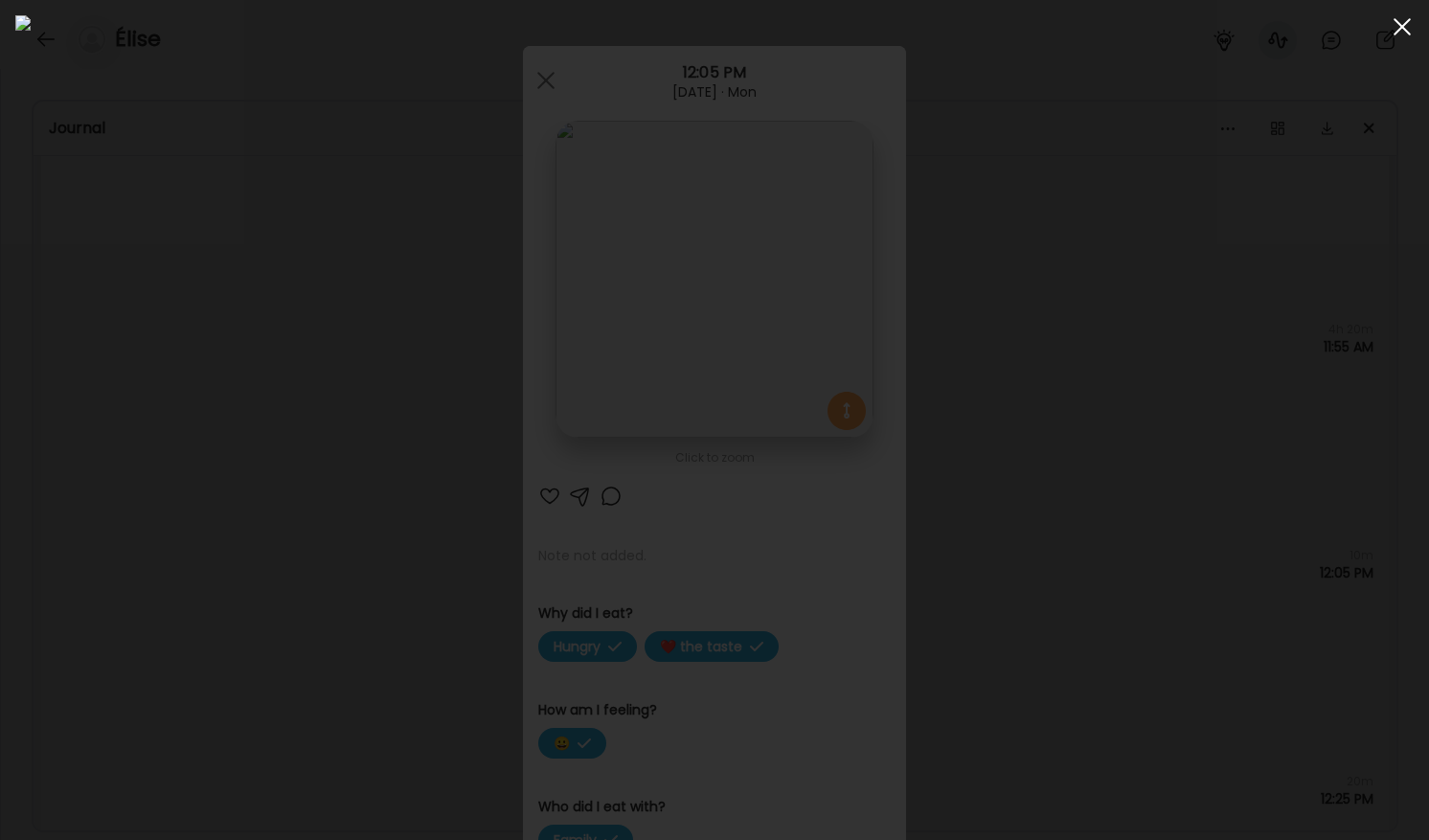 click at bounding box center [1402, 27] 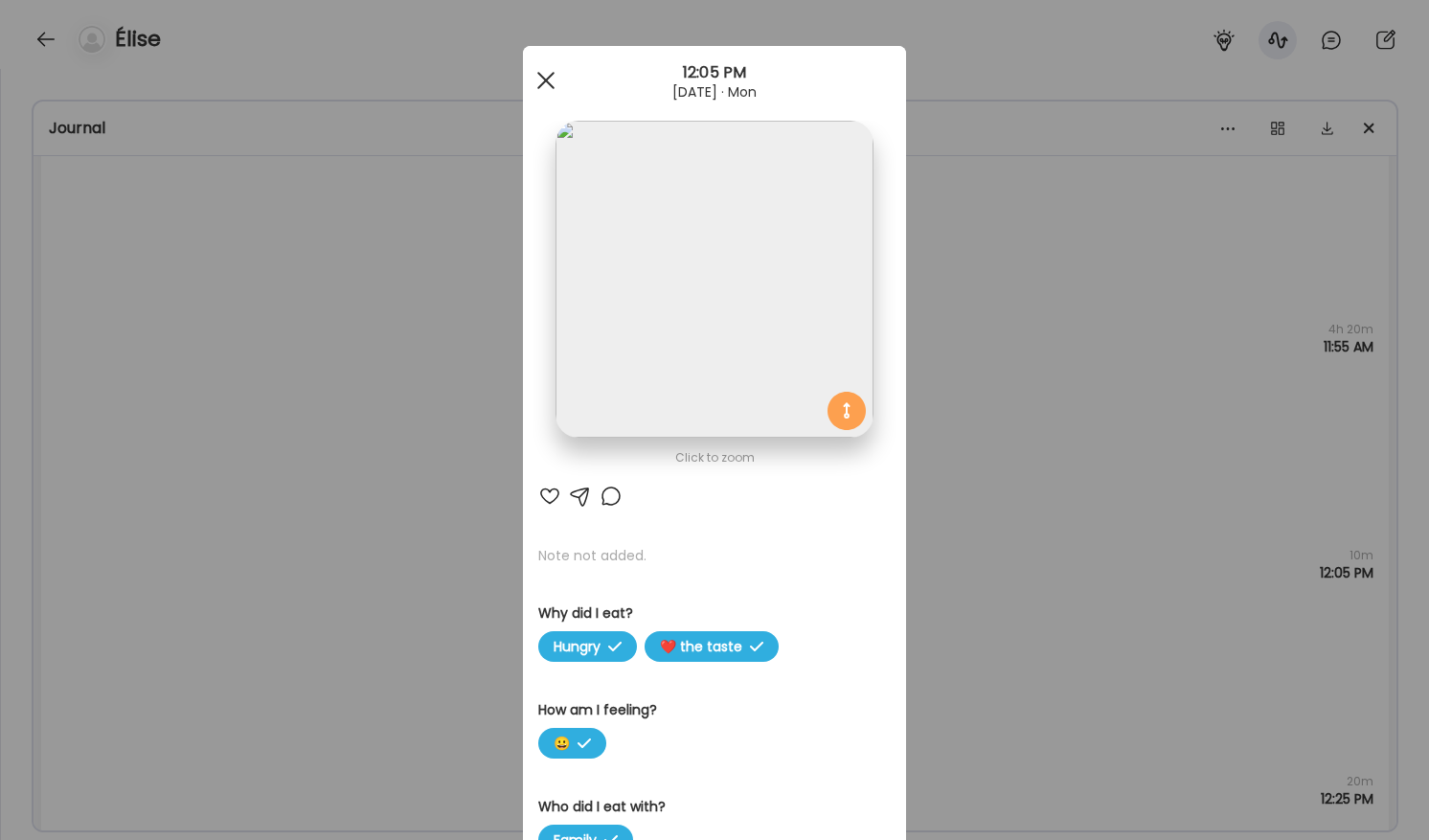 click at bounding box center (546, 80) 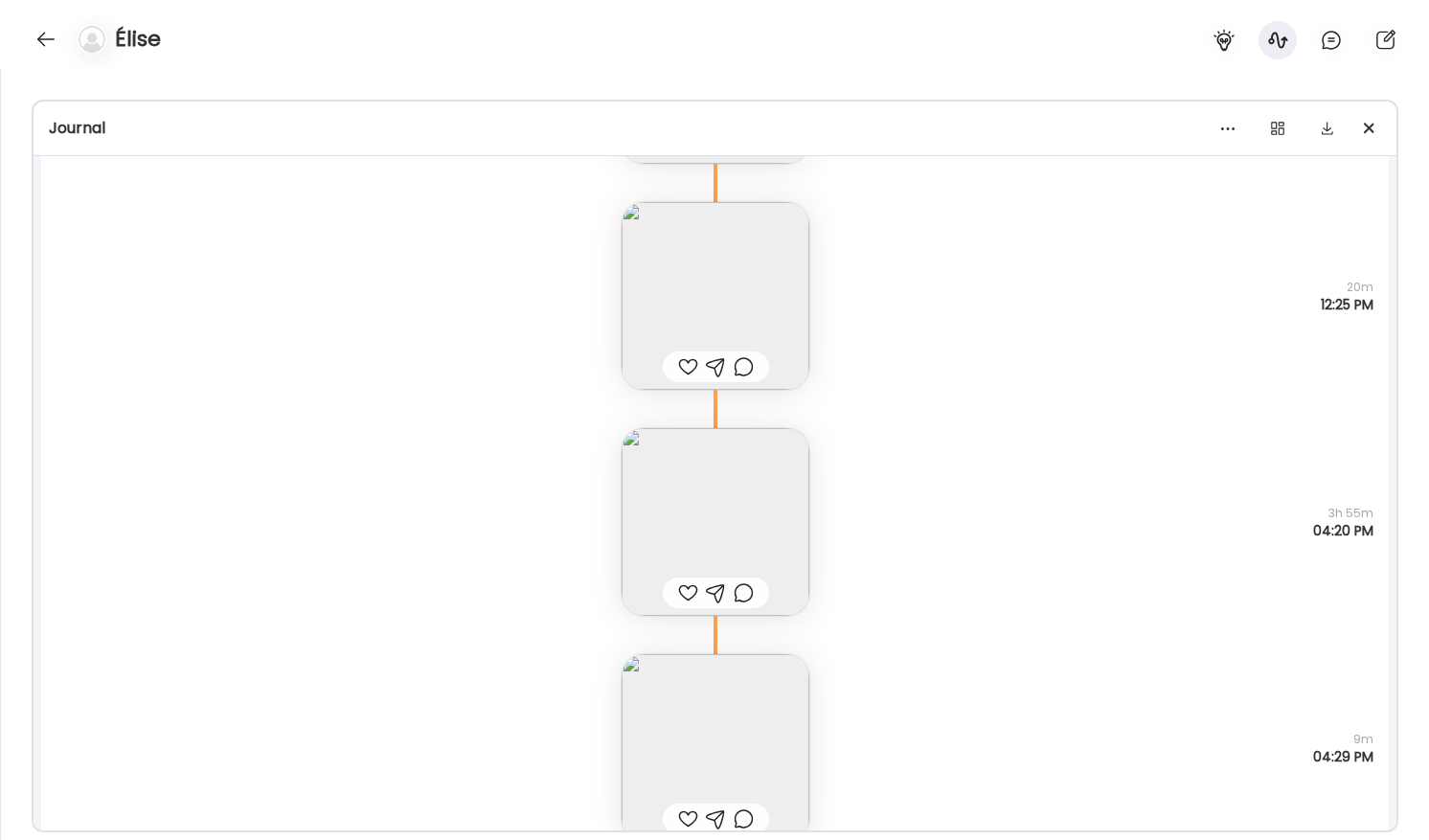 scroll, scrollTop: 3211, scrollLeft: 0, axis: vertical 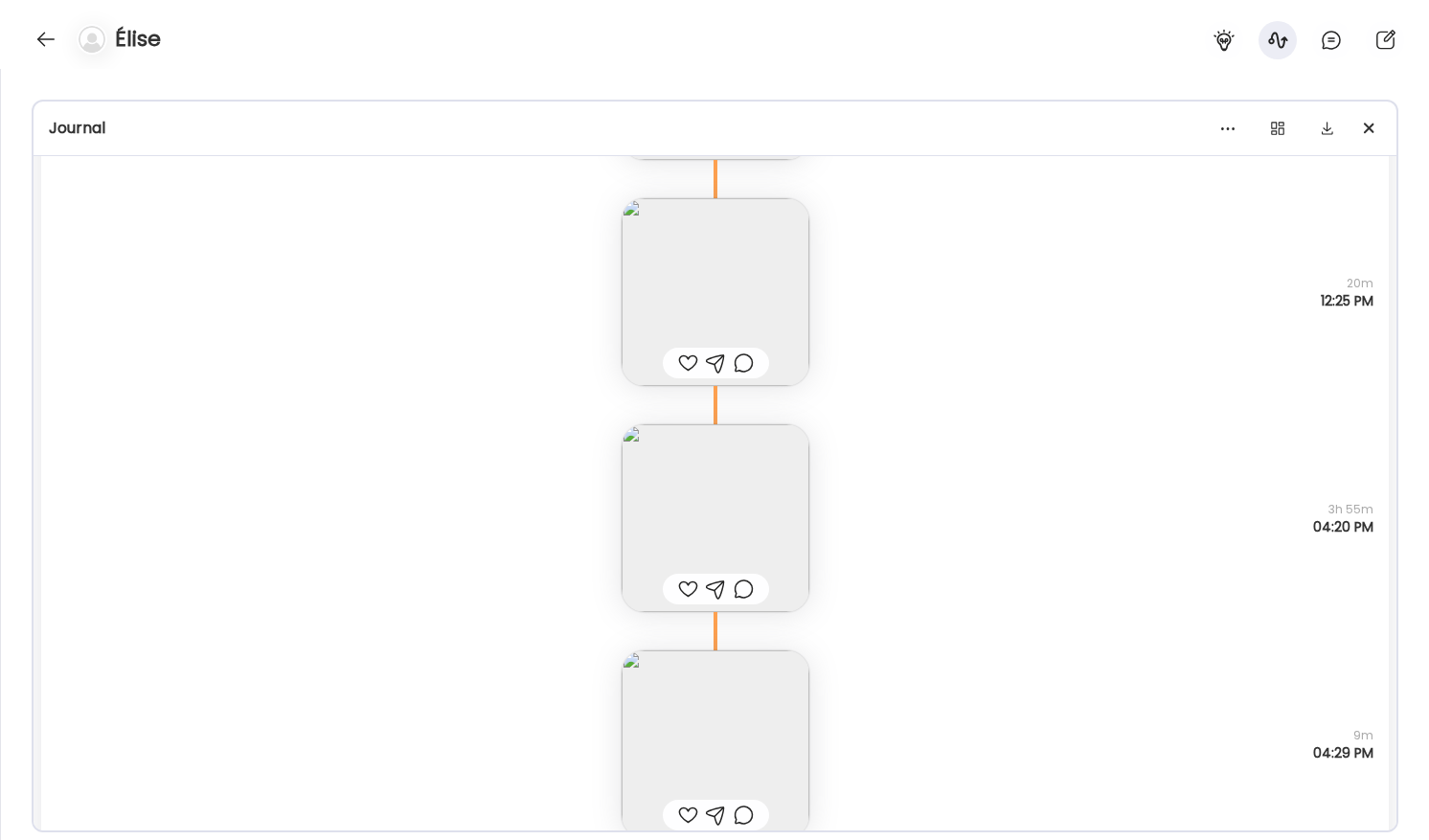 click at bounding box center (715, 518) 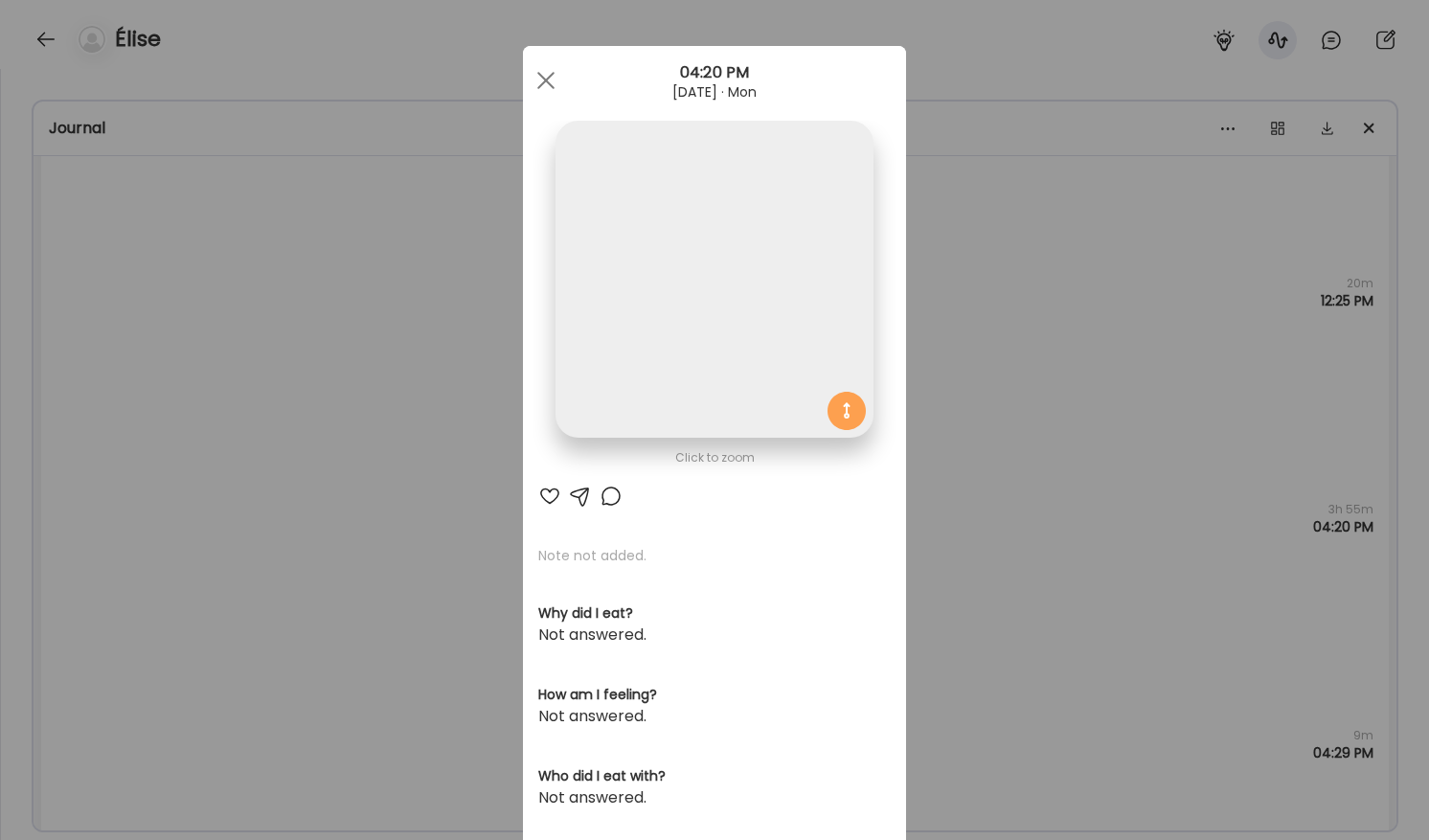 click at bounding box center (714, 279) 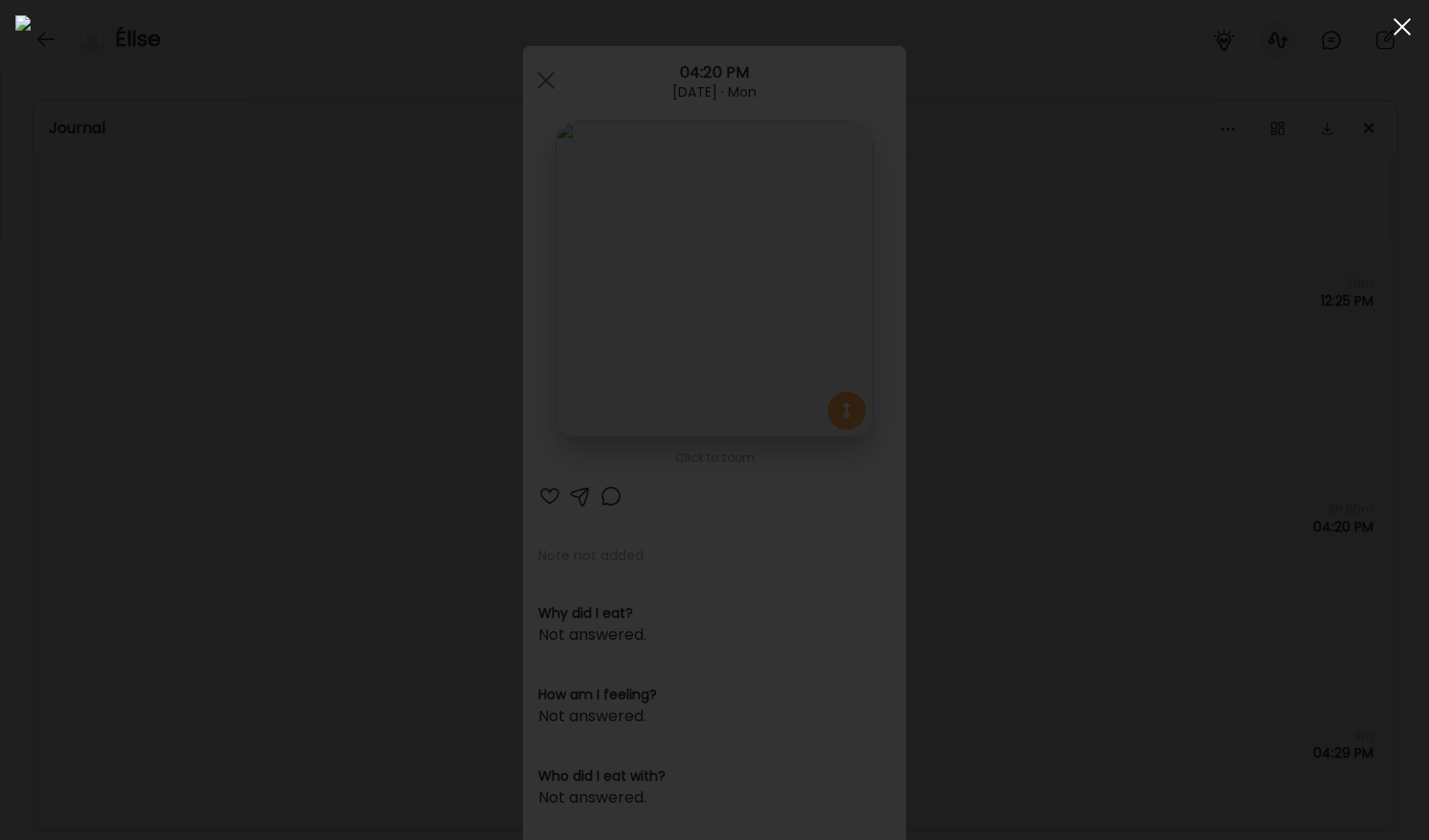 click at bounding box center [1402, 27] 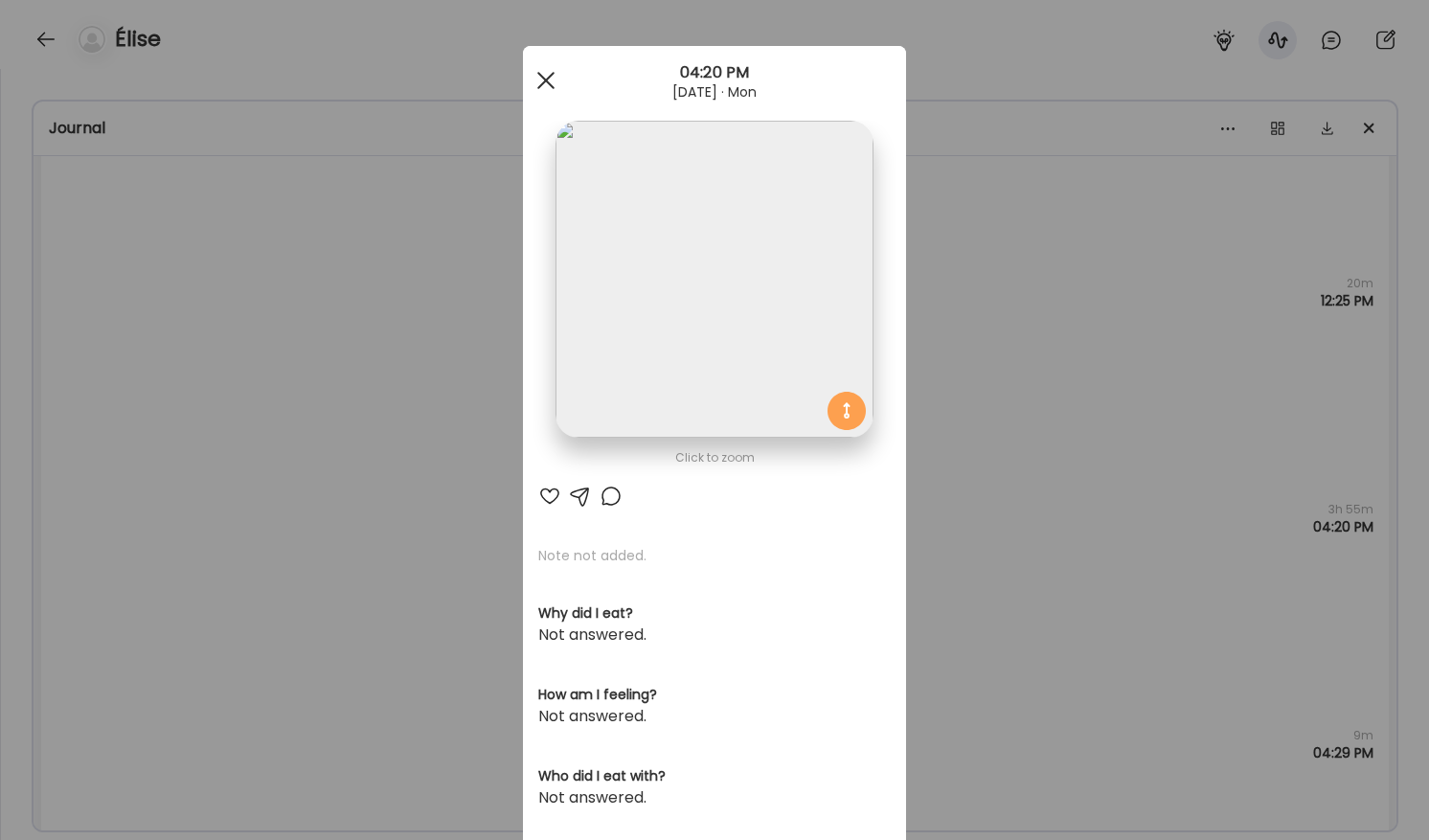 click at bounding box center [546, 80] 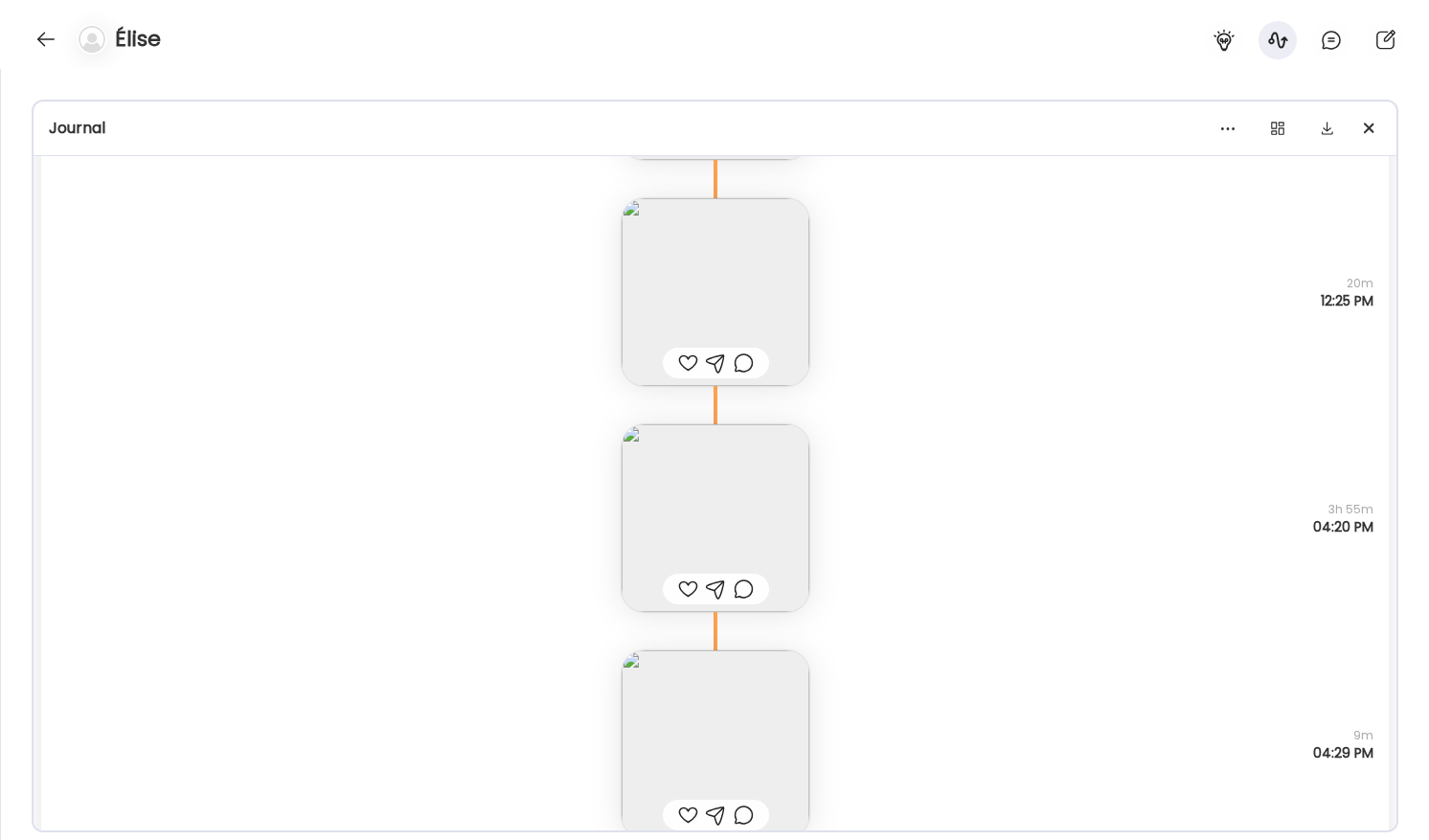 scroll, scrollTop: 3335, scrollLeft: 0, axis: vertical 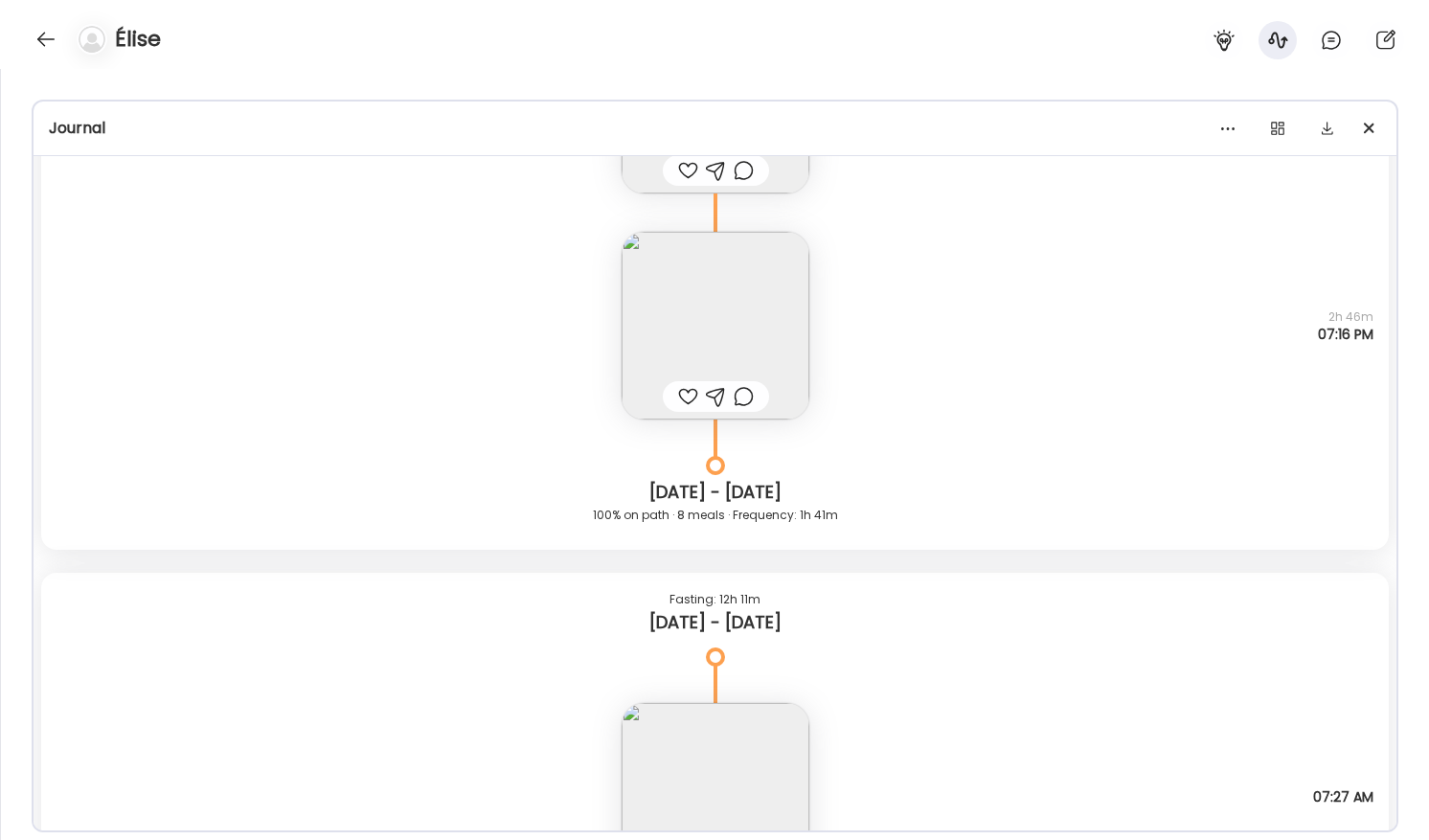 click at bounding box center (715, 326) 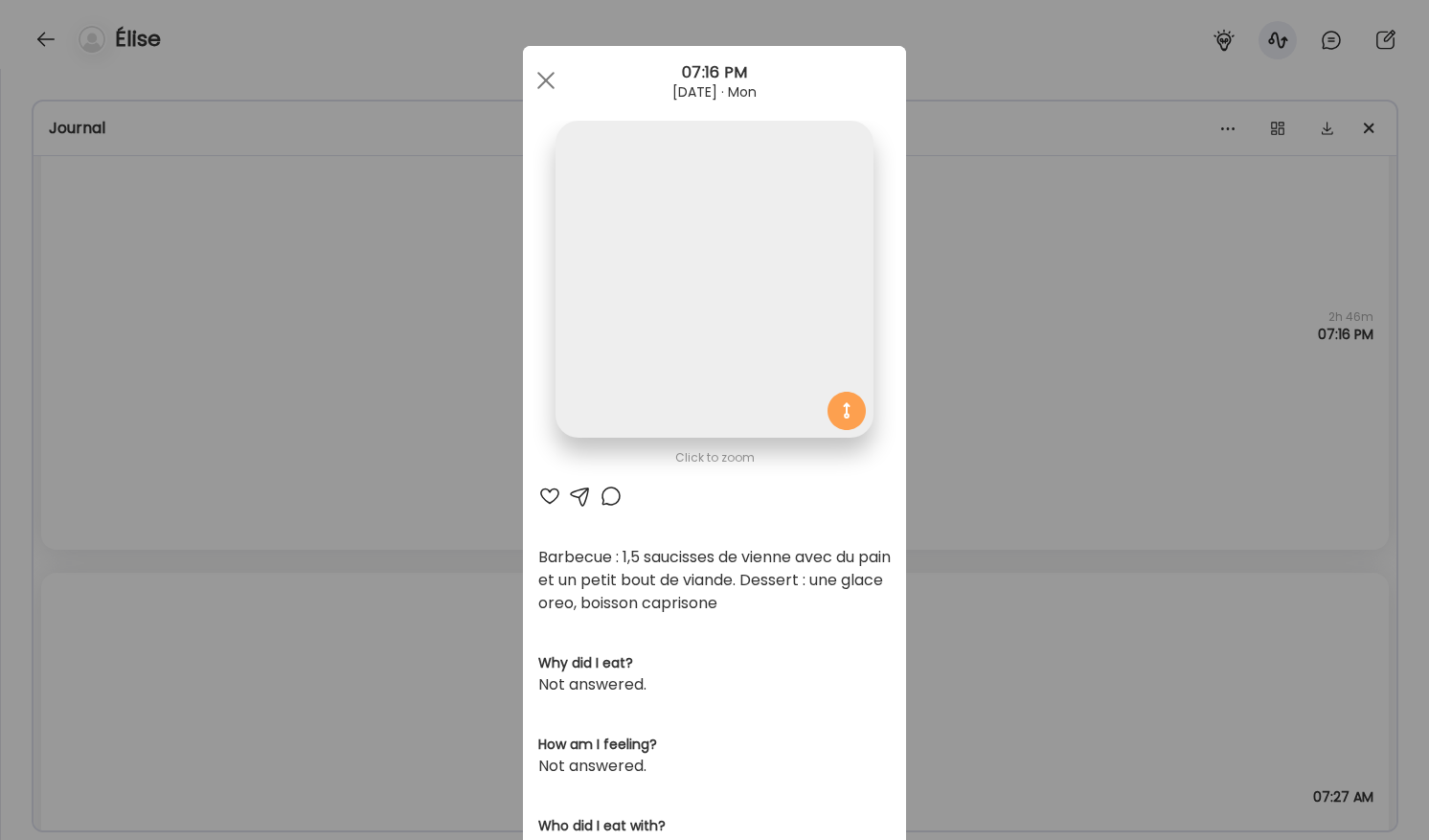 click at bounding box center [714, 279] 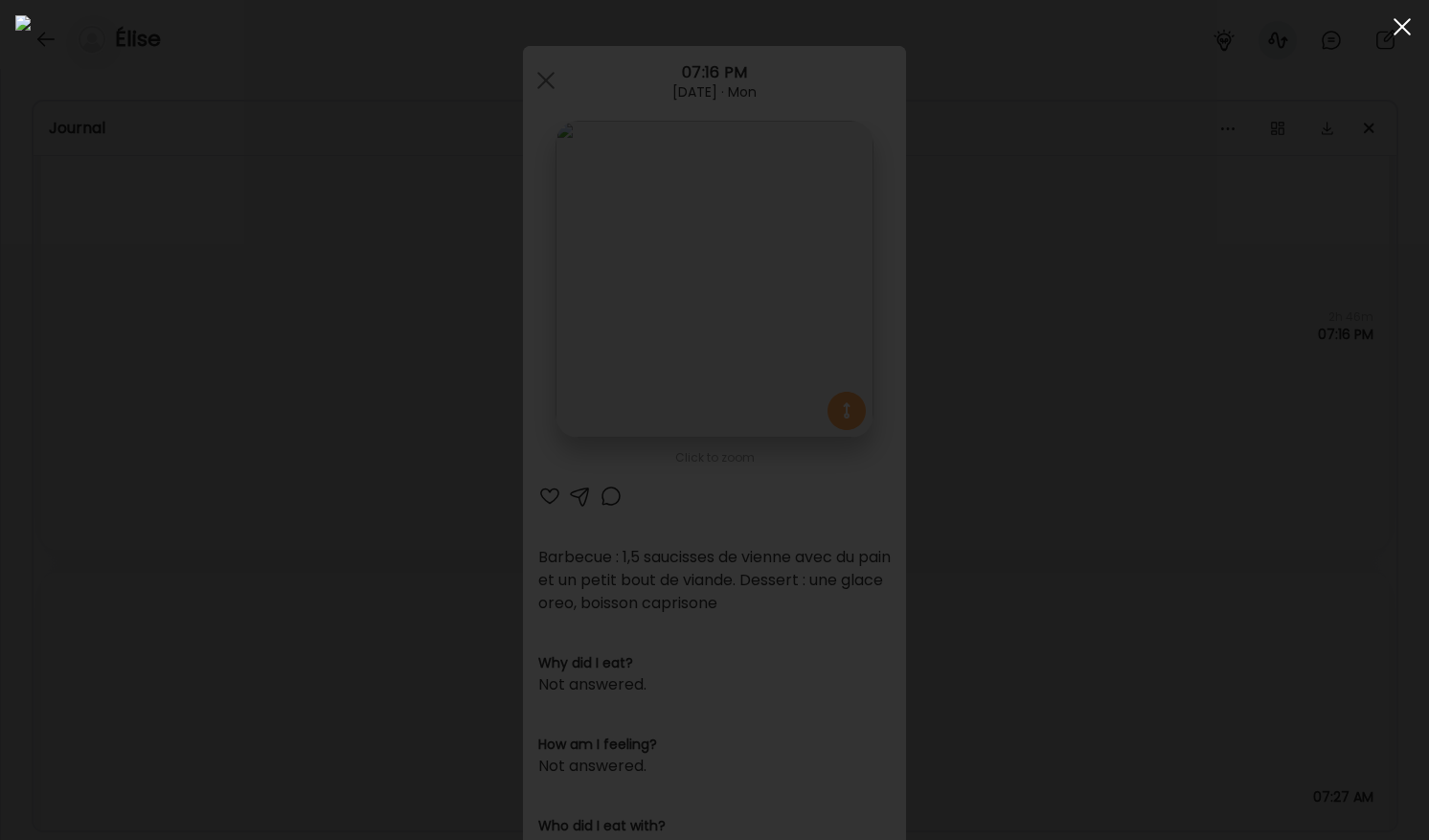 click at bounding box center [1402, 27] 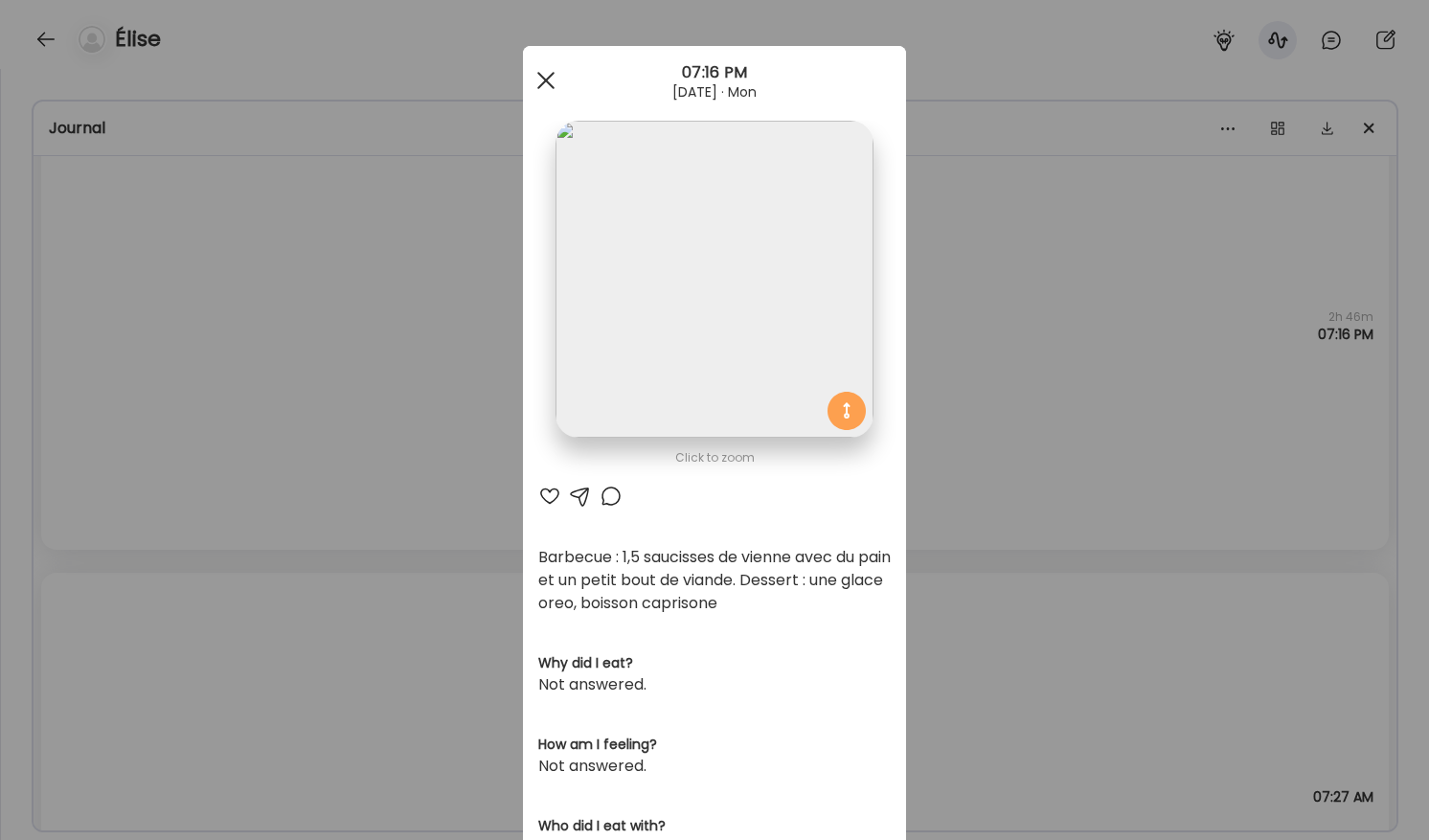 click at bounding box center (546, 80) 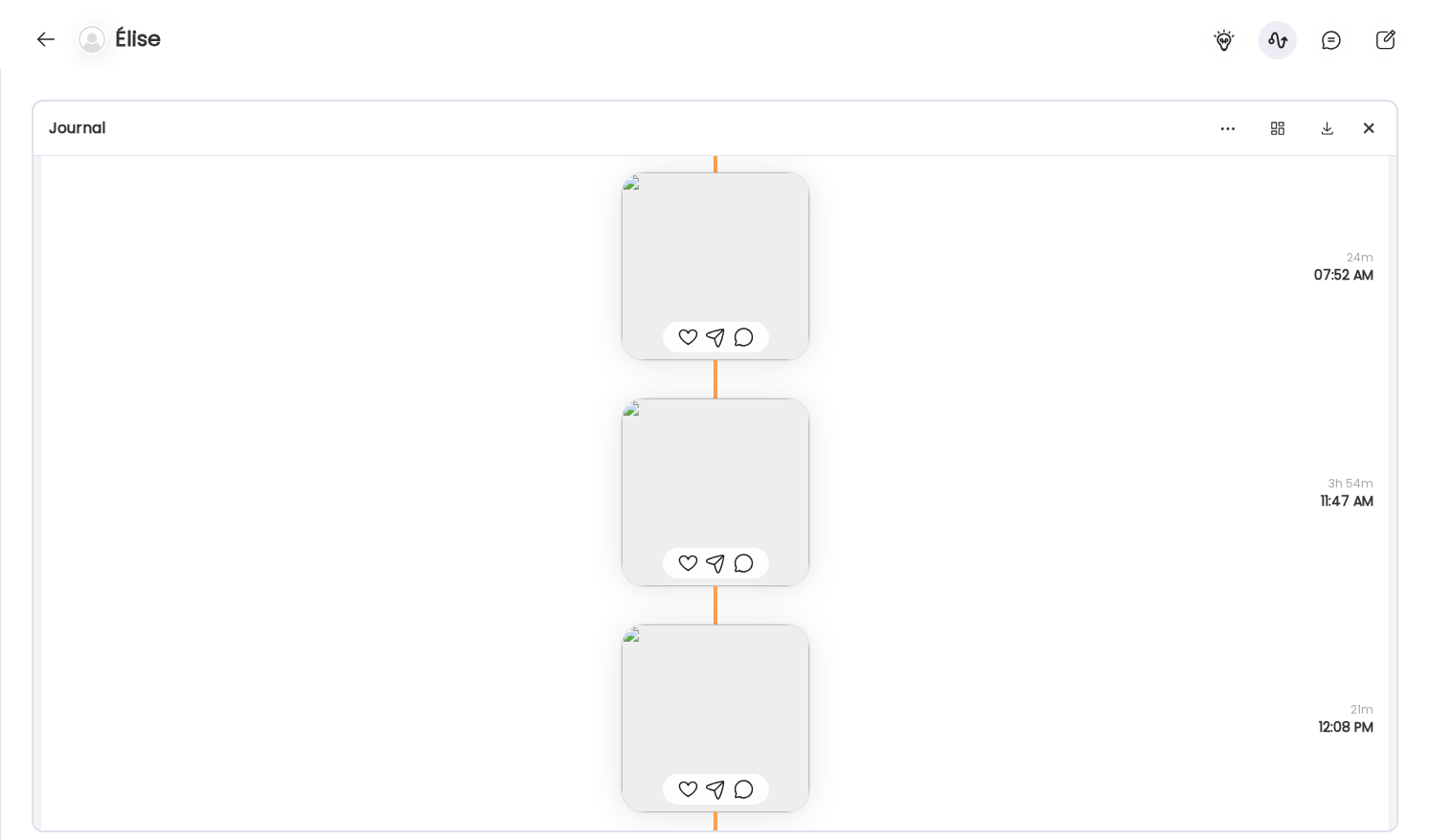 scroll, scrollTop: 4511, scrollLeft: 0, axis: vertical 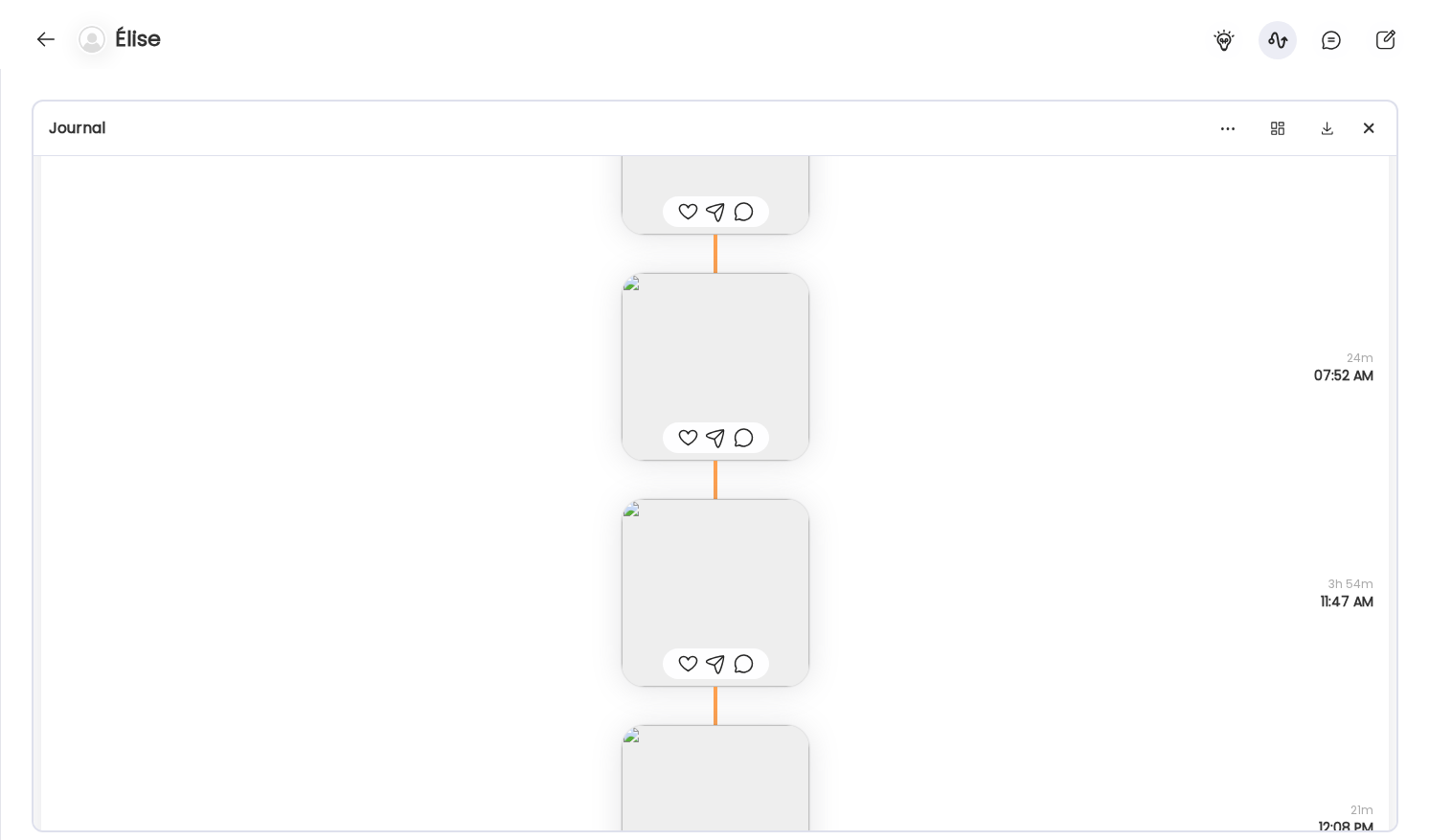 click at bounding box center (715, 367) 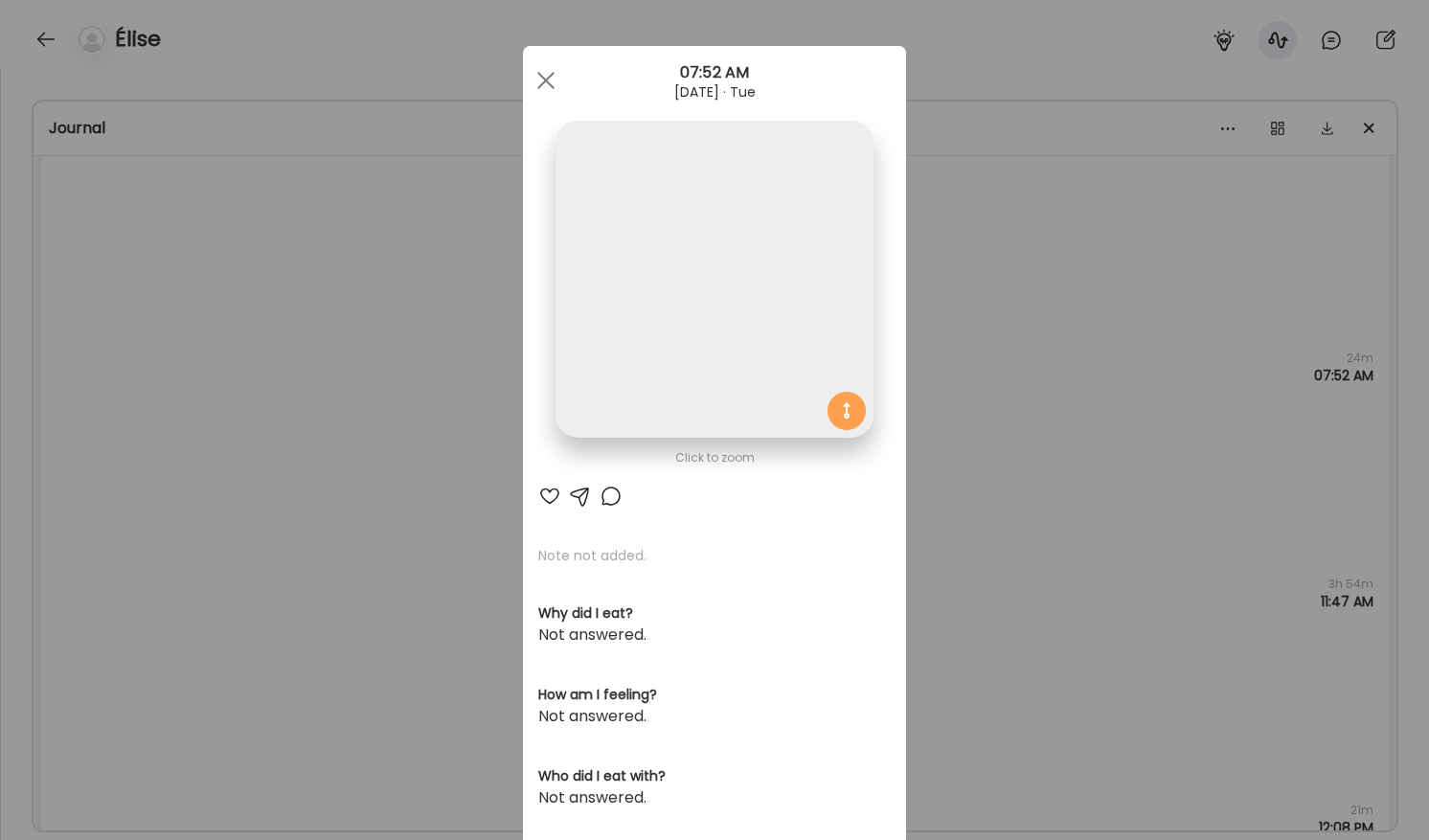 click at bounding box center [714, 279] 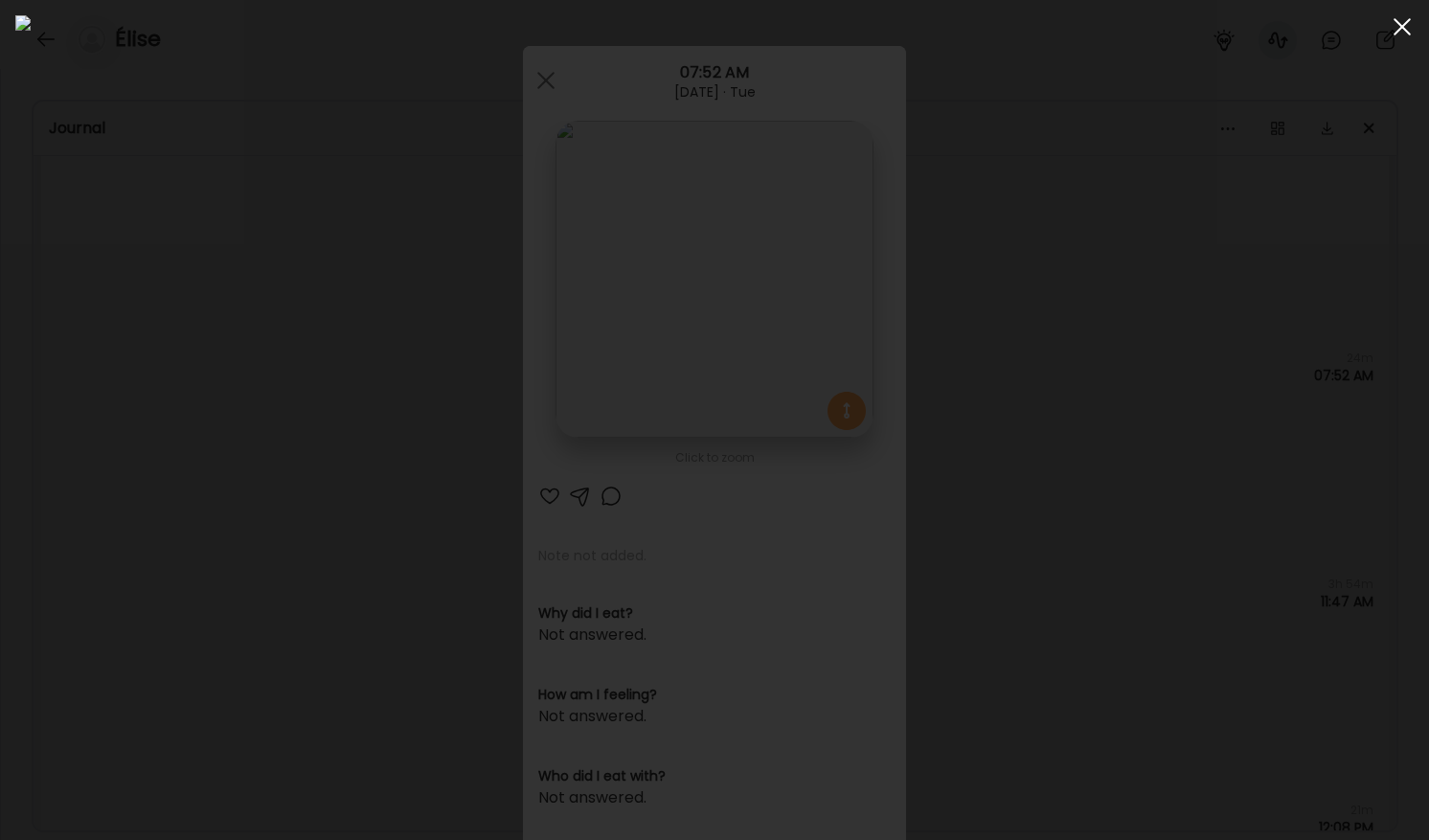 click at bounding box center [1402, 27] 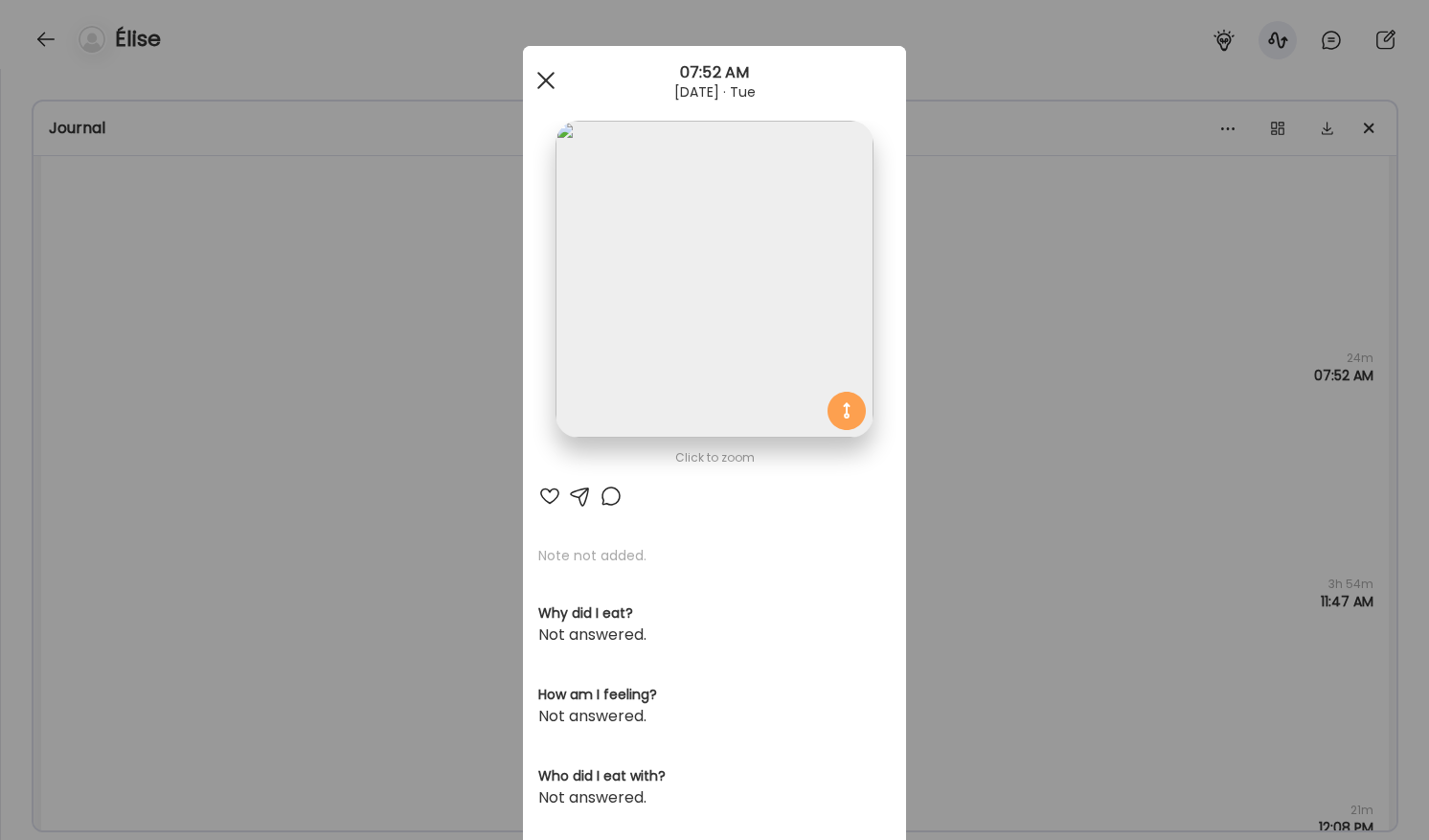 click at bounding box center [546, 80] 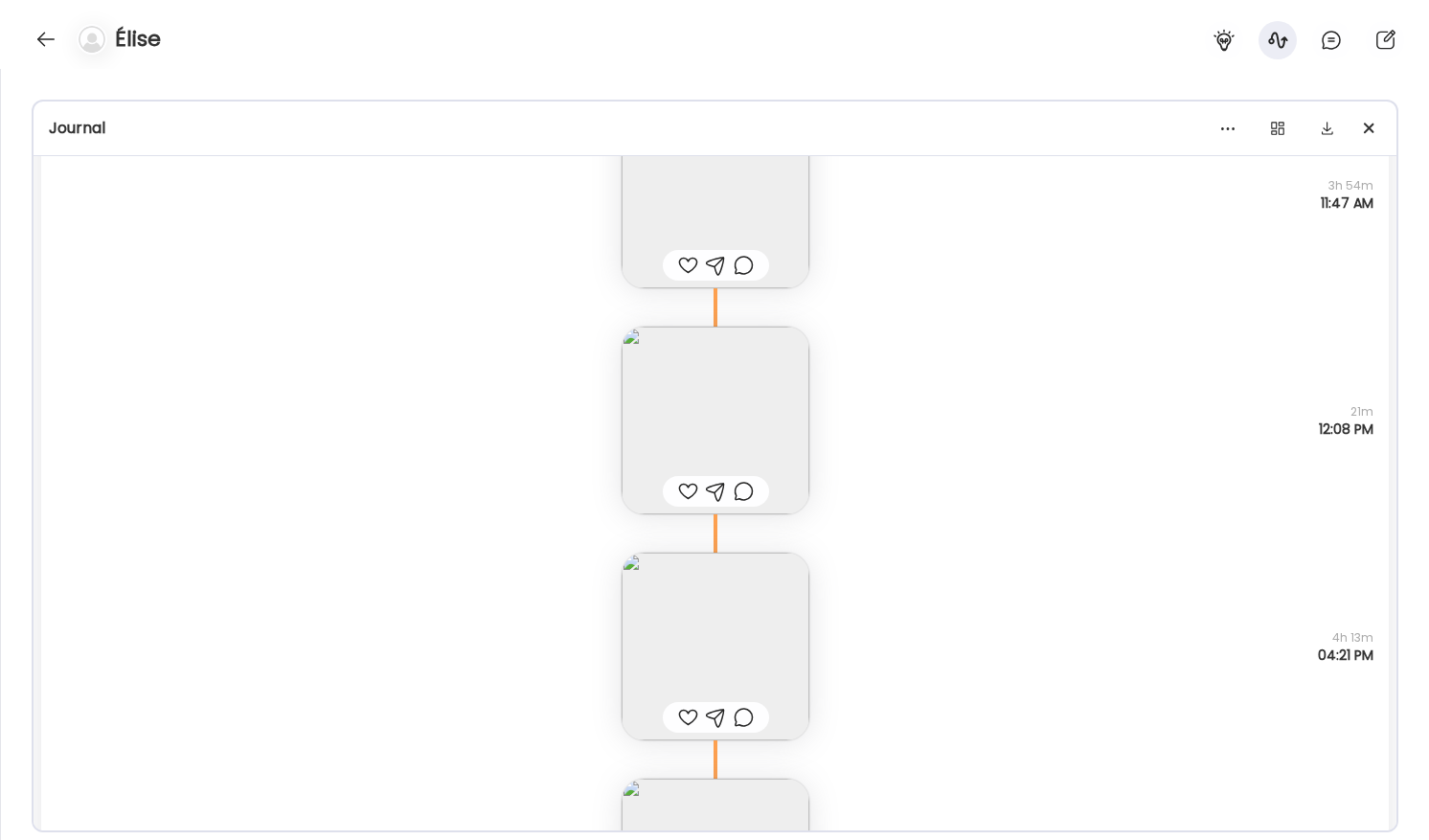 scroll, scrollTop: 4923, scrollLeft: 0, axis: vertical 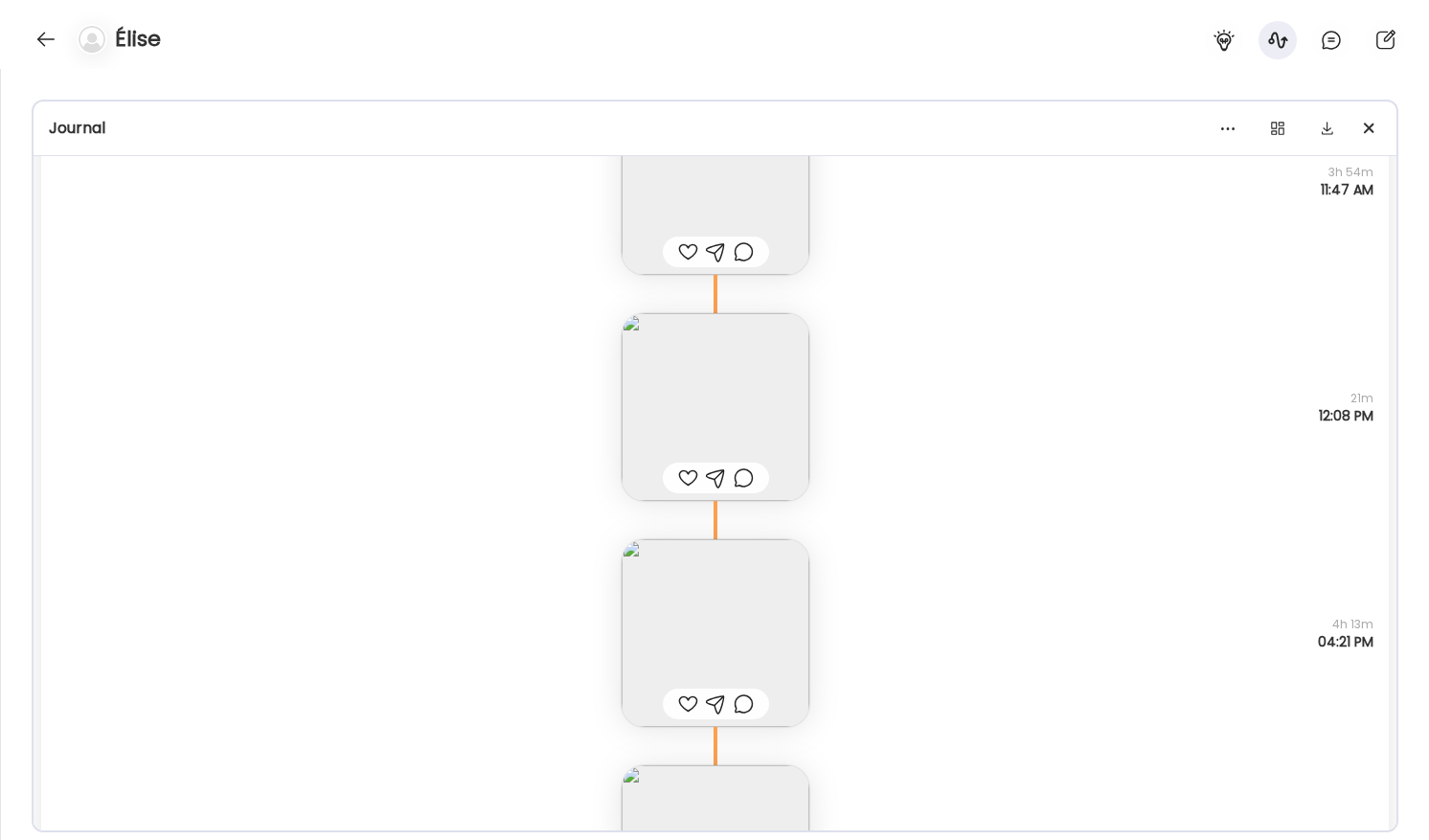 click at bounding box center [715, 407] 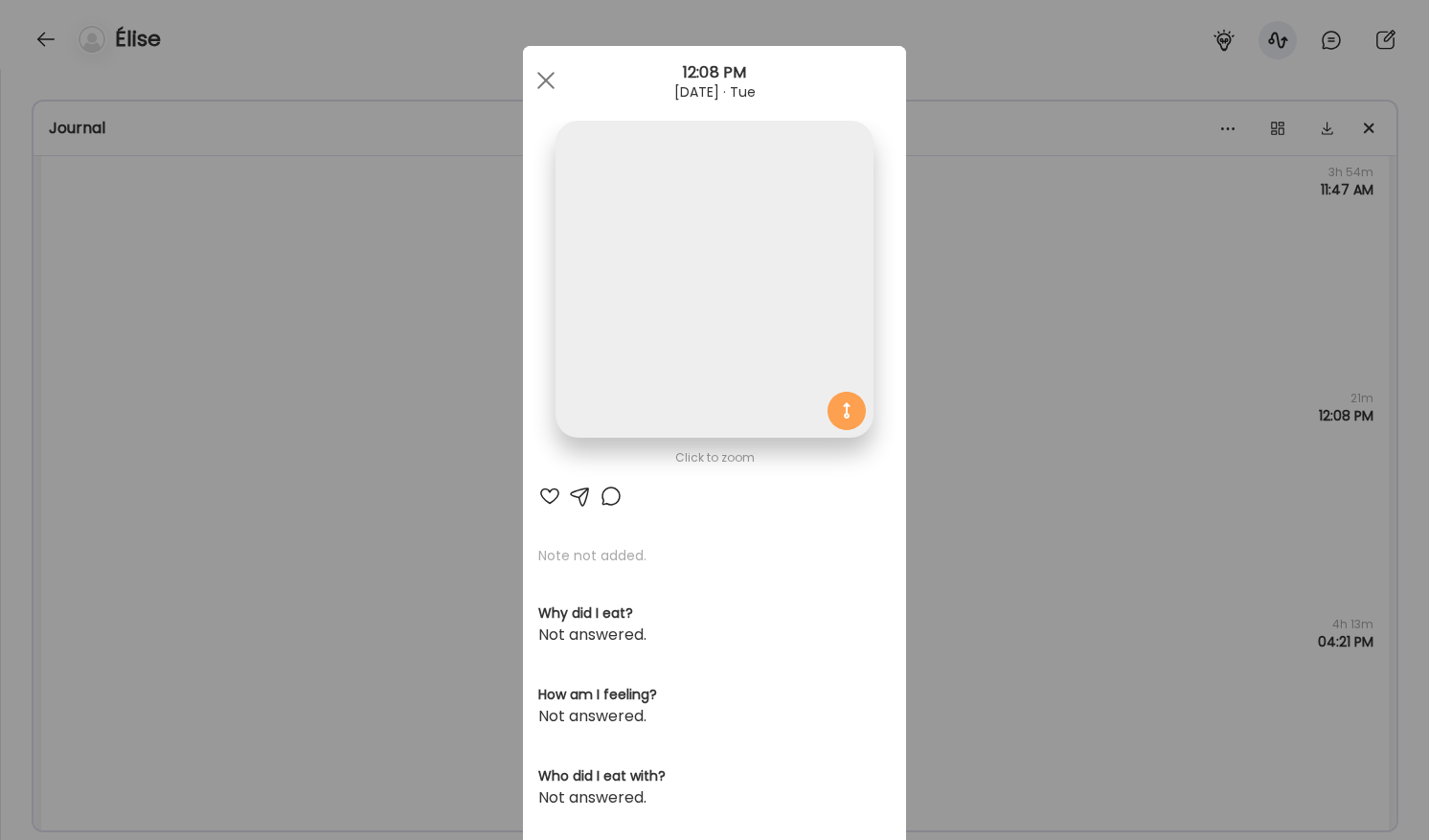 click at bounding box center (714, 279) 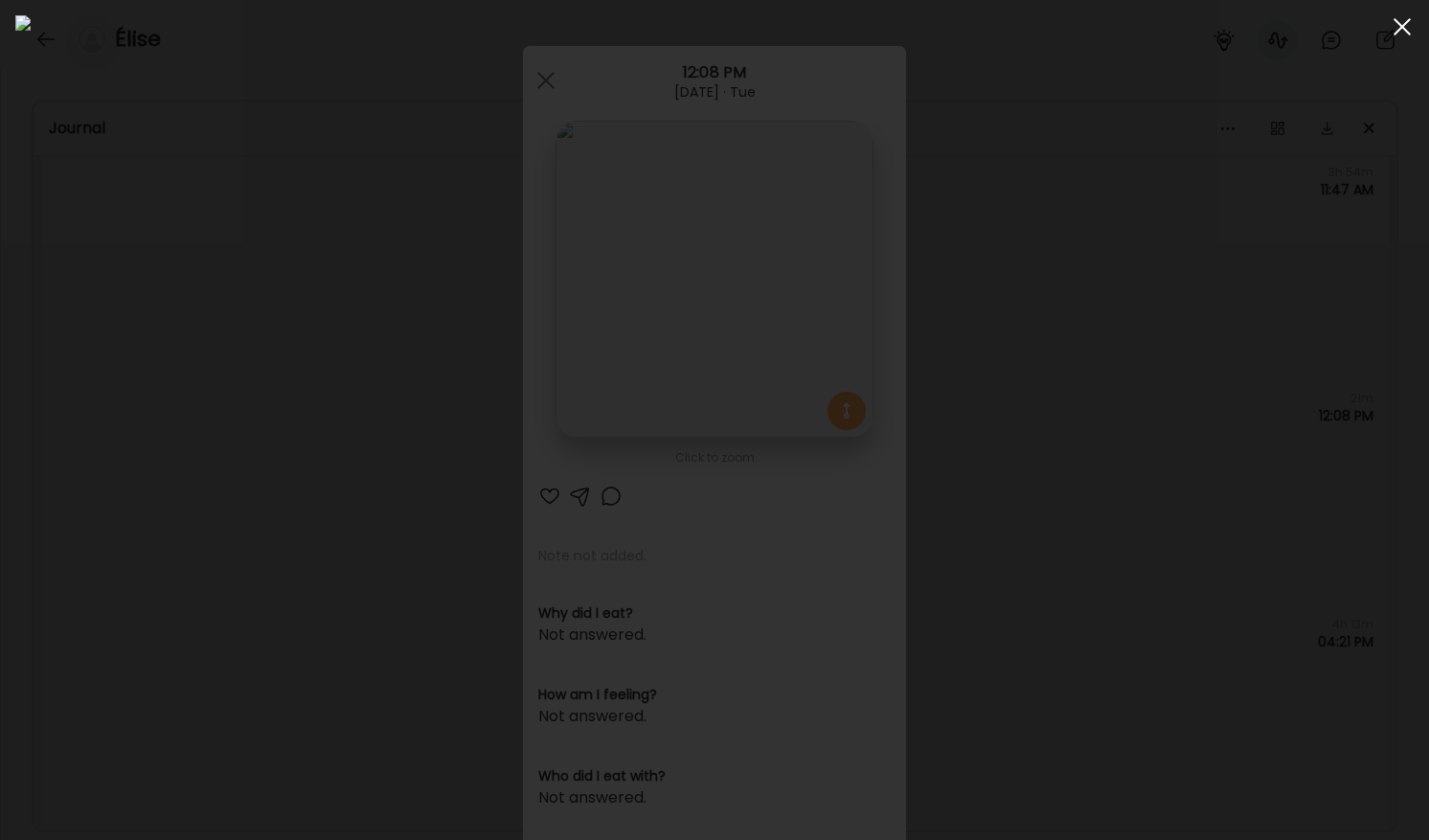 click at bounding box center (1402, 27) 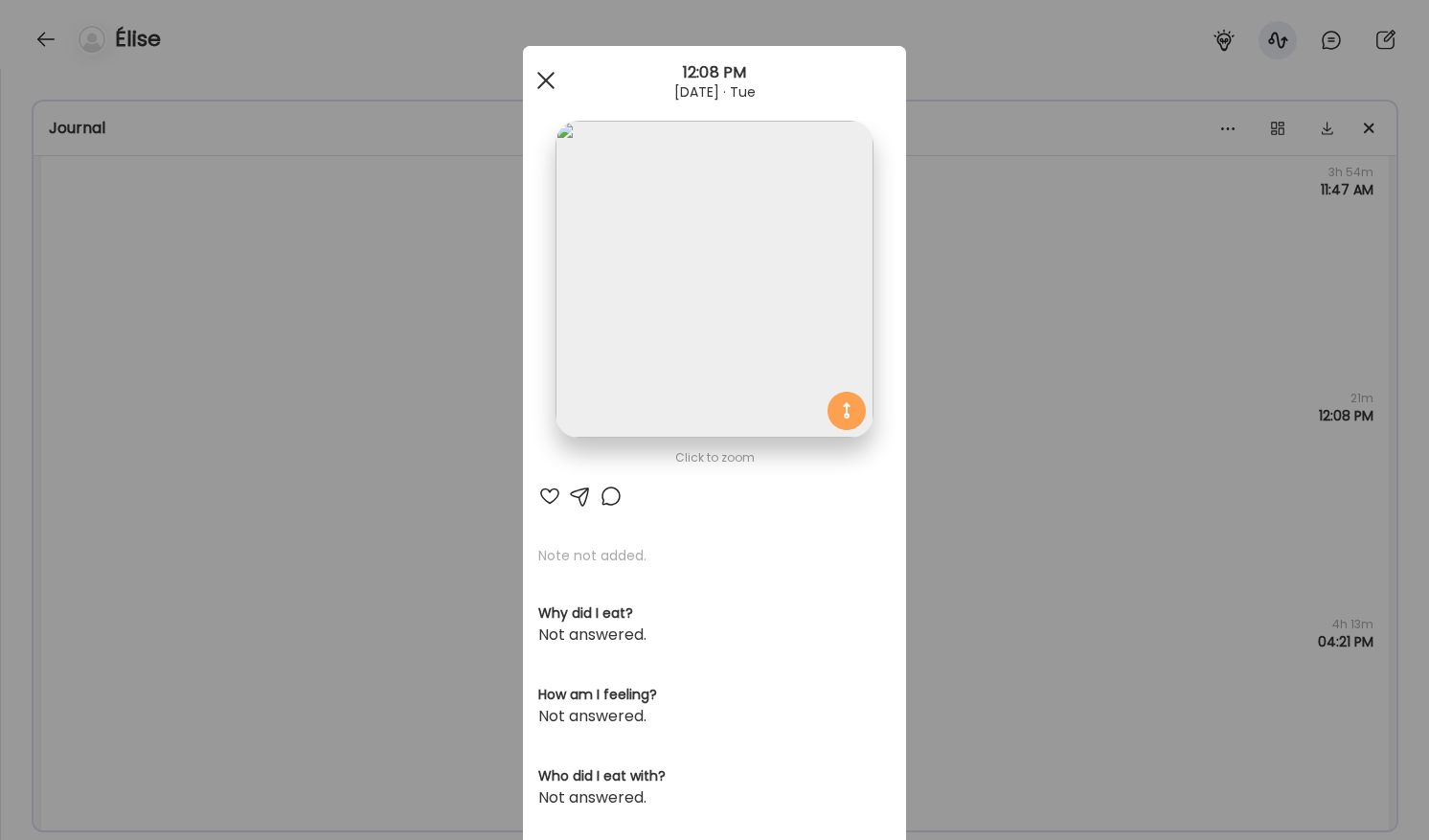 click at bounding box center [546, 80] 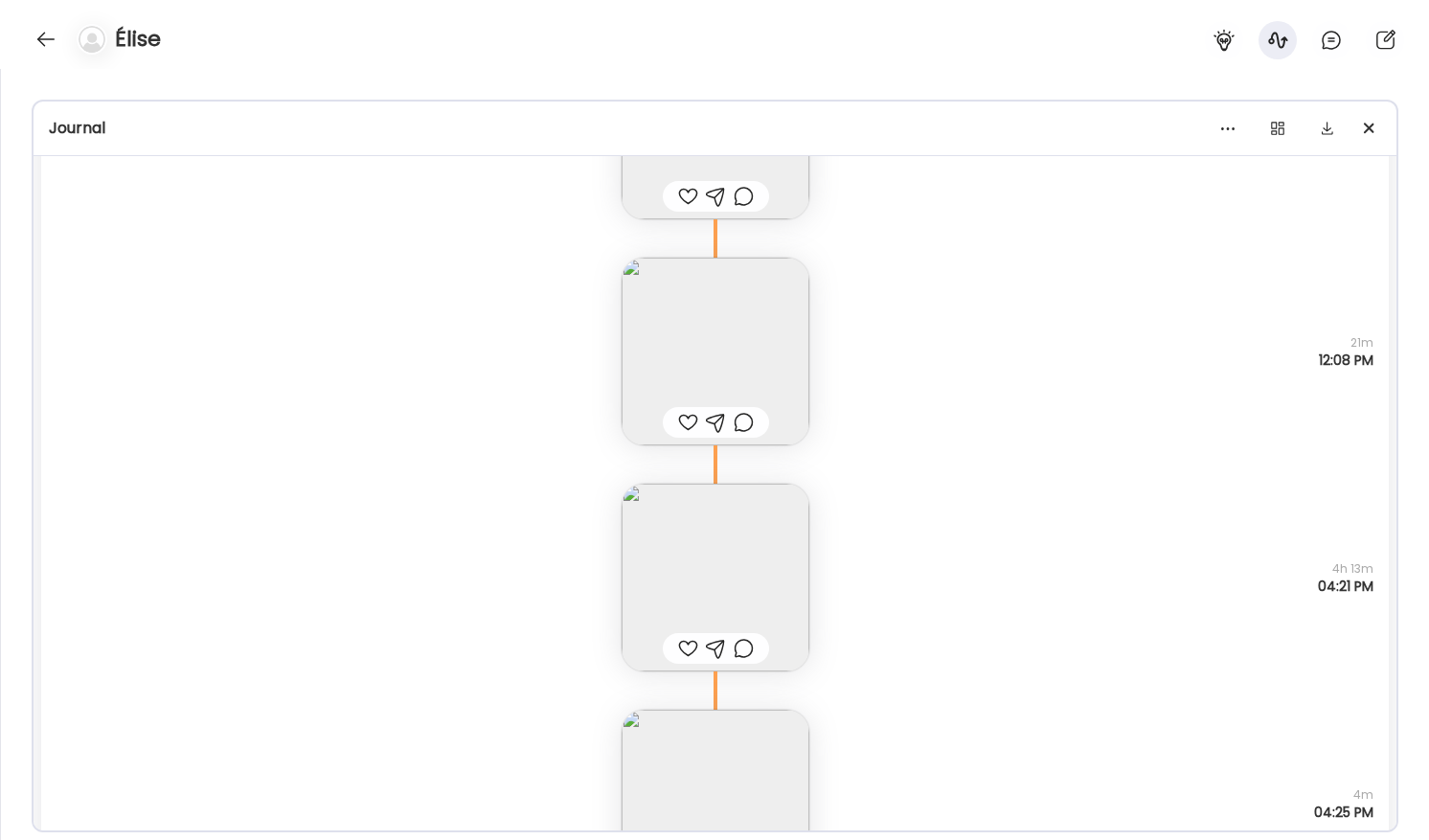 scroll, scrollTop: 5009, scrollLeft: 0, axis: vertical 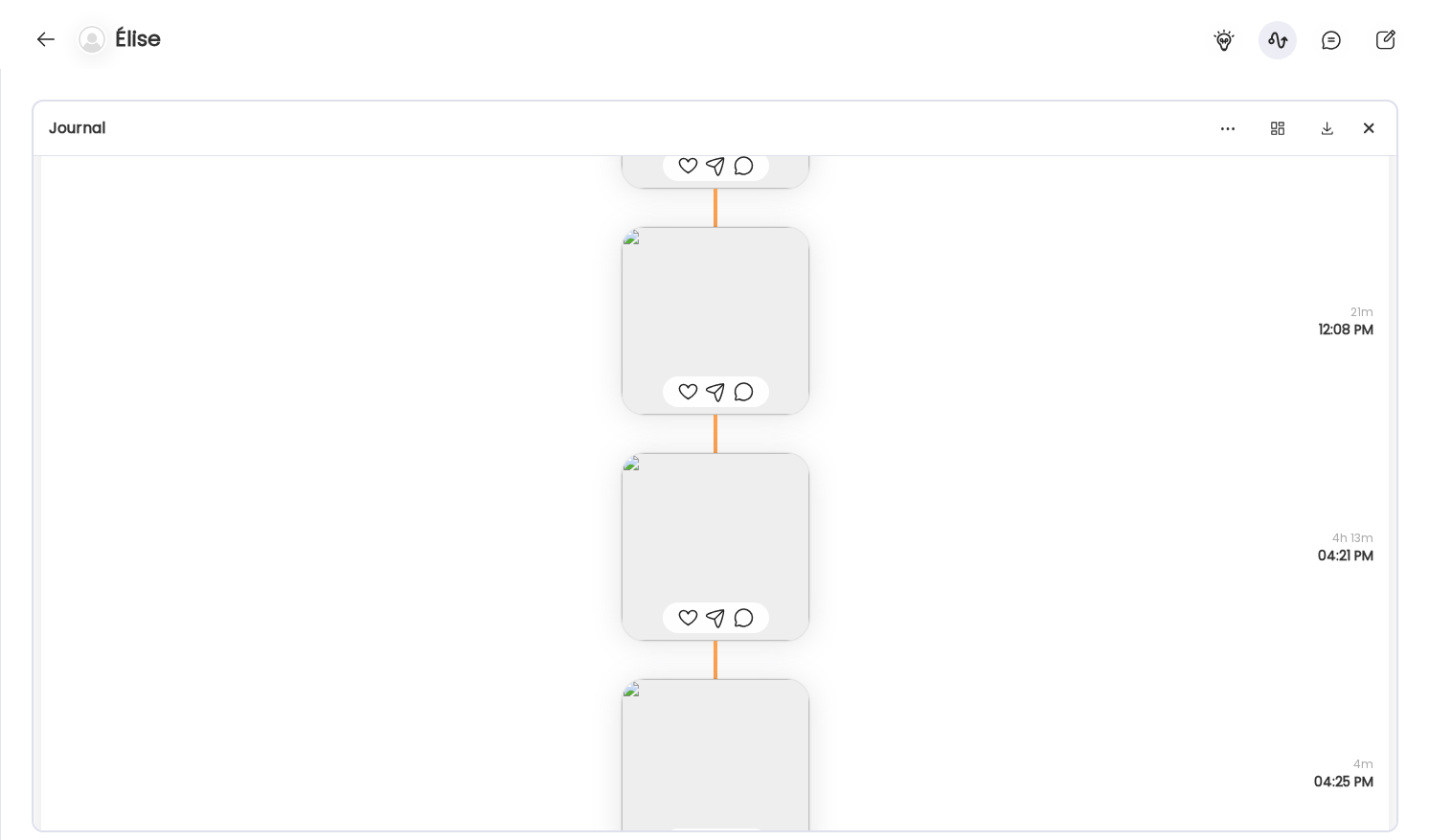 click at bounding box center (715, 547) 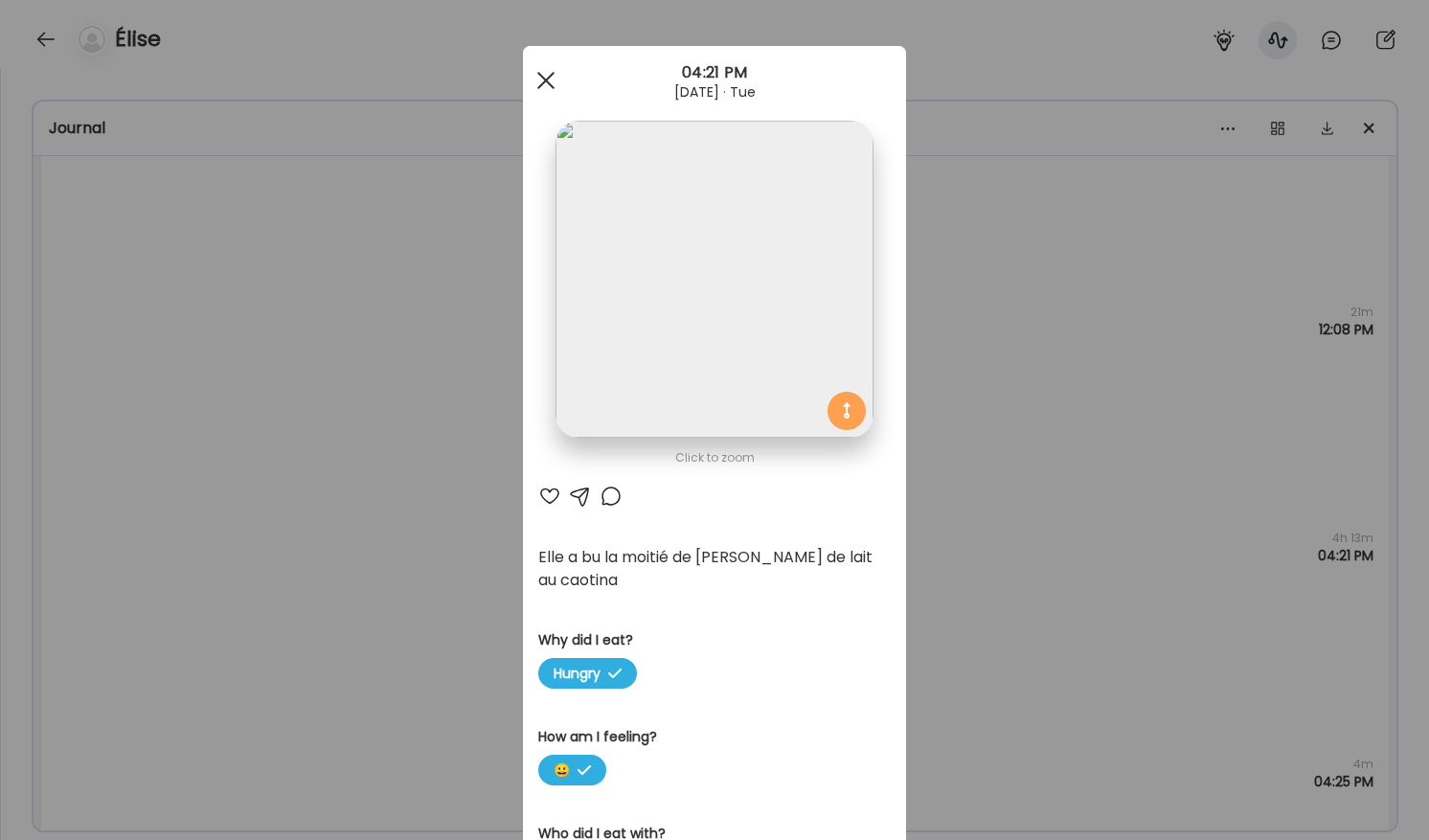 click at bounding box center (546, 80) 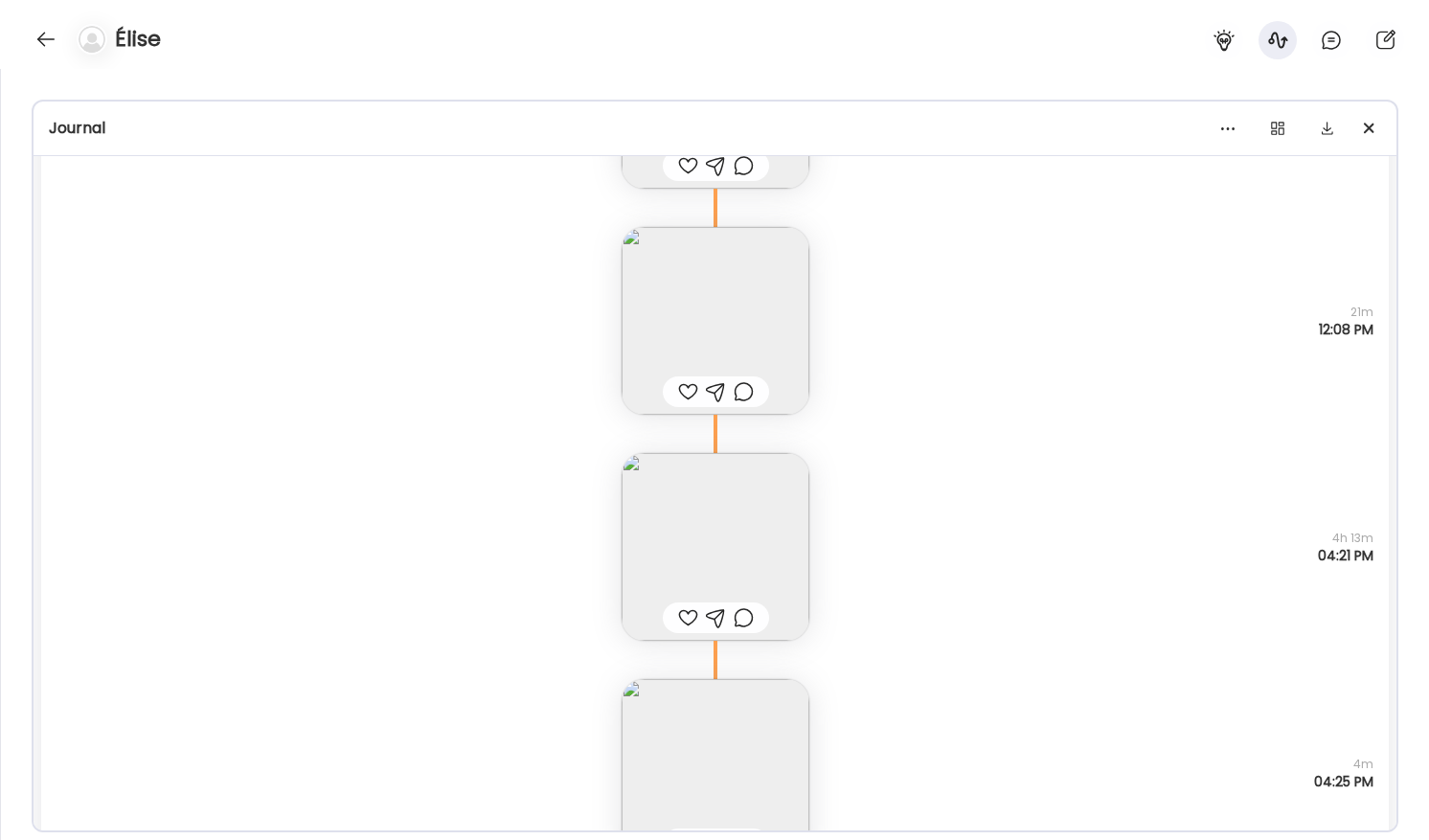 click at bounding box center [715, 547] 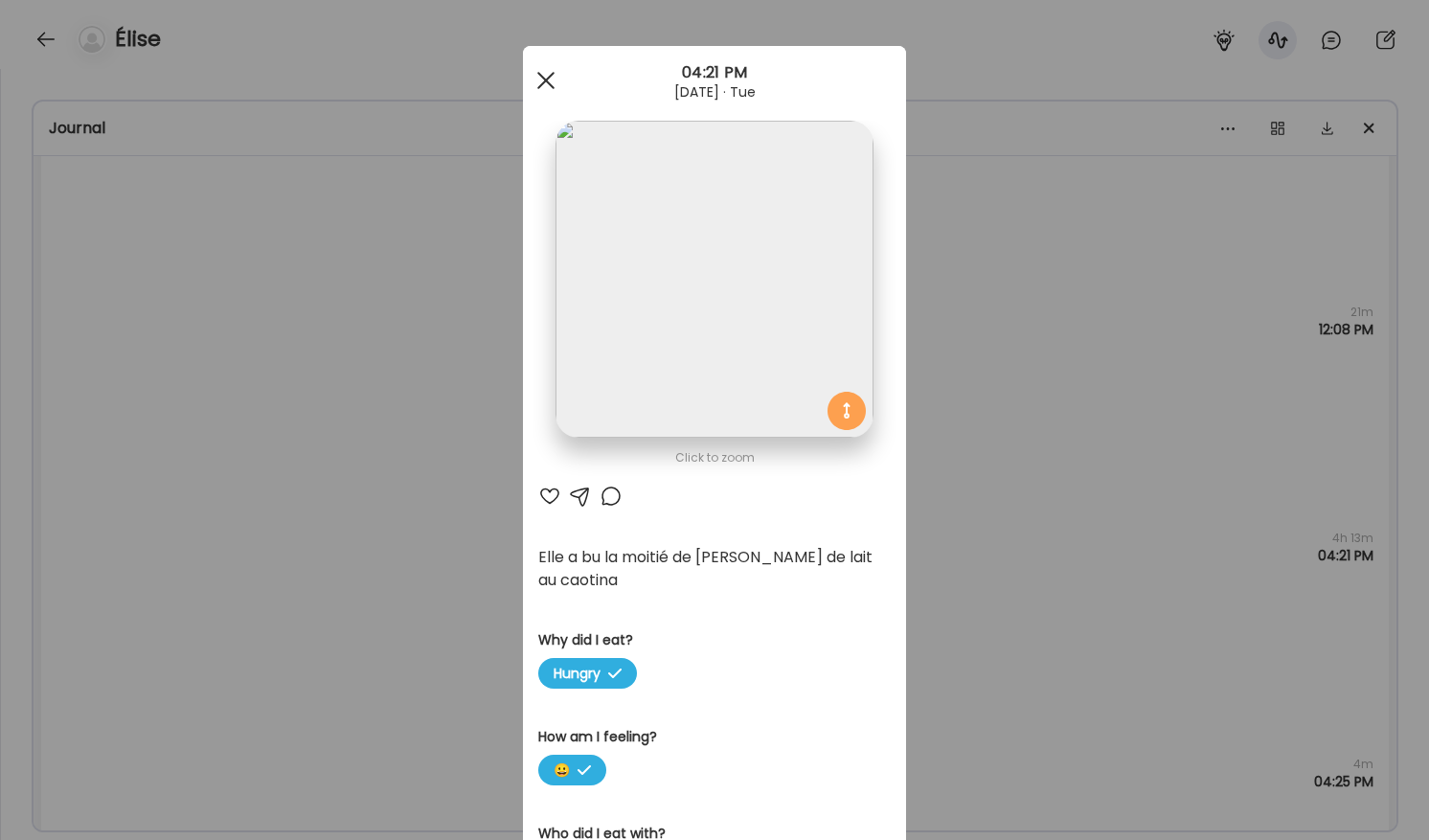 click at bounding box center (546, 80) 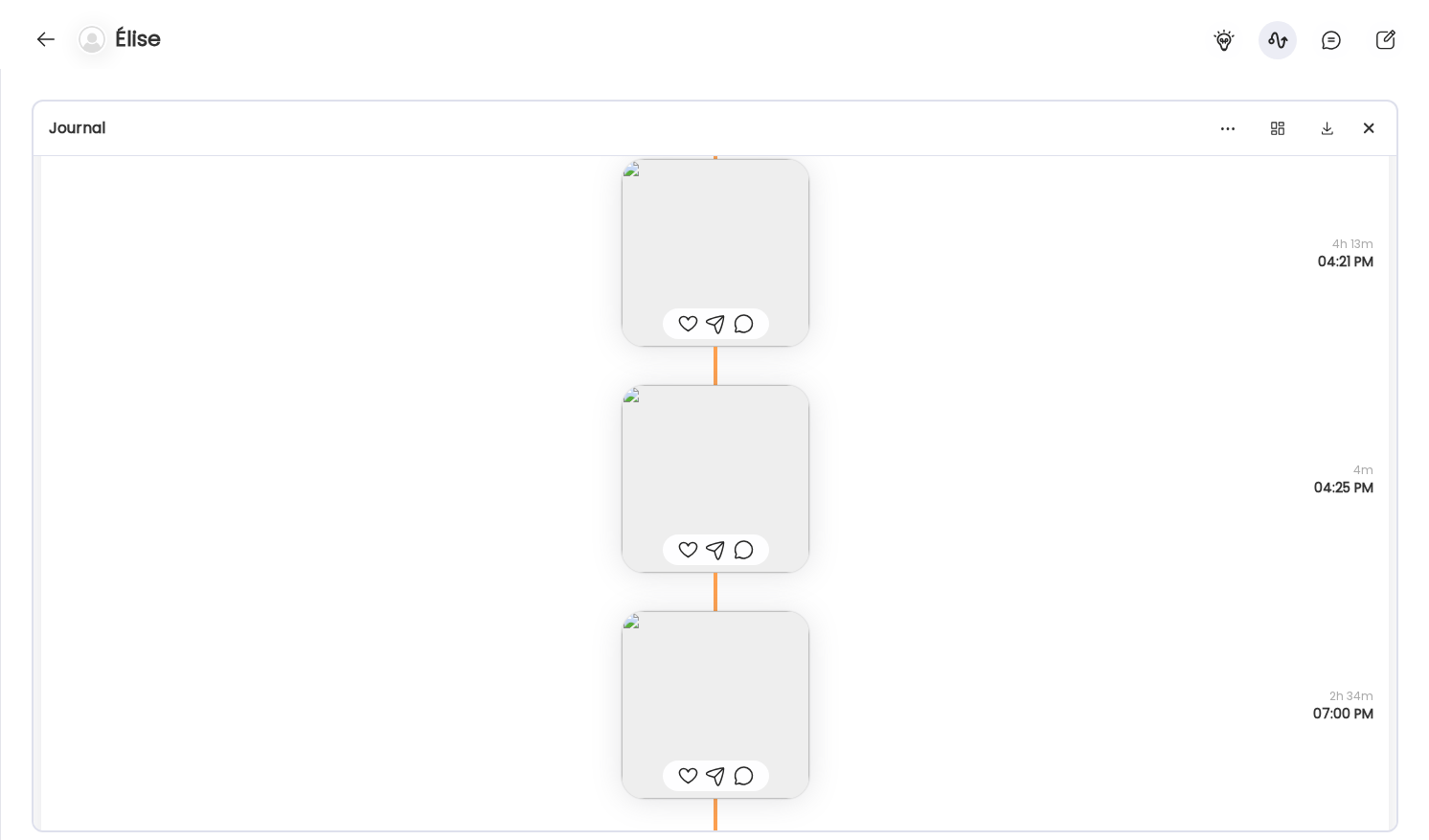 scroll, scrollTop: 5354, scrollLeft: 0, axis: vertical 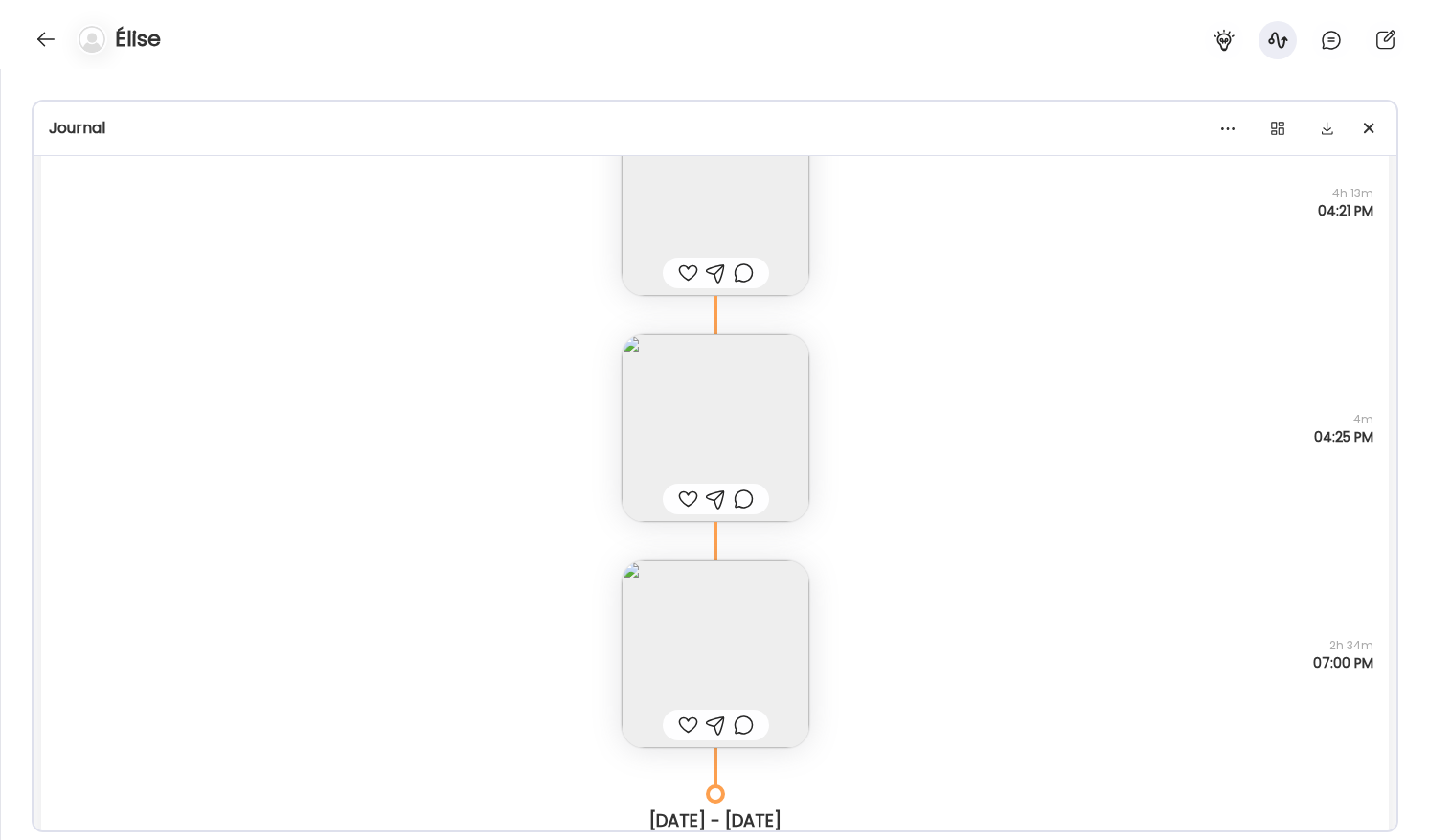 click at bounding box center (715, 428) 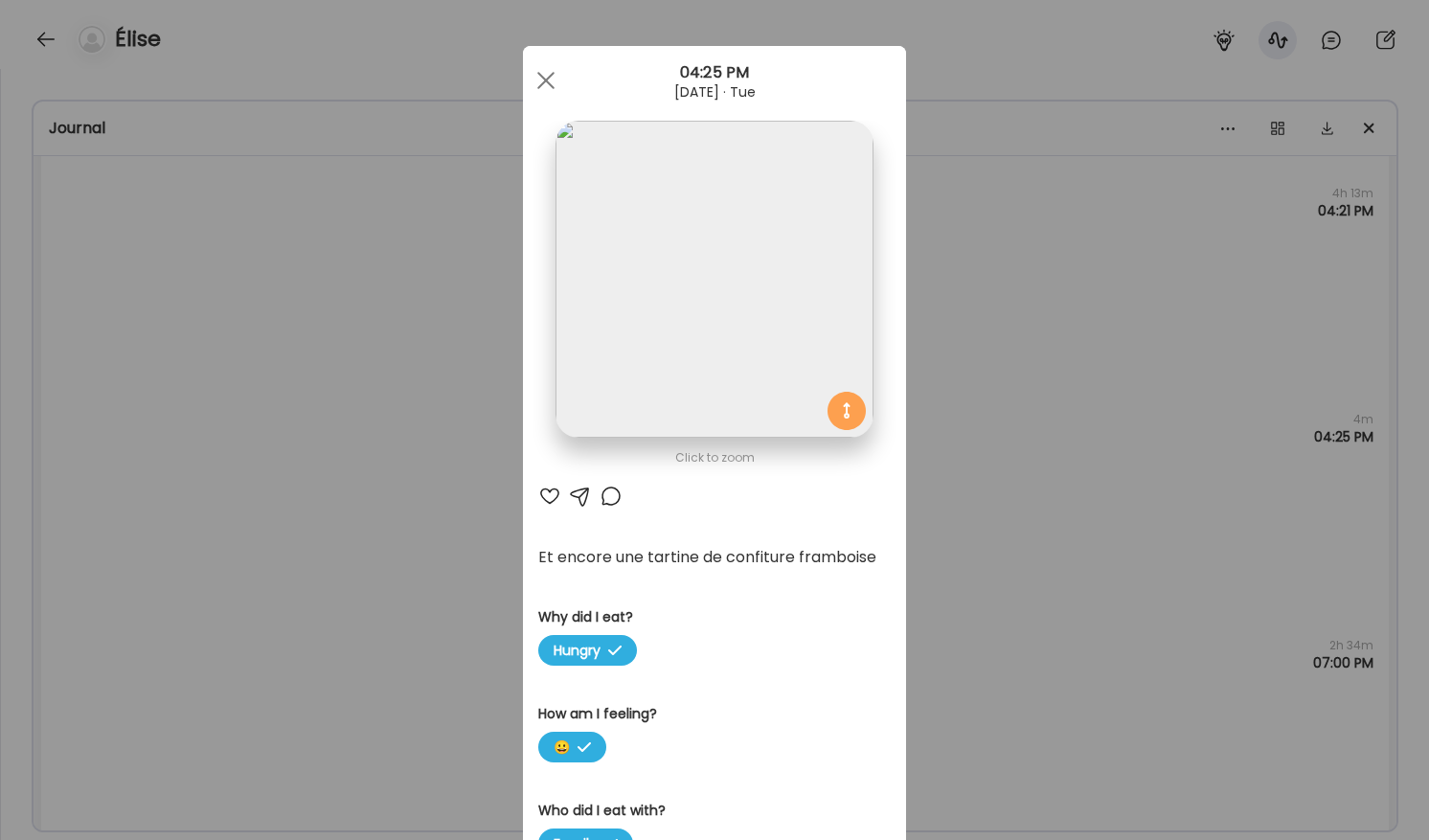 click at bounding box center (714, 279) 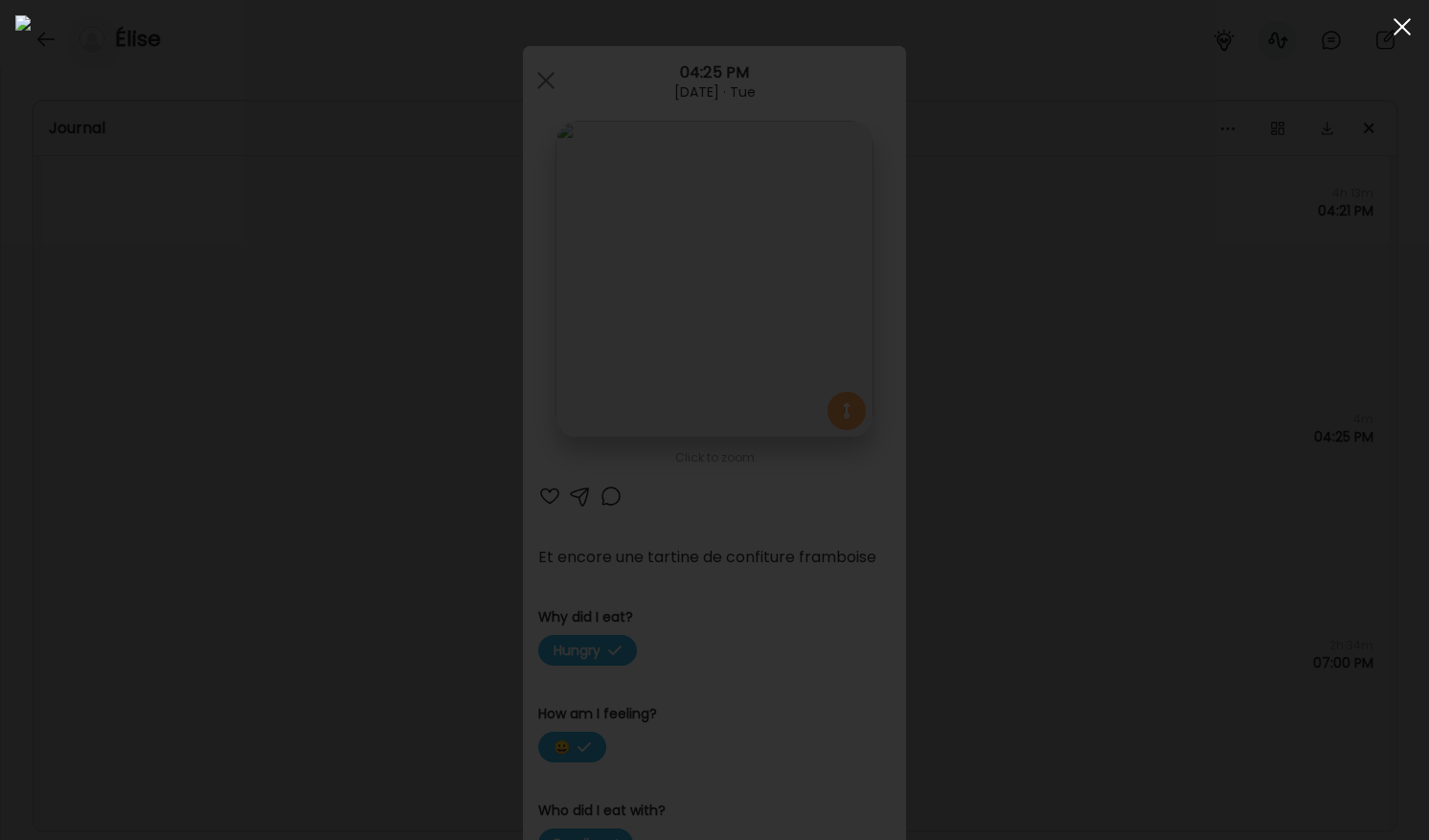 click at bounding box center (1402, 27) 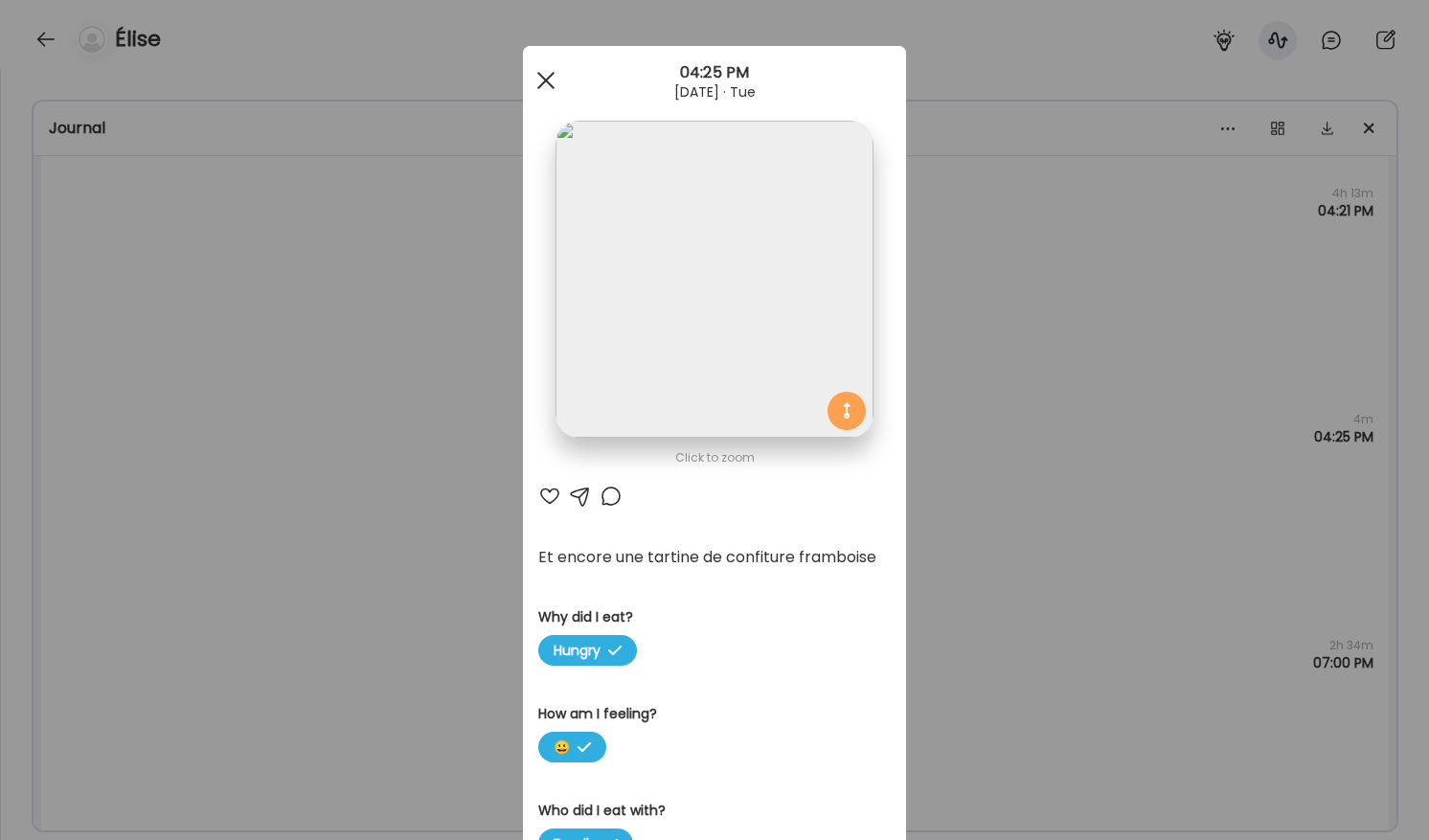click at bounding box center [546, 80] 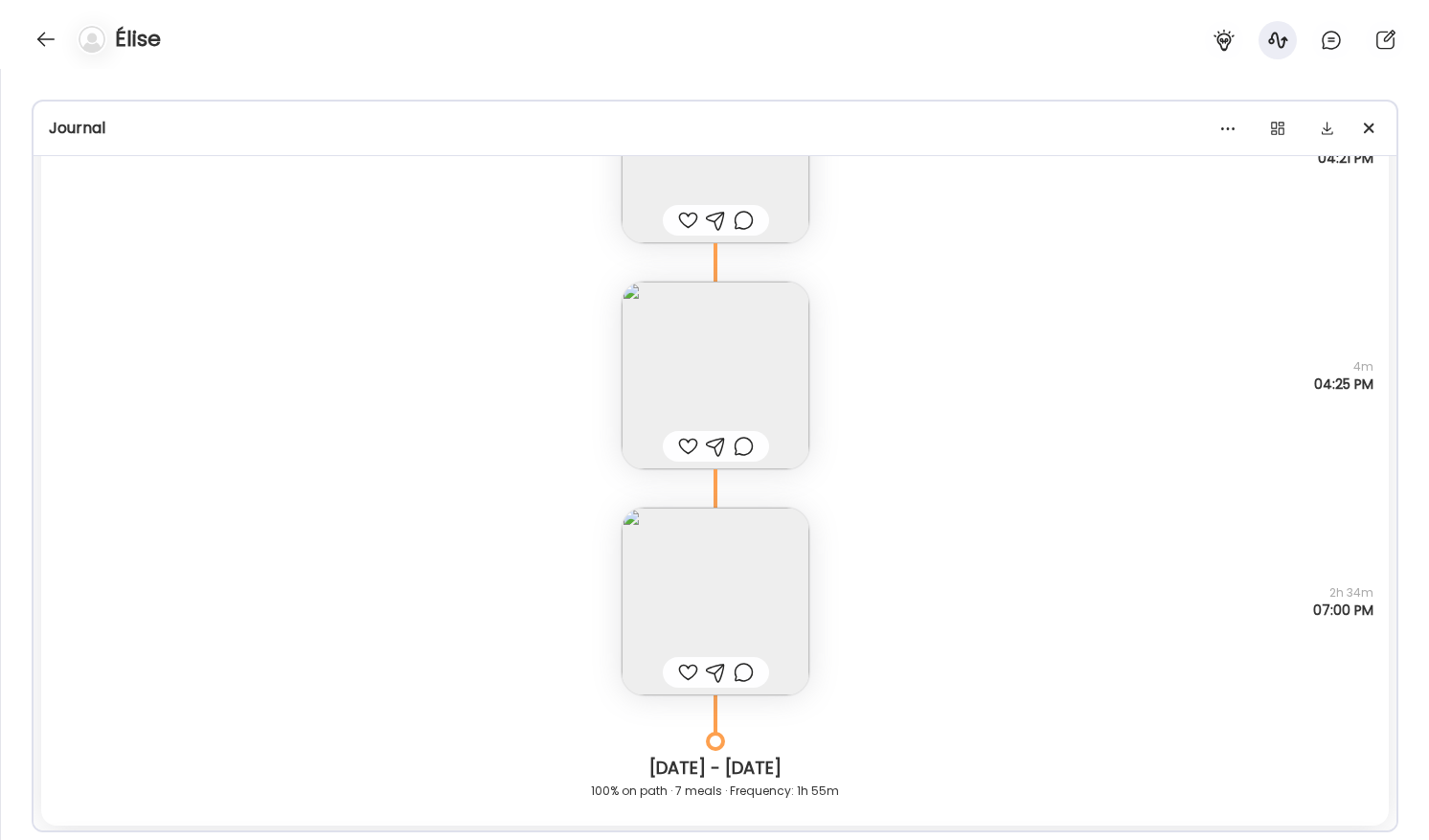 scroll, scrollTop: 5460, scrollLeft: 0, axis: vertical 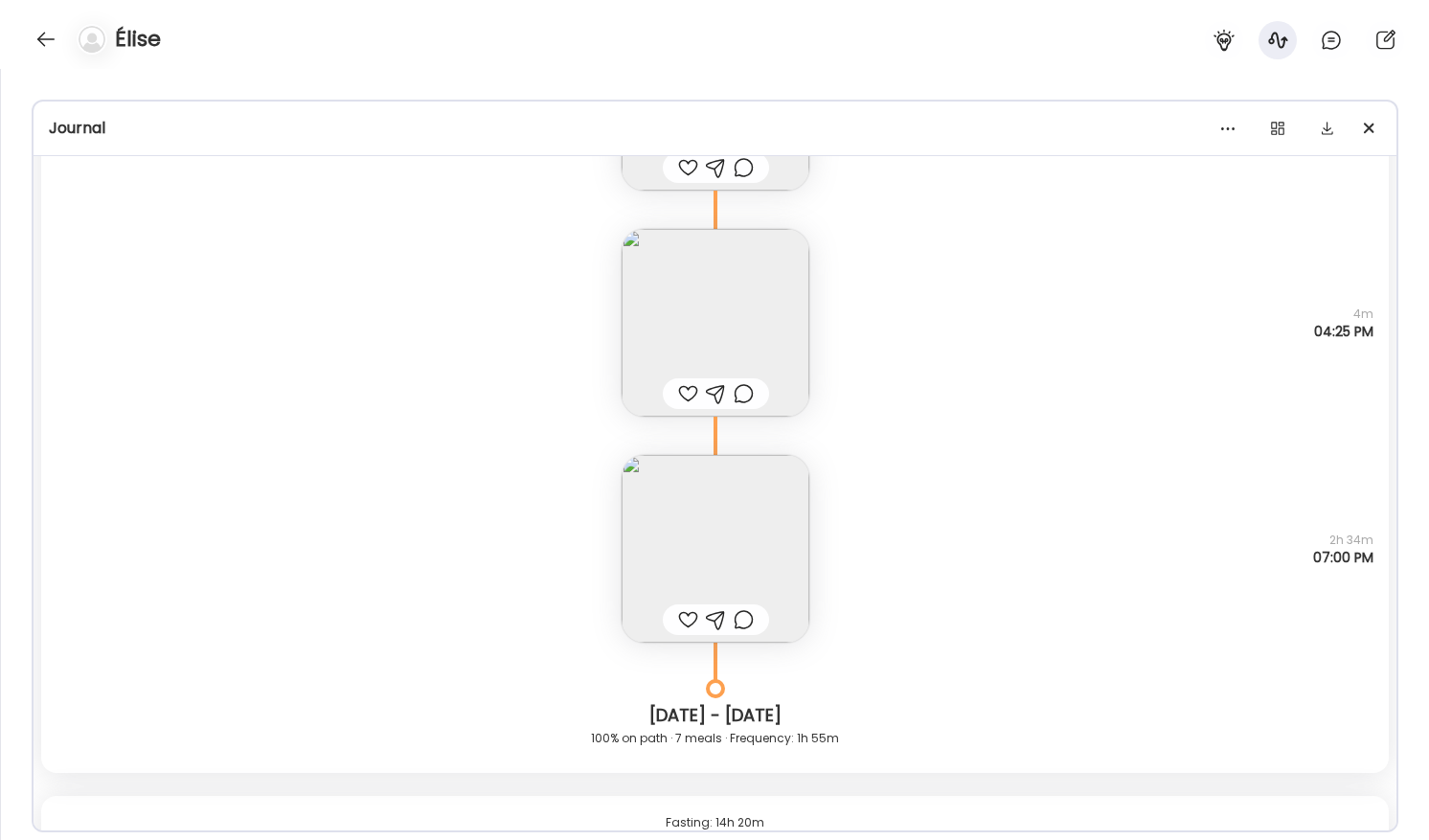 click at bounding box center [715, 549] 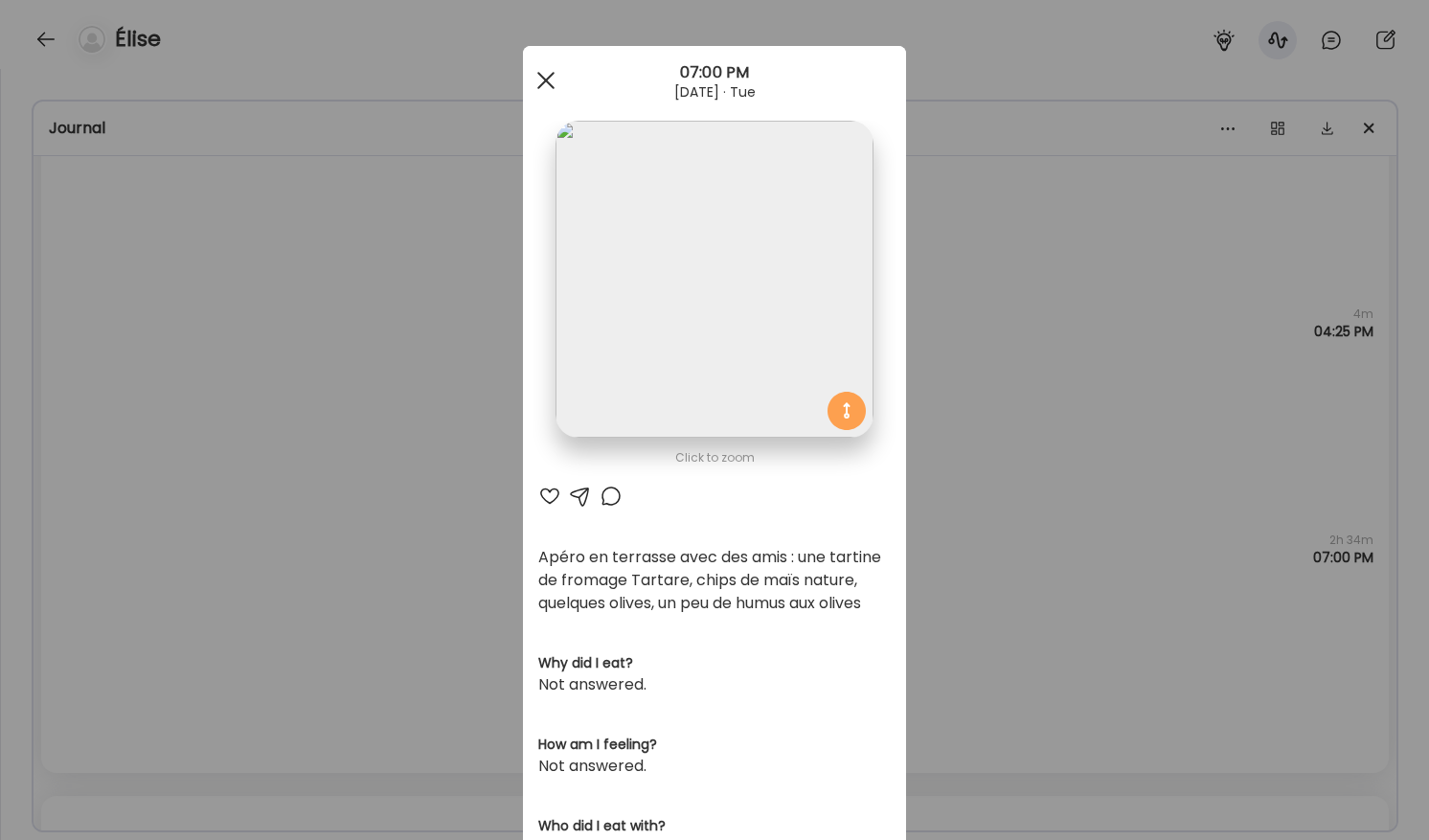 click at bounding box center (546, 80) 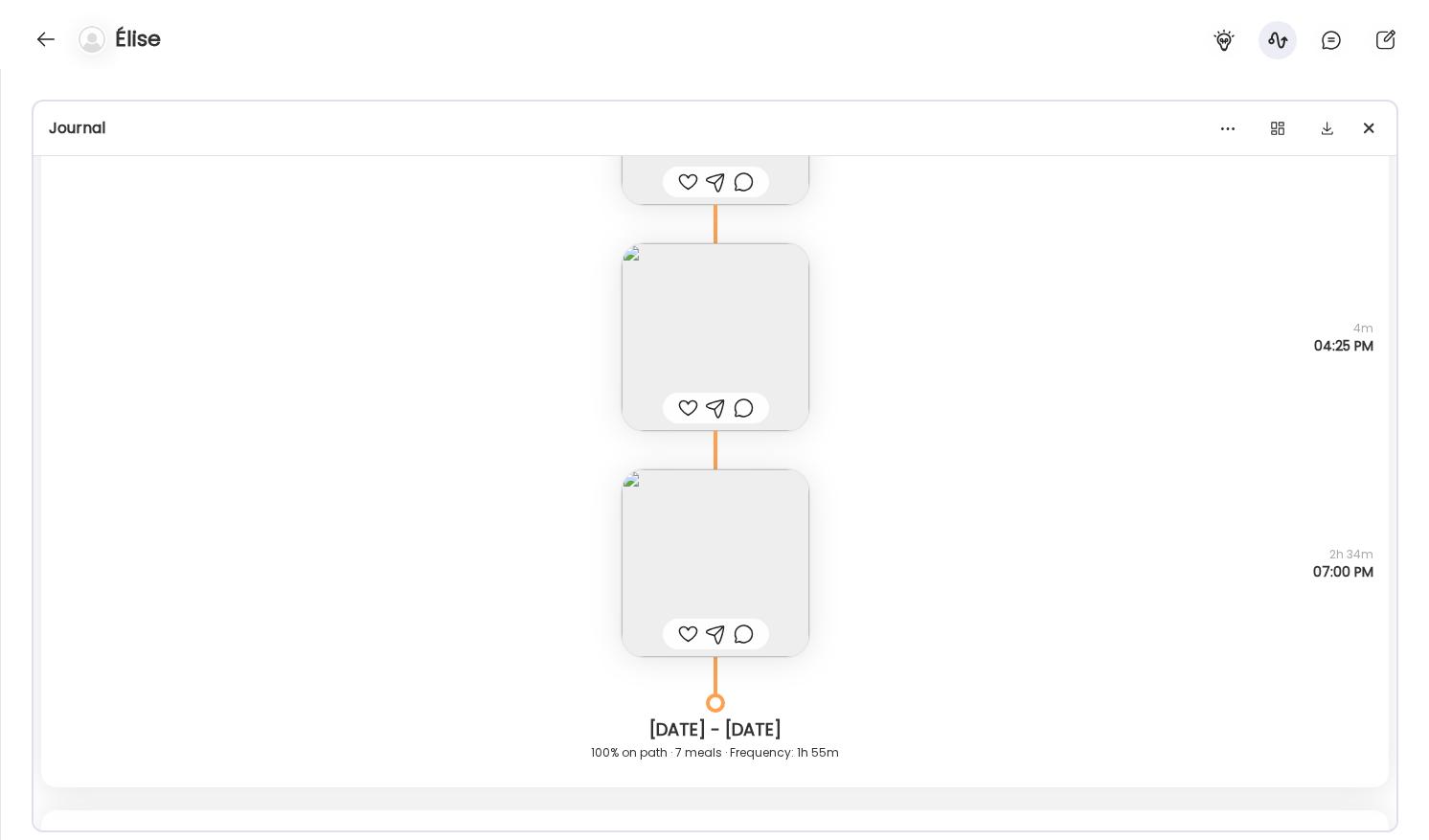 scroll, scrollTop: 5369, scrollLeft: 0, axis: vertical 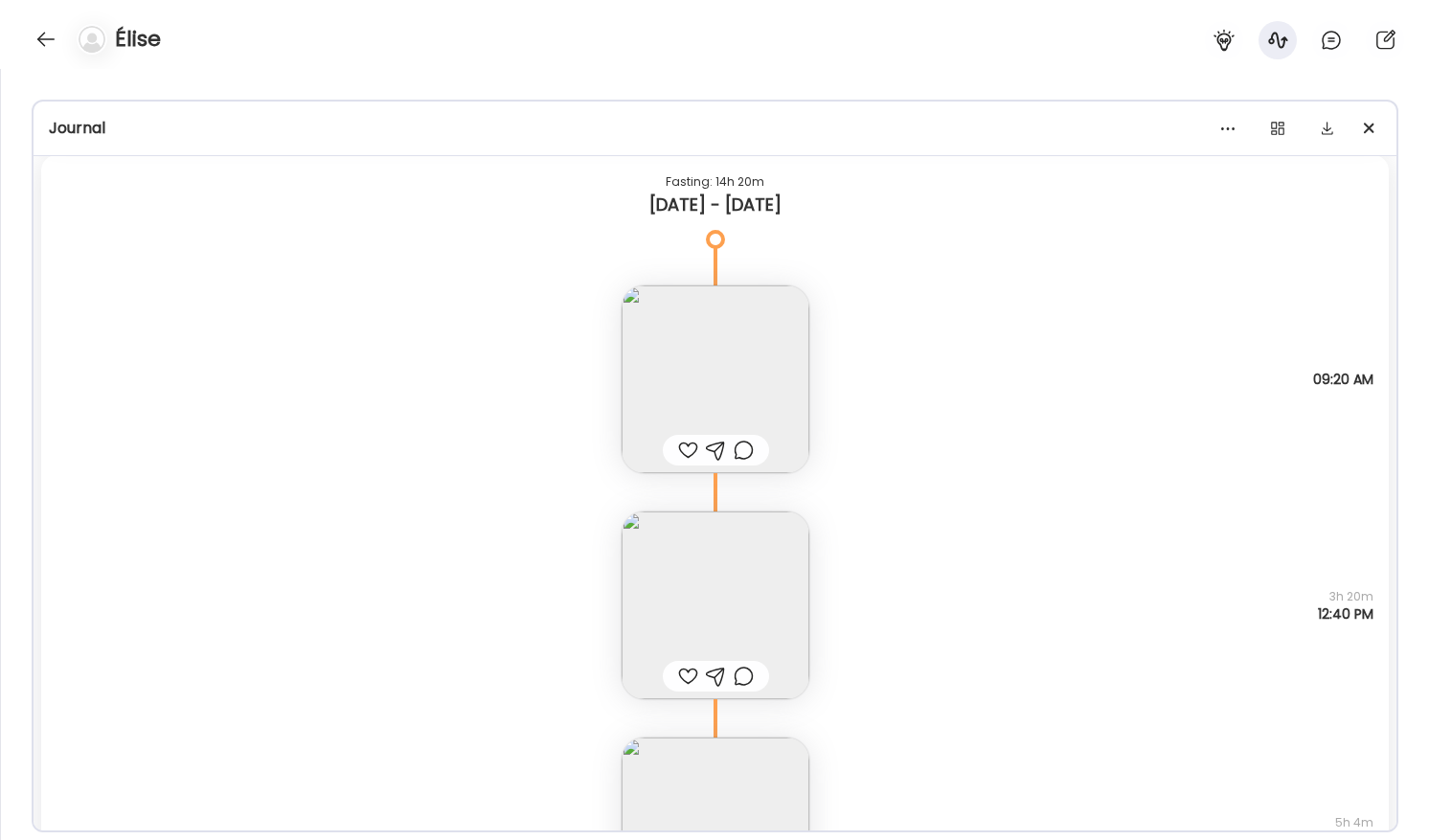 click at bounding box center [715, 379] 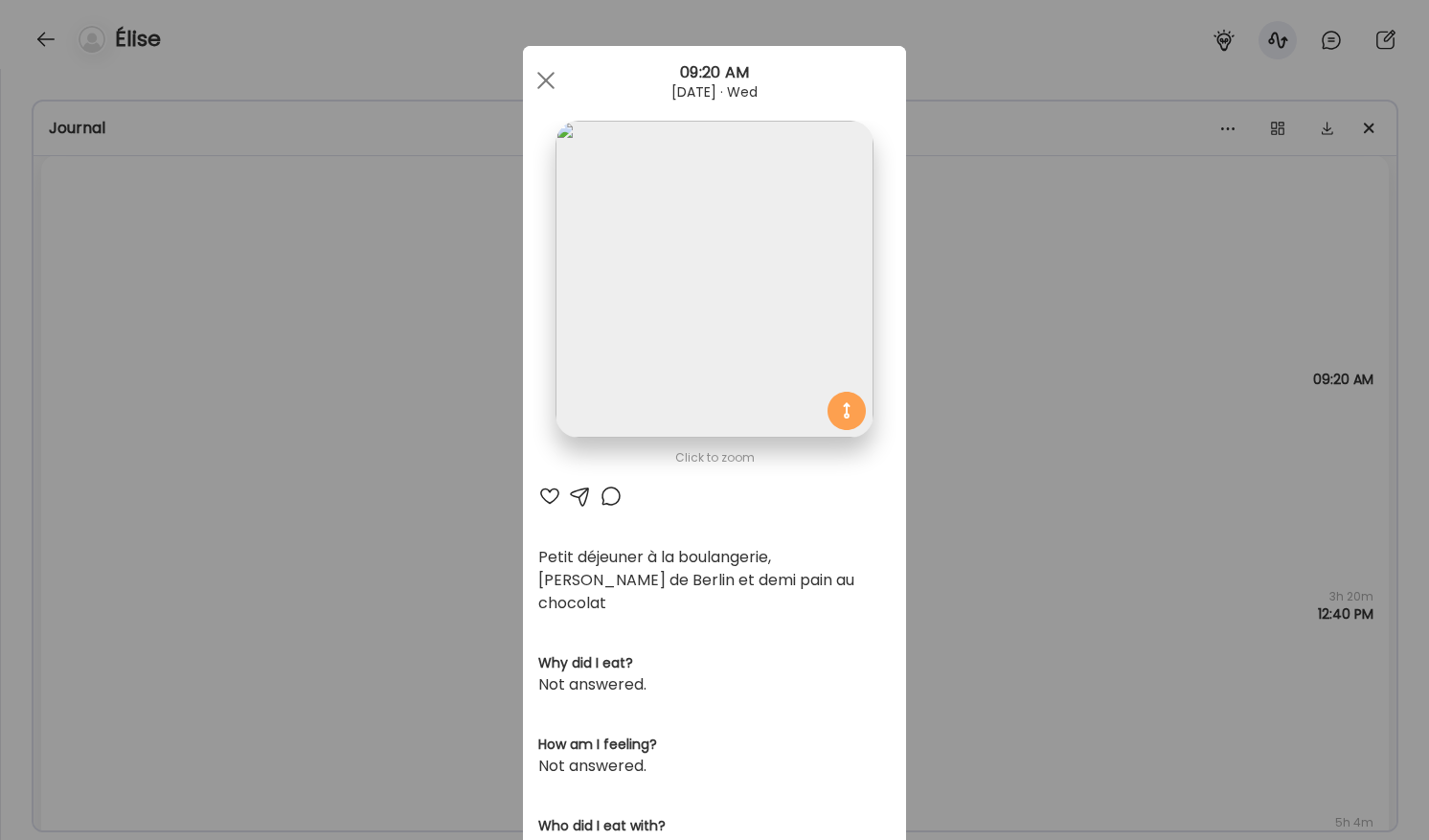 click at bounding box center (546, 80) 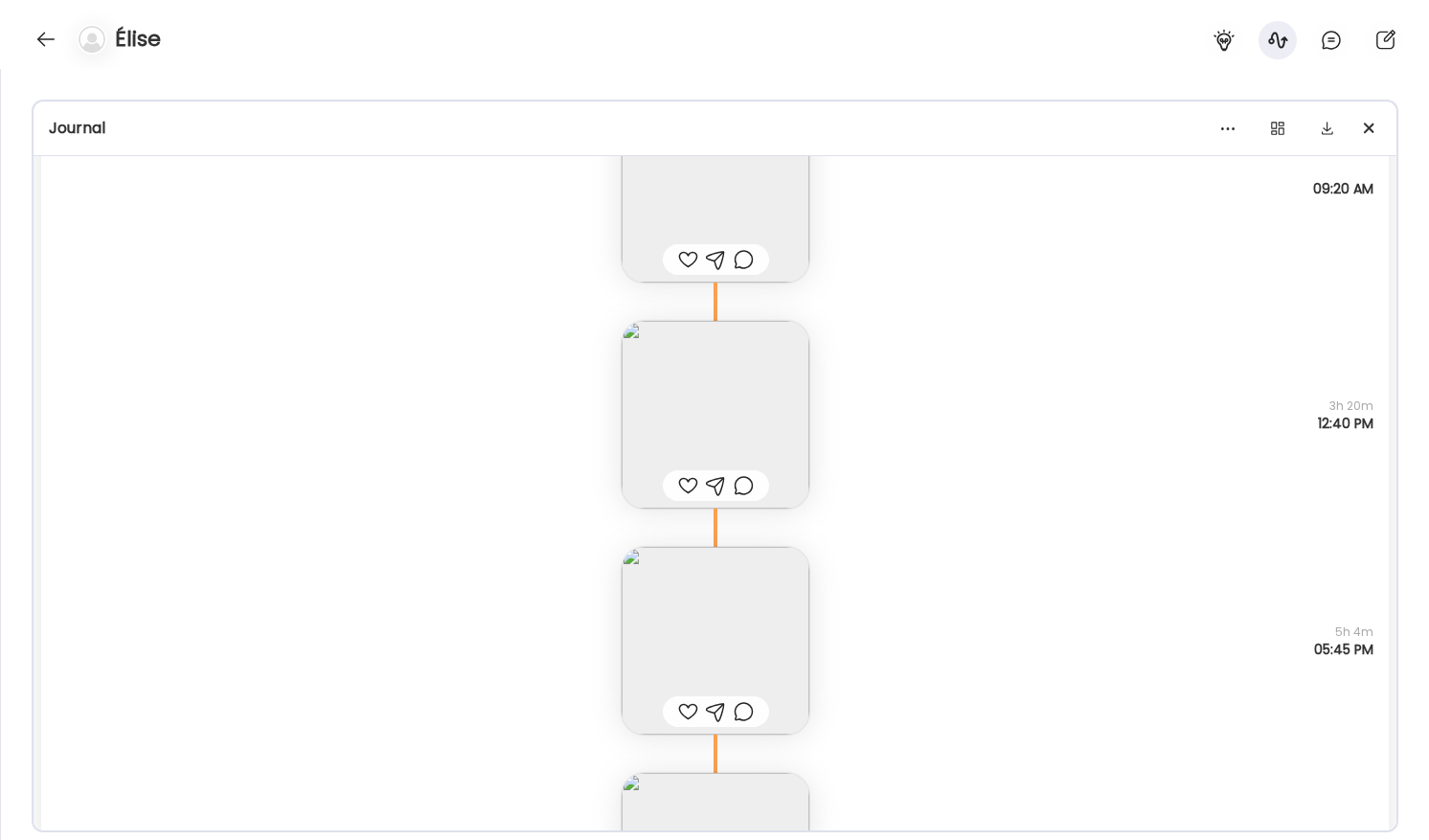 scroll, scrollTop: 6311, scrollLeft: 0, axis: vertical 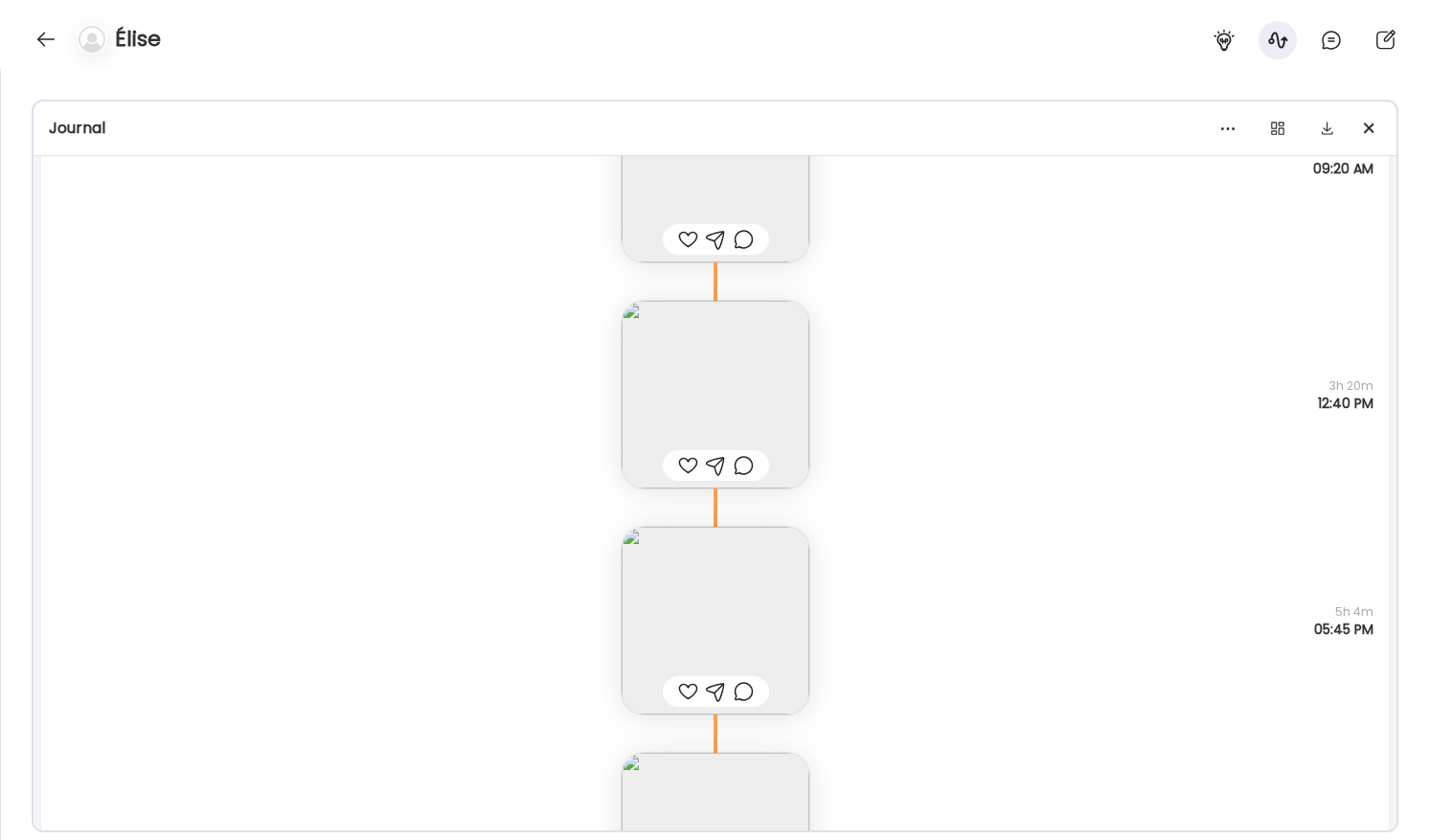 click at bounding box center [715, 395] 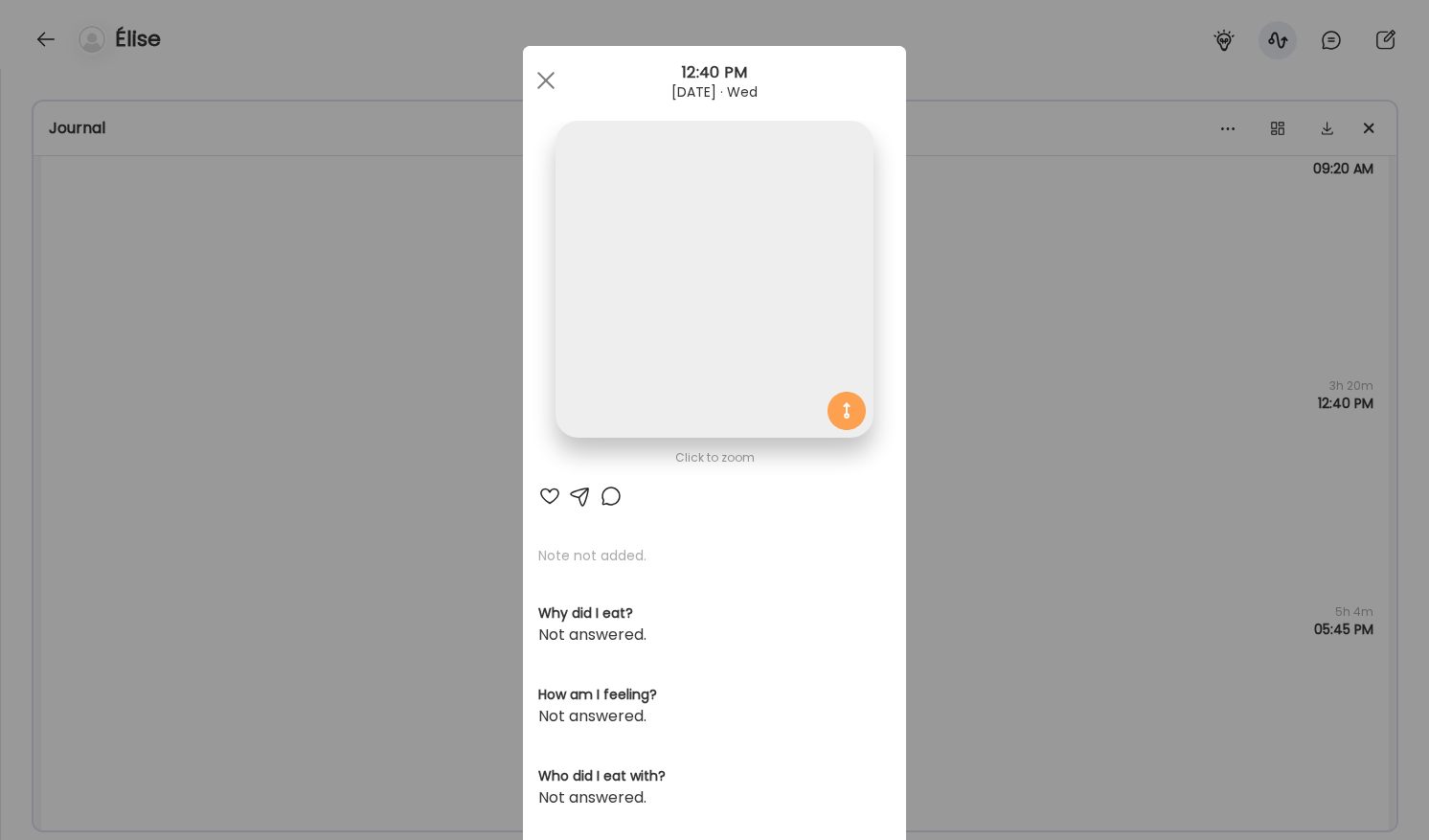 click at bounding box center [714, 279] 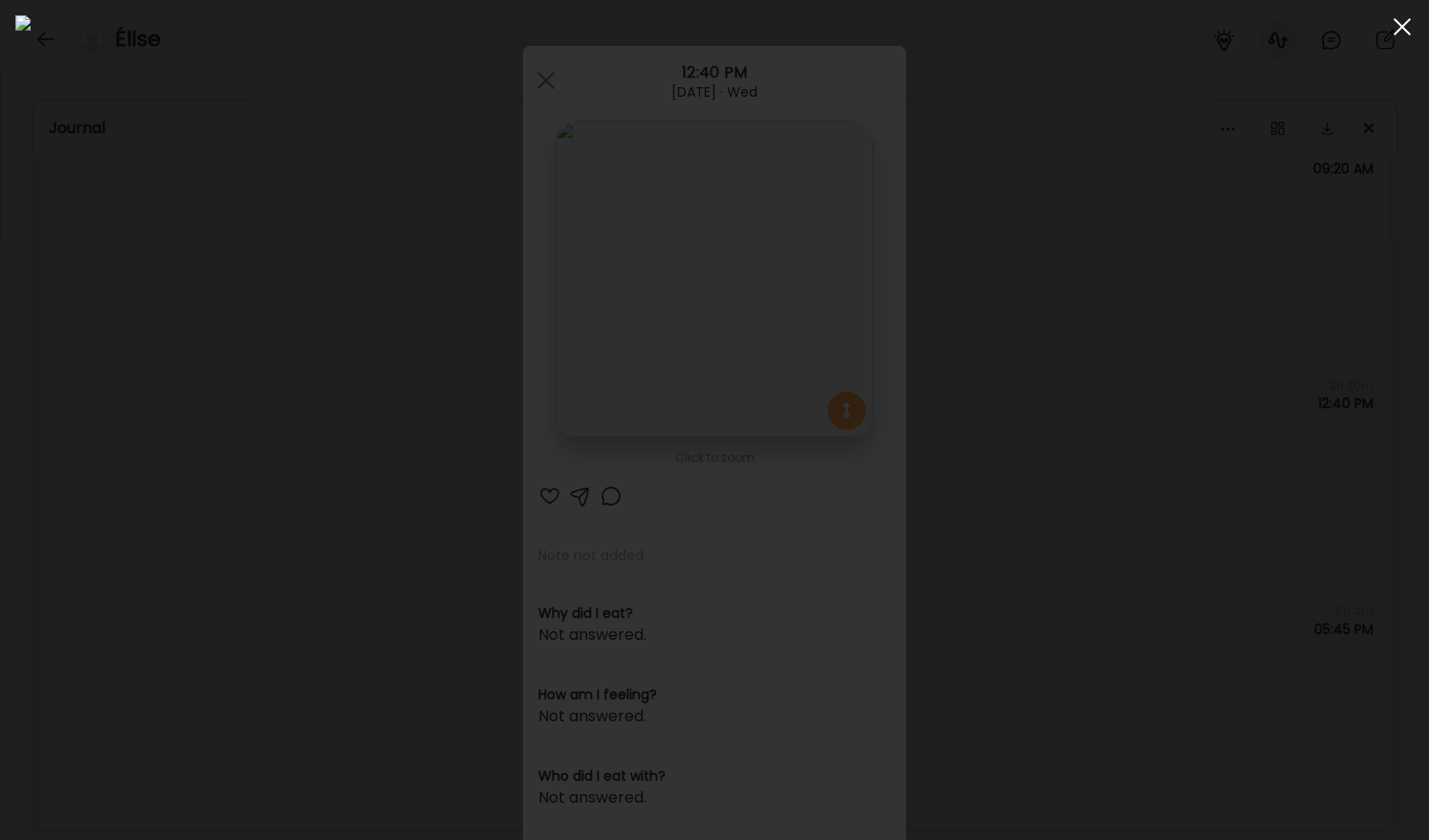 click at bounding box center (1402, 27) 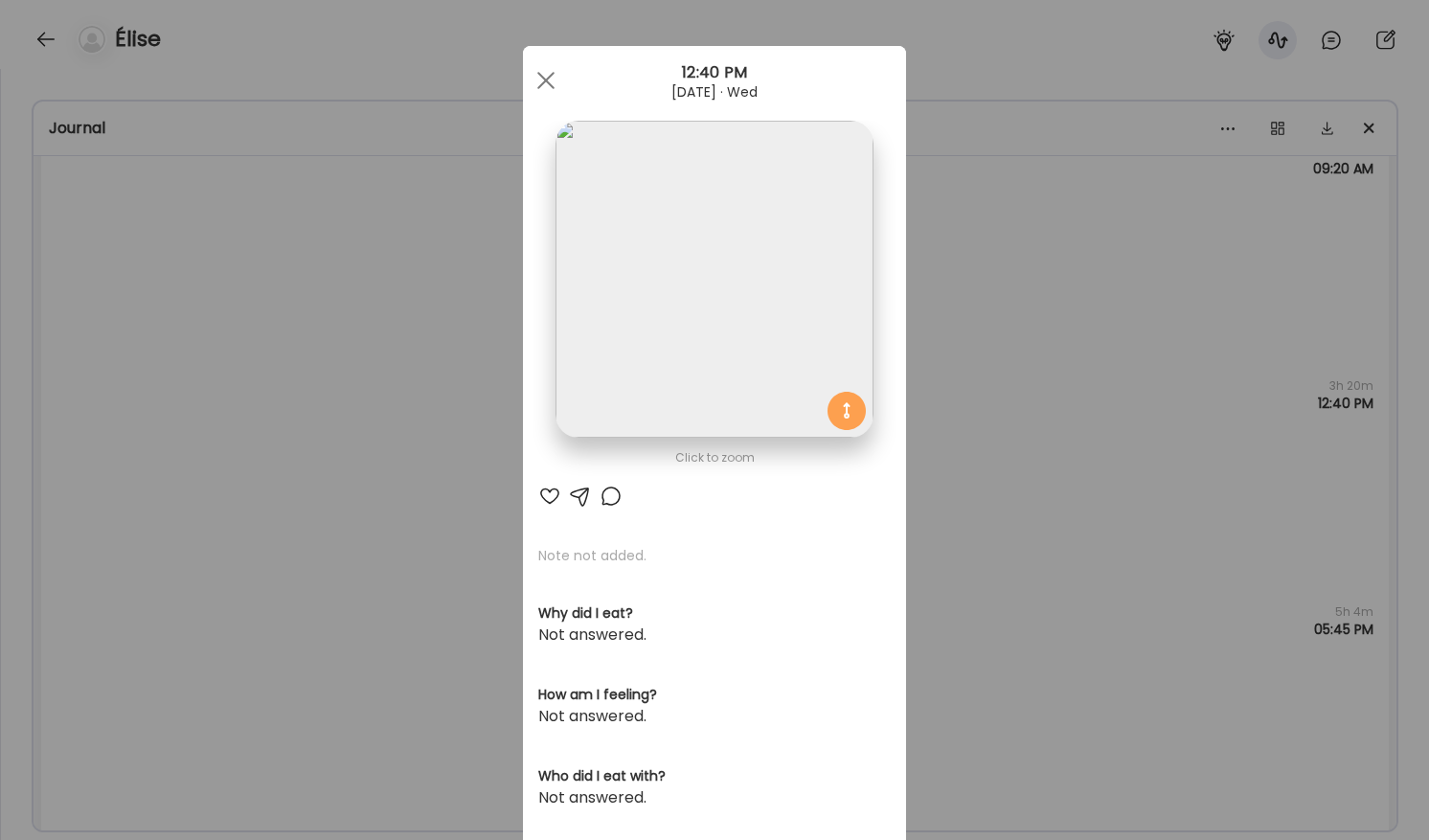 drag, startPoint x: 537, startPoint y: 80, endPoint x: 578, endPoint y: 107, distance: 49.09175 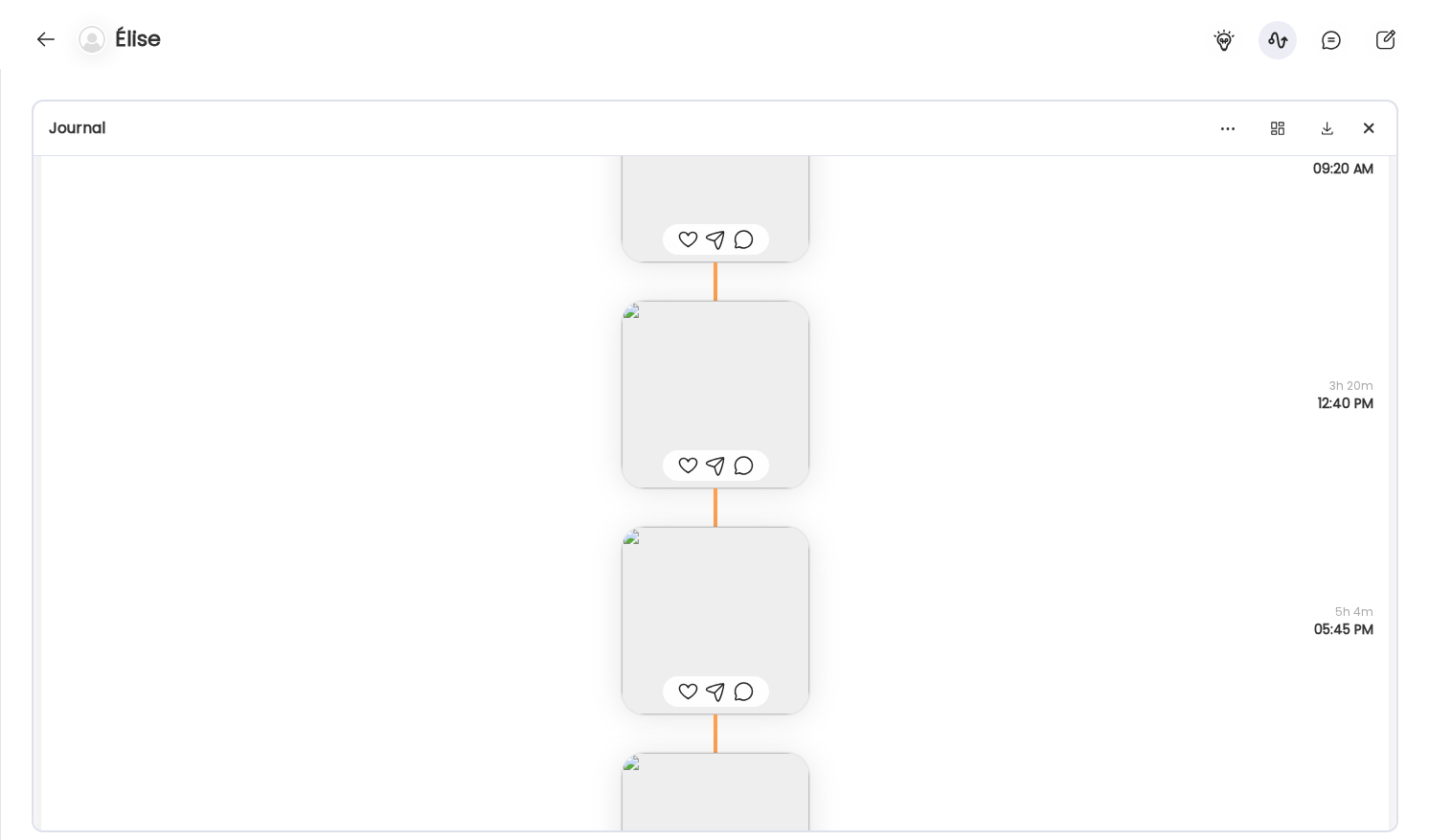 scroll, scrollTop: 6316, scrollLeft: 0, axis: vertical 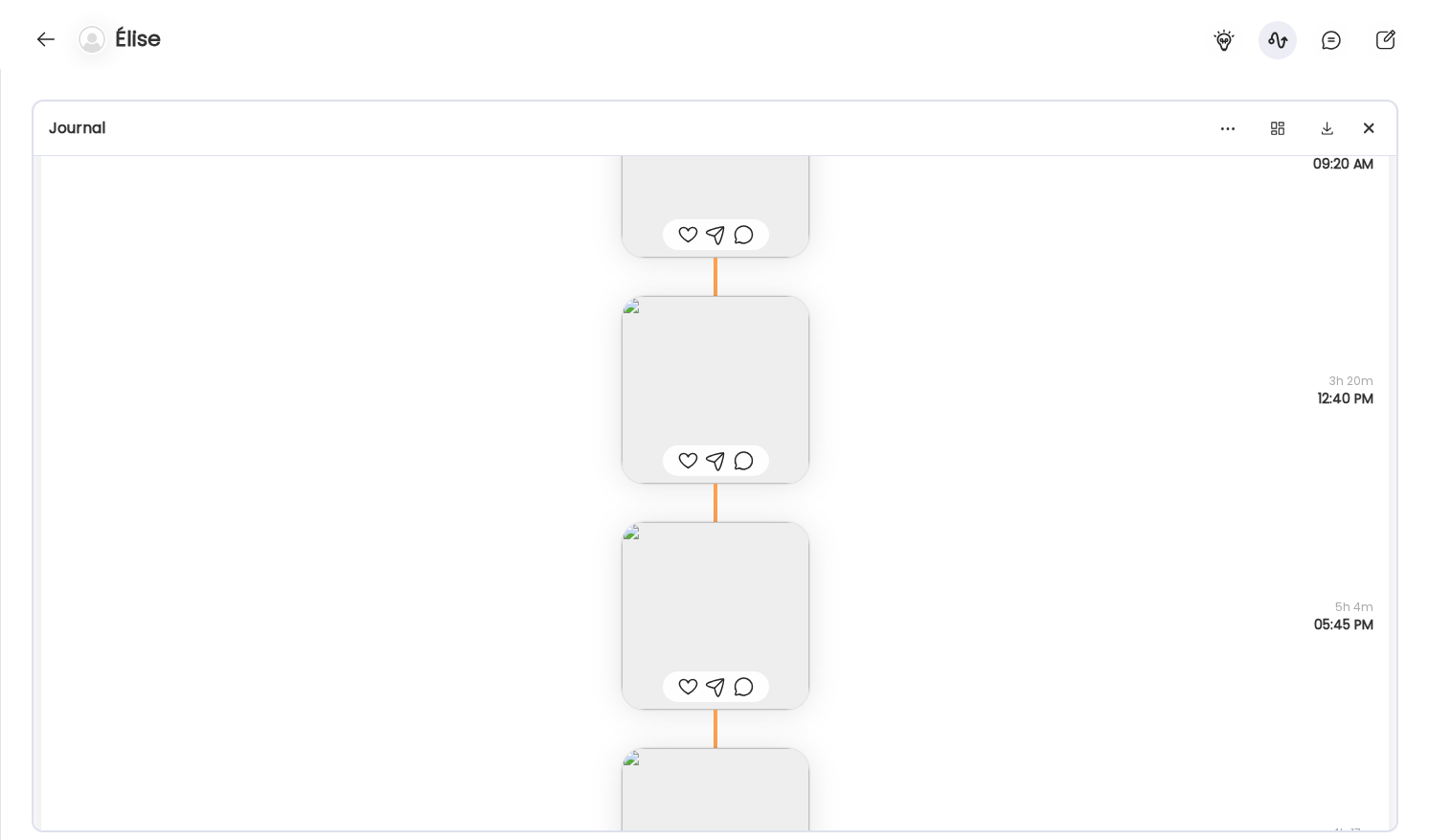 click at bounding box center (715, 390) 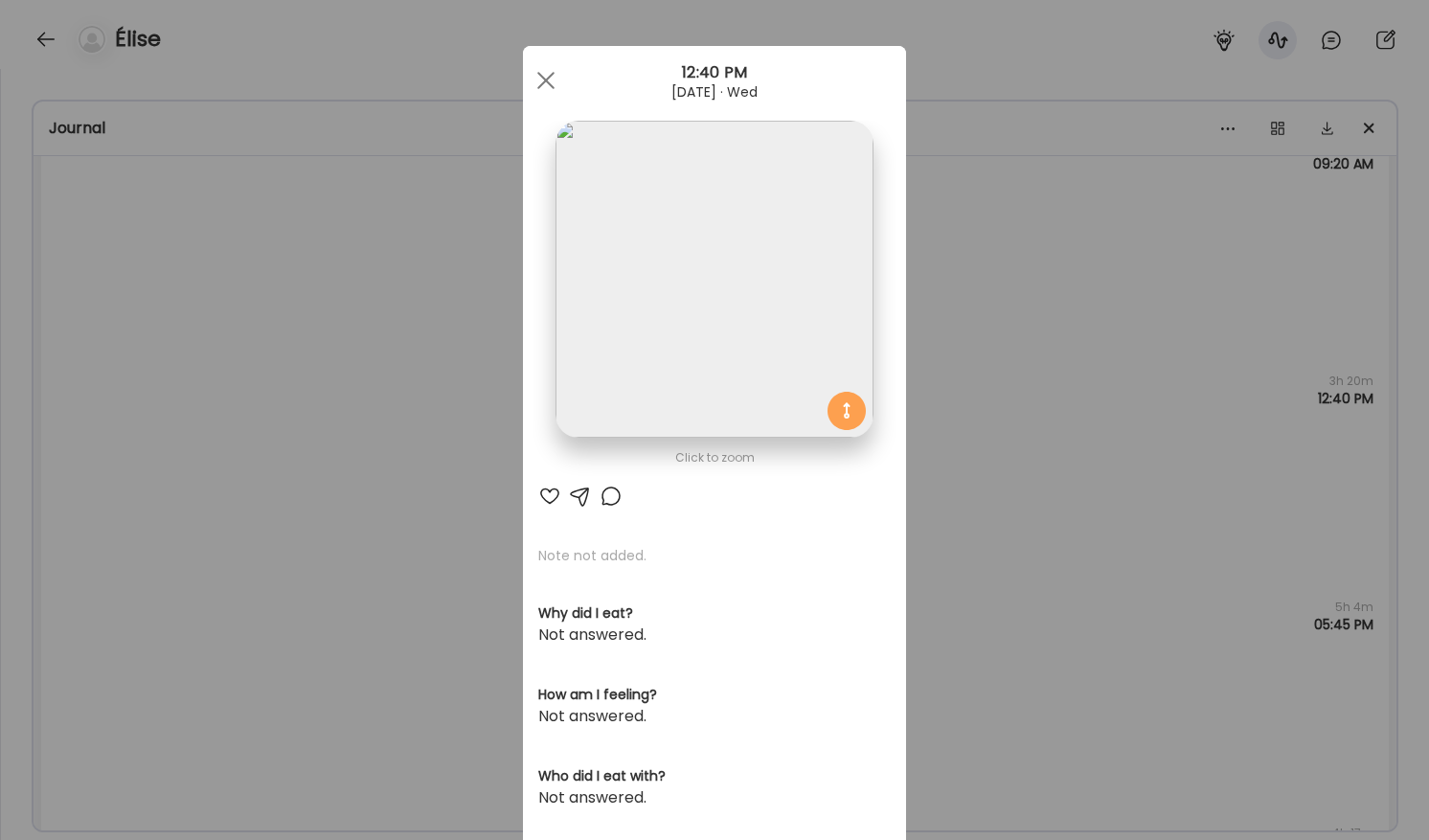 click at bounding box center (714, 279) 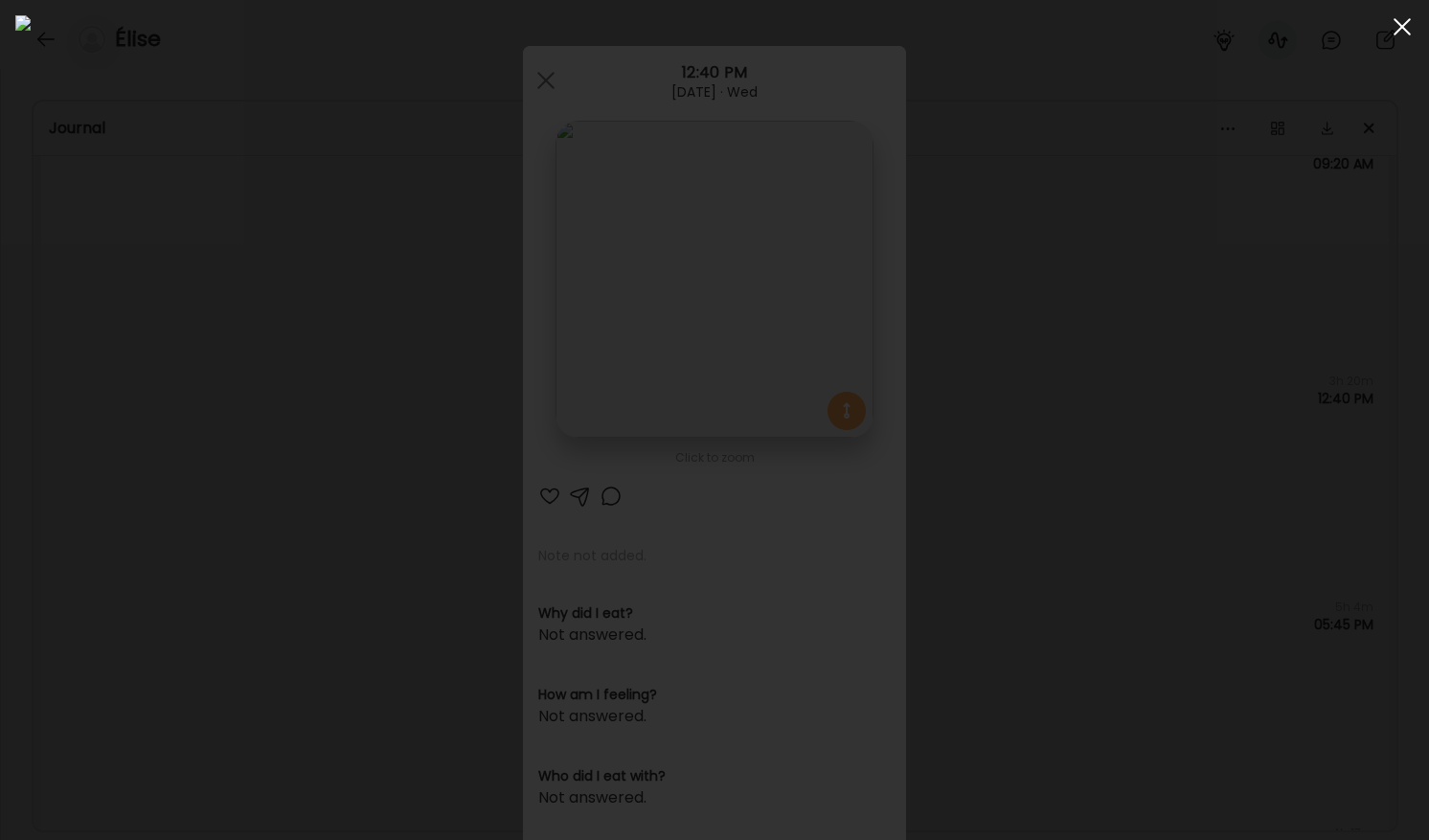 click at bounding box center (1402, 27) 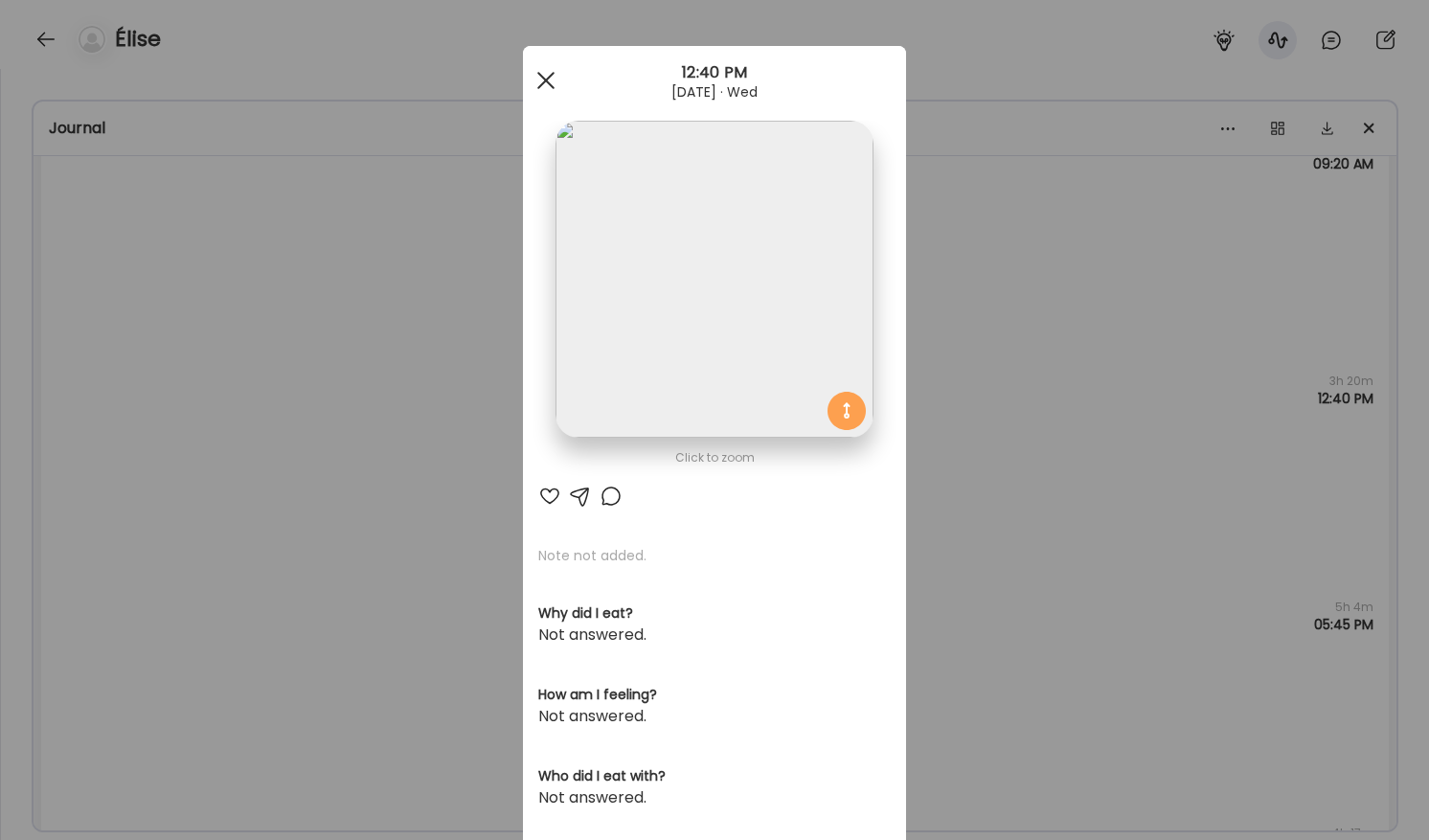 click at bounding box center [546, 80] 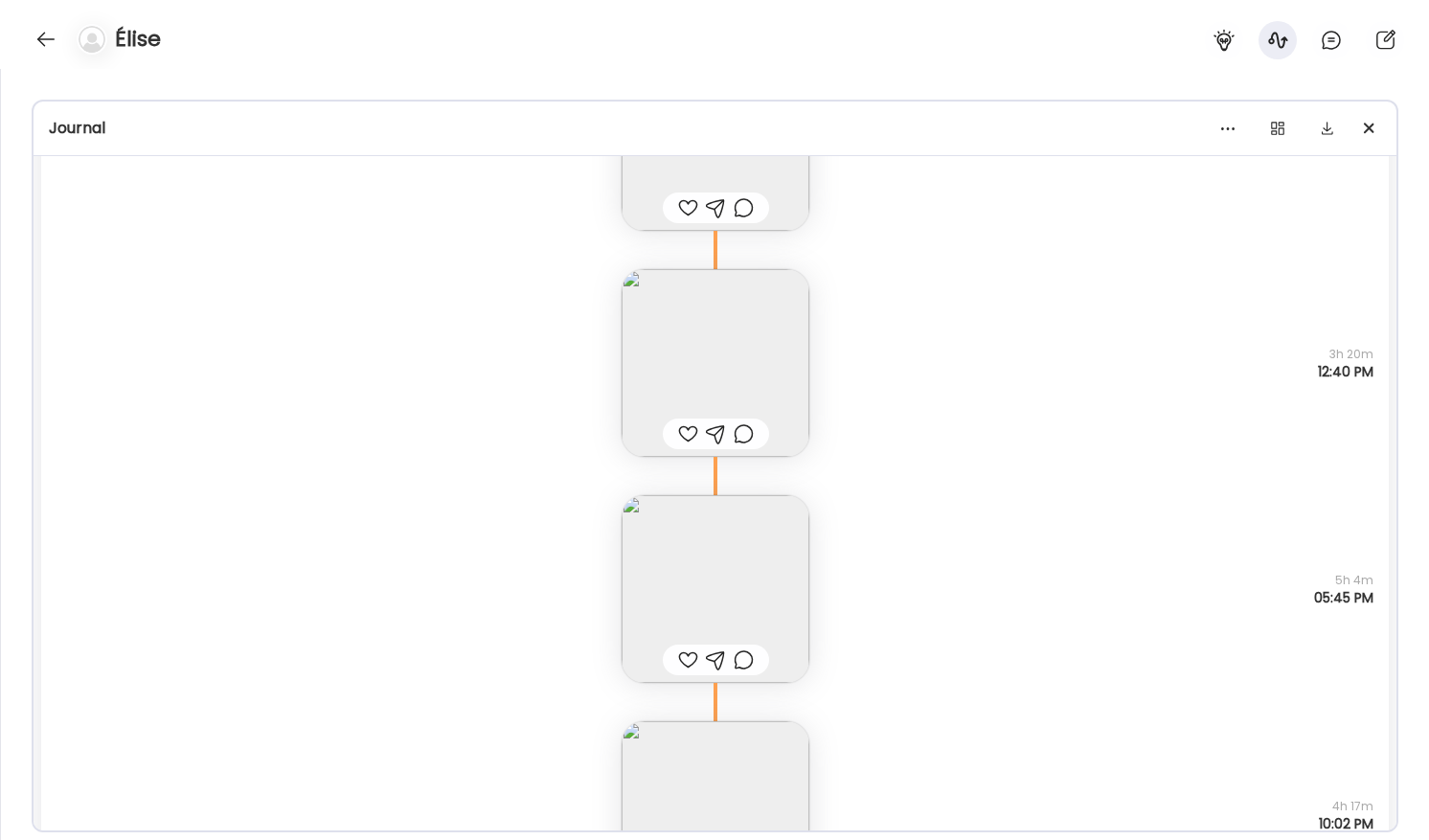 scroll, scrollTop: 6345, scrollLeft: 0, axis: vertical 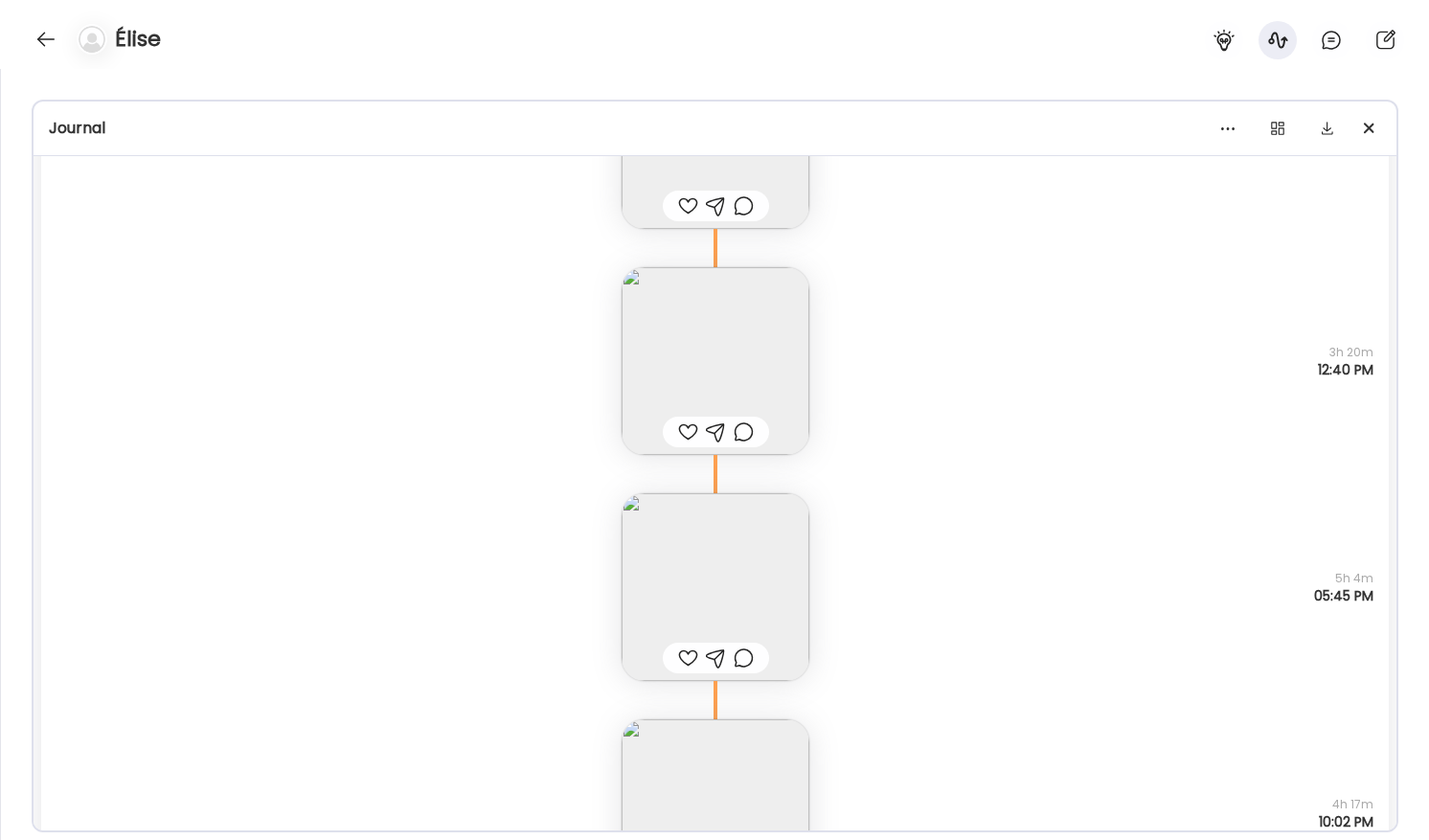 click at bounding box center [715, 587] 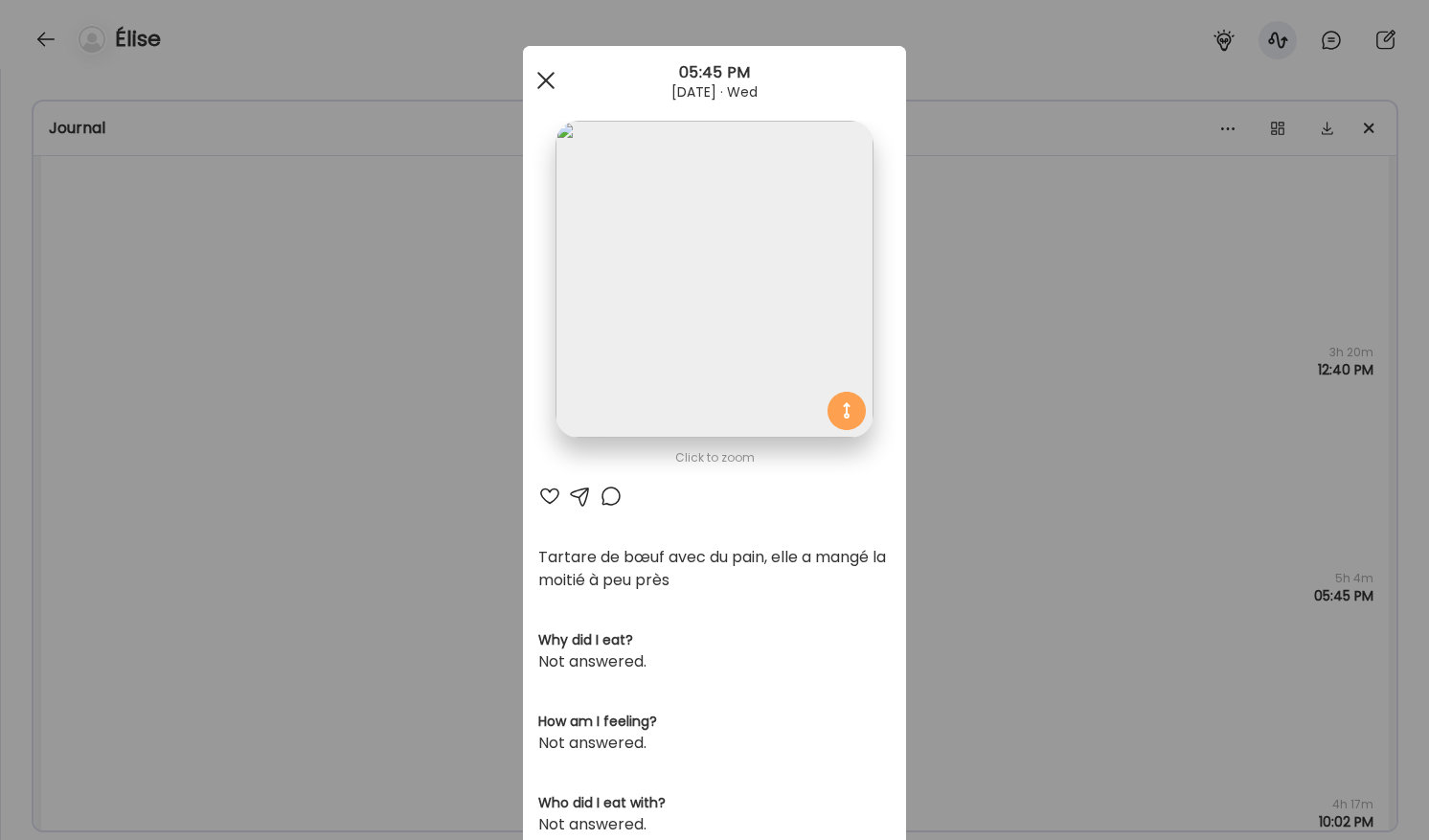 click at bounding box center (546, 80) 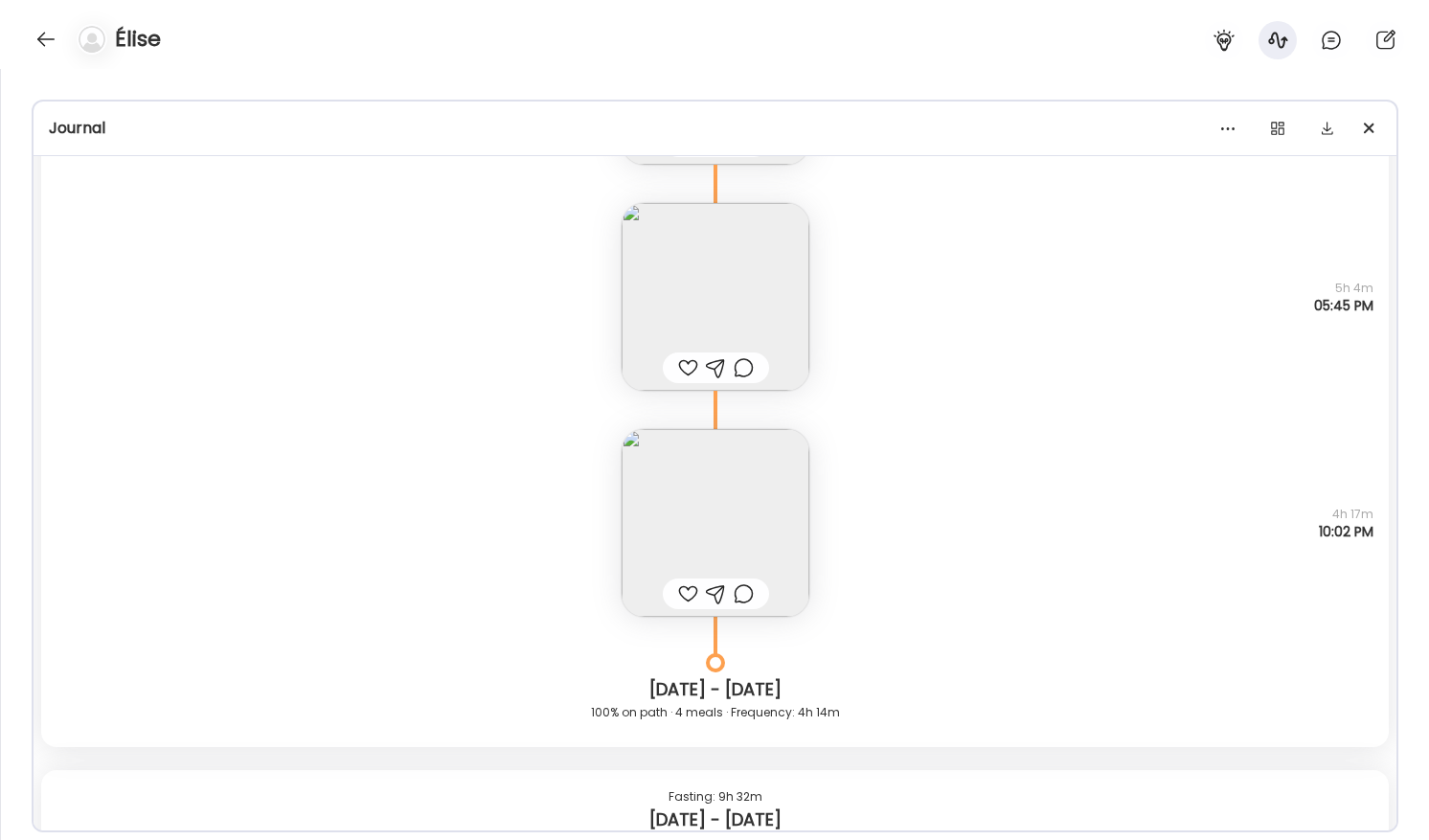 scroll, scrollTop: 6651, scrollLeft: 0, axis: vertical 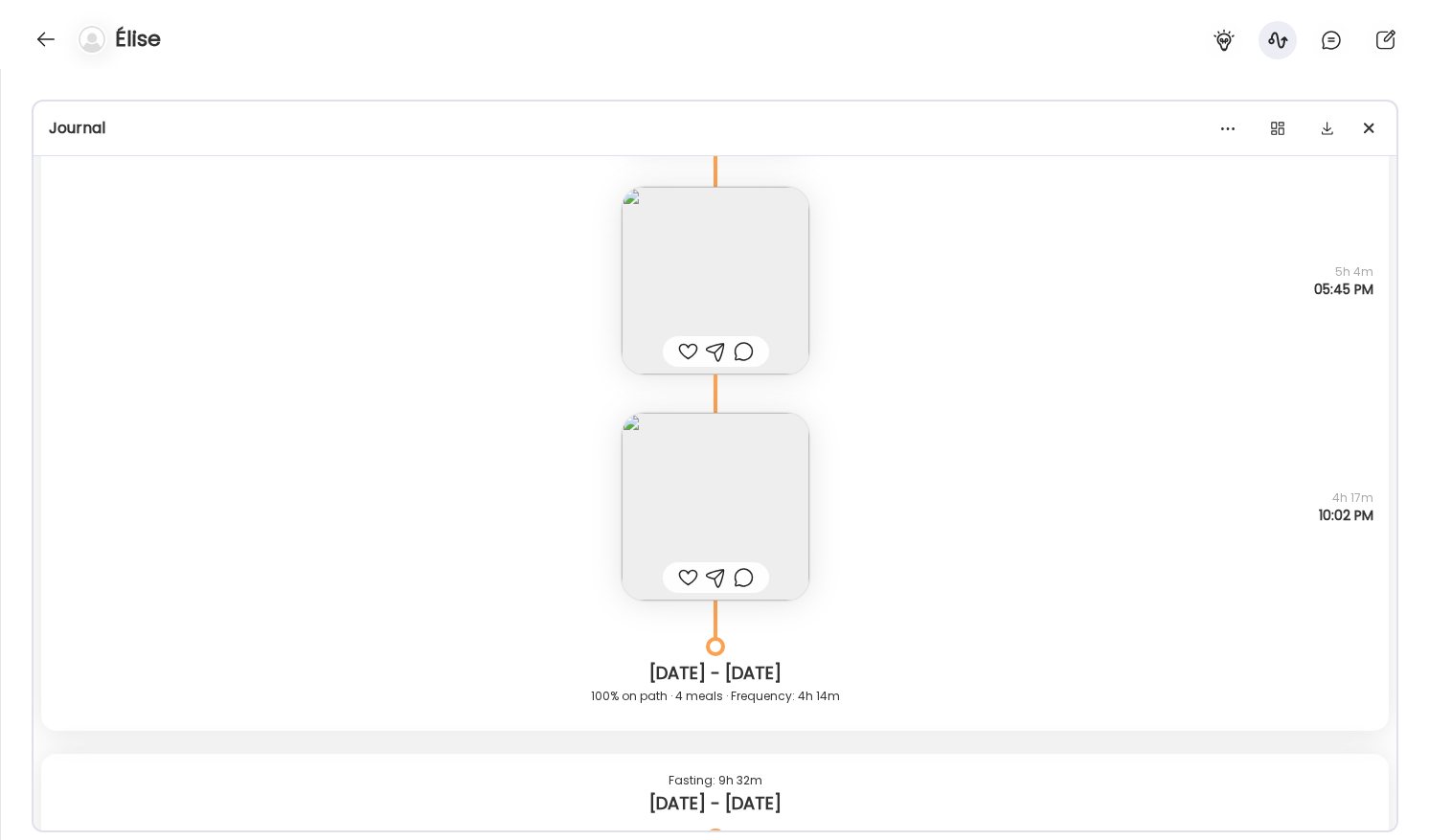 click at bounding box center (715, 507) 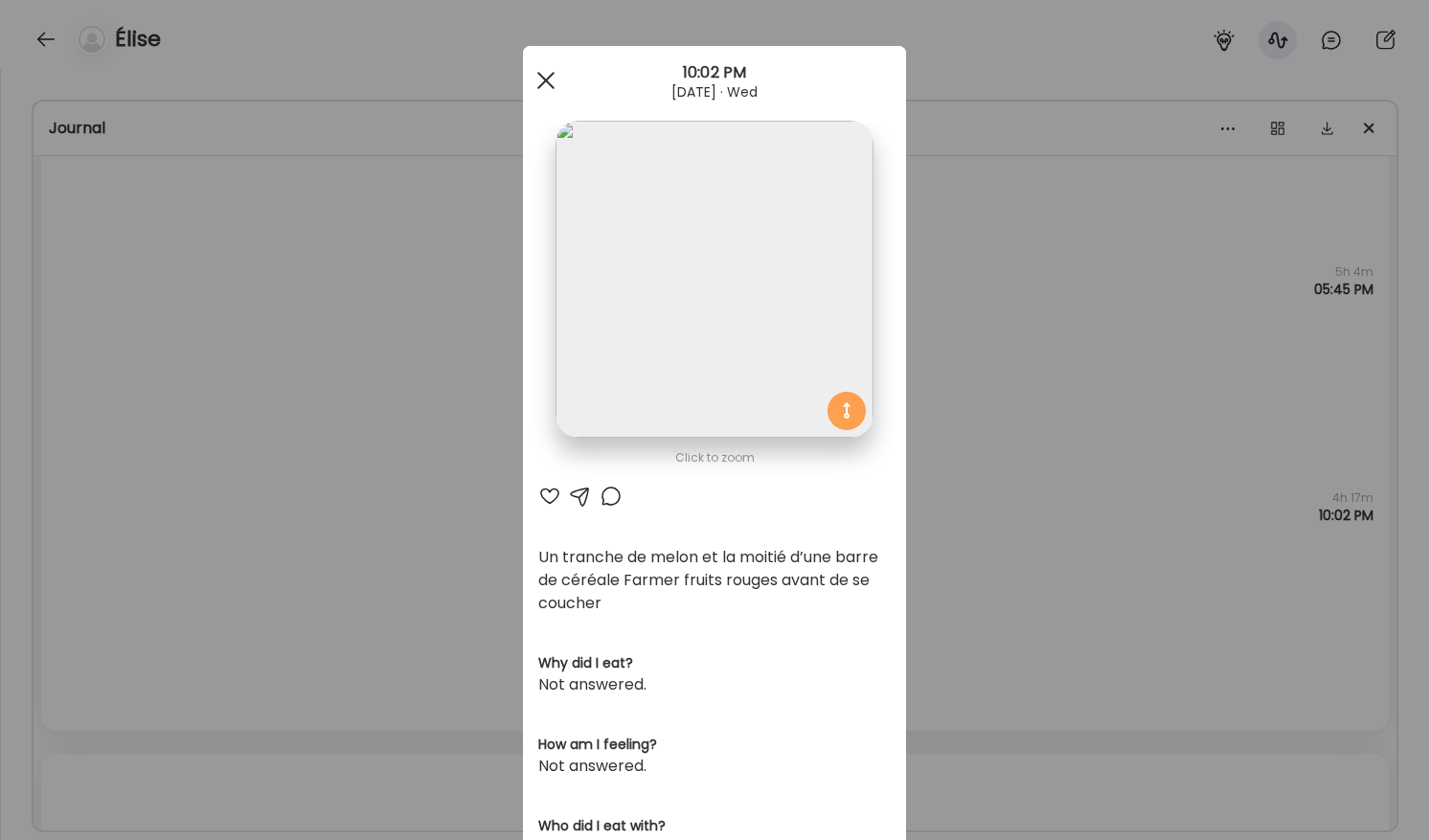 click at bounding box center (546, 80) 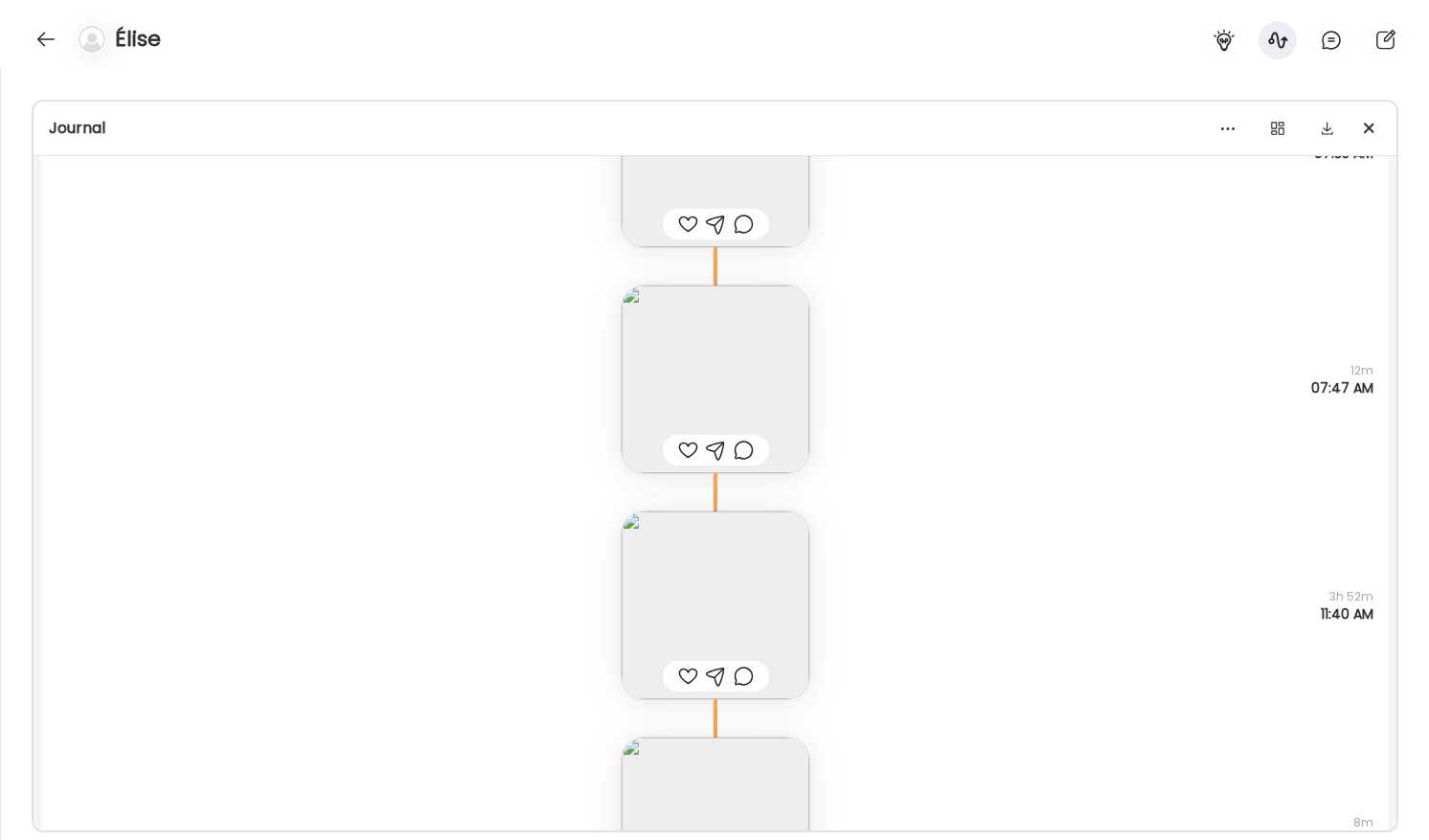 scroll, scrollTop: 7949, scrollLeft: 0, axis: vertical 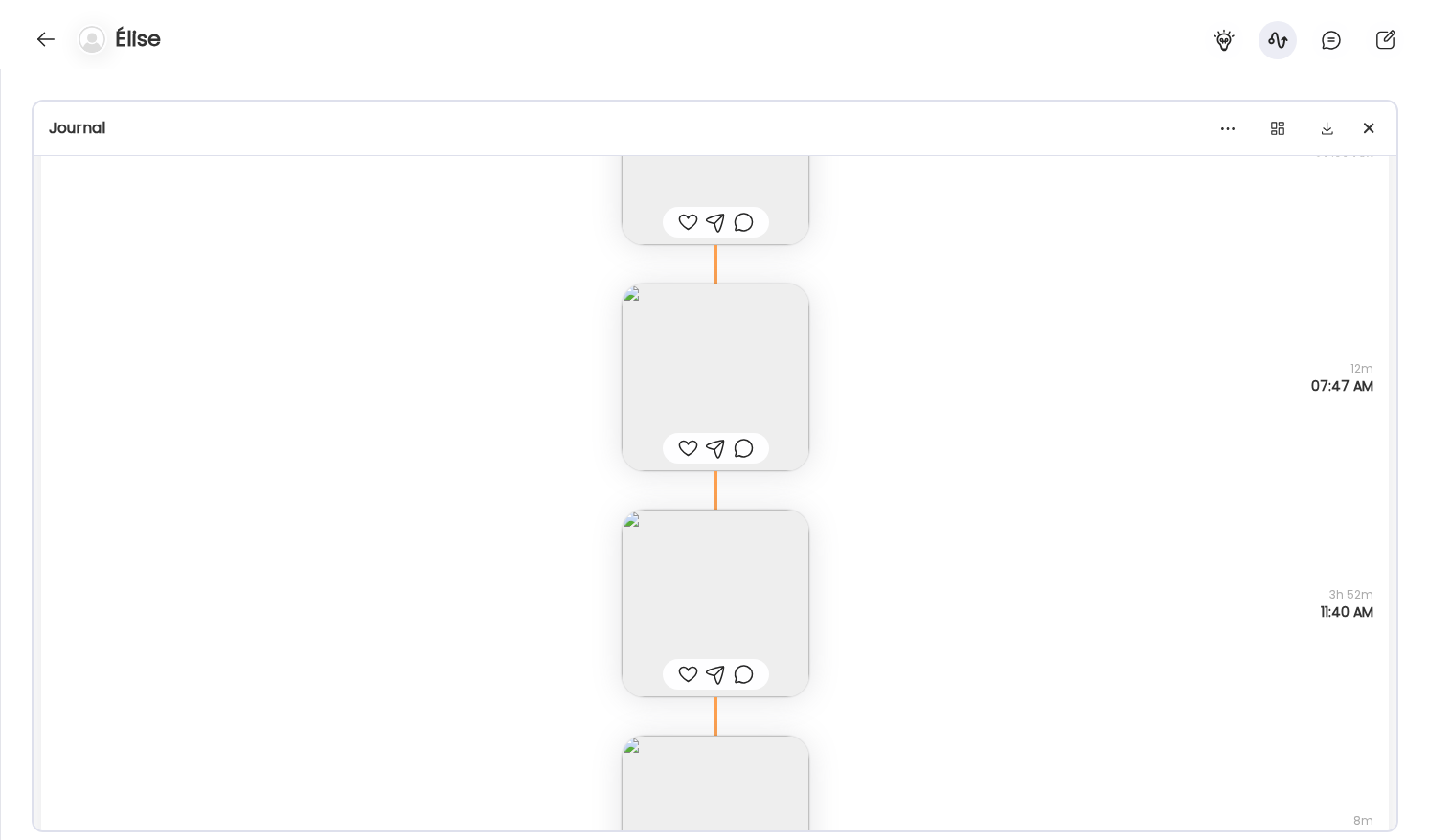 click at bounding box center (715, 377) 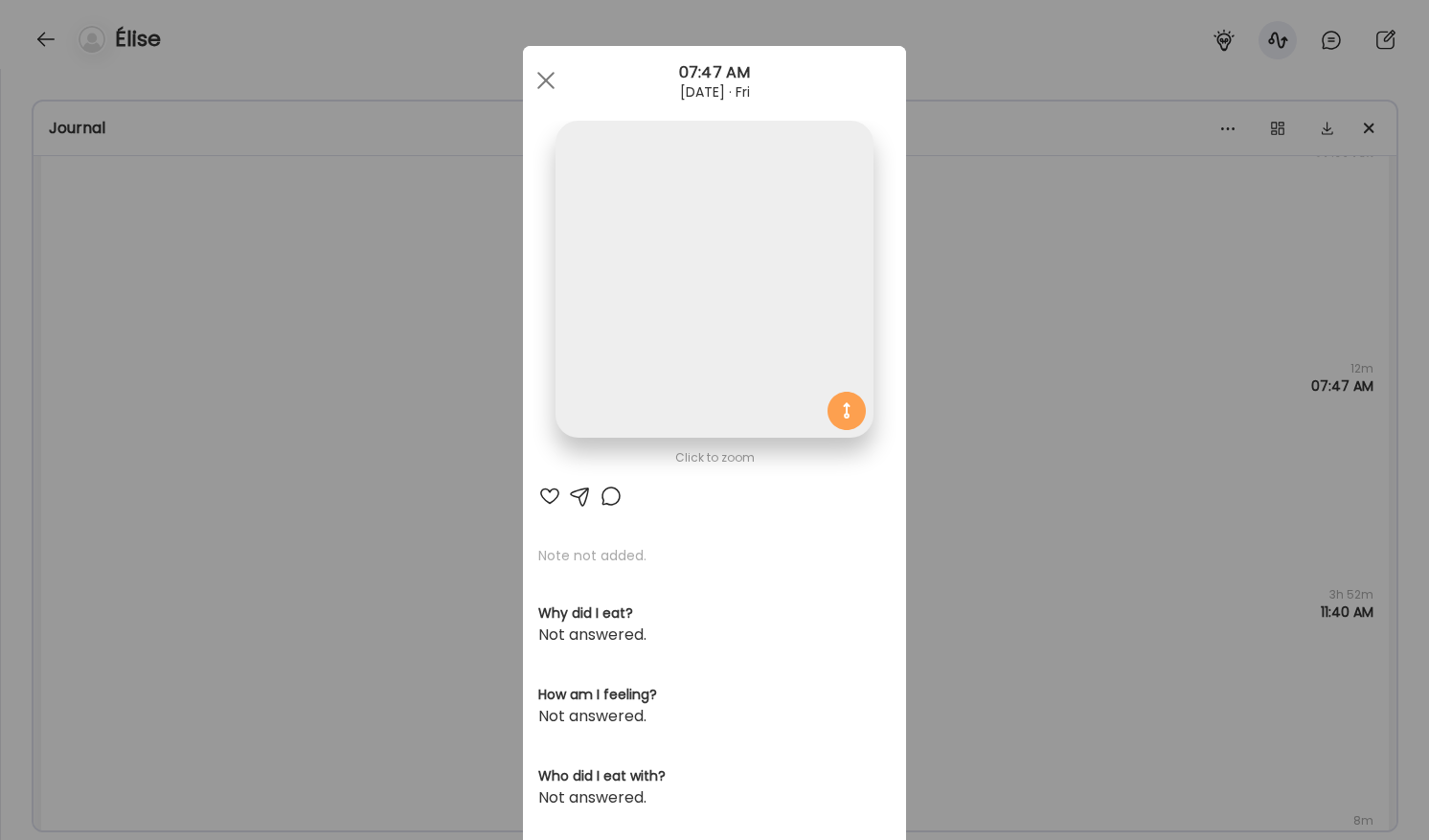 click at bounding box center (714, 279) 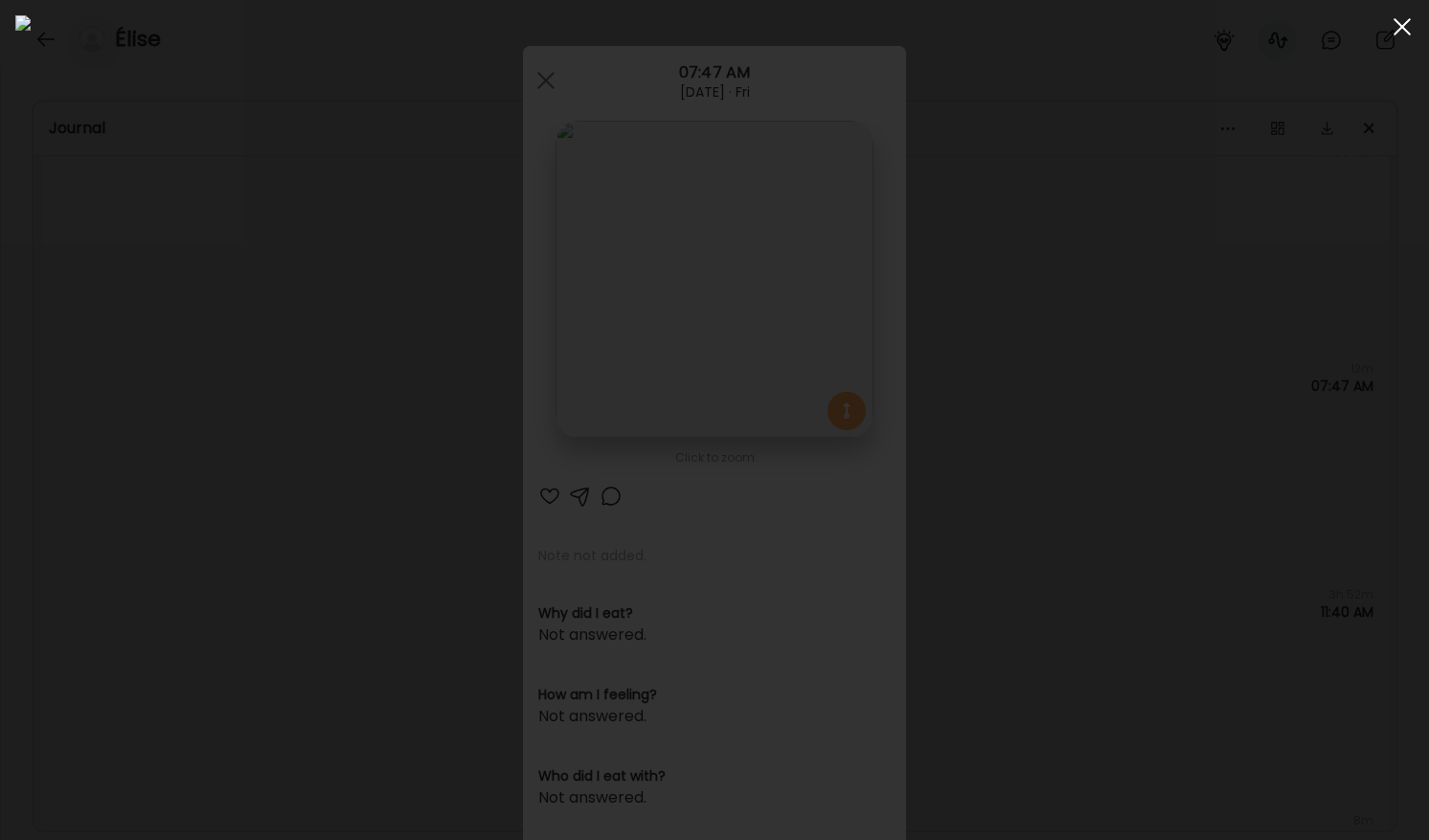 click at bounding box center (1402, 27) 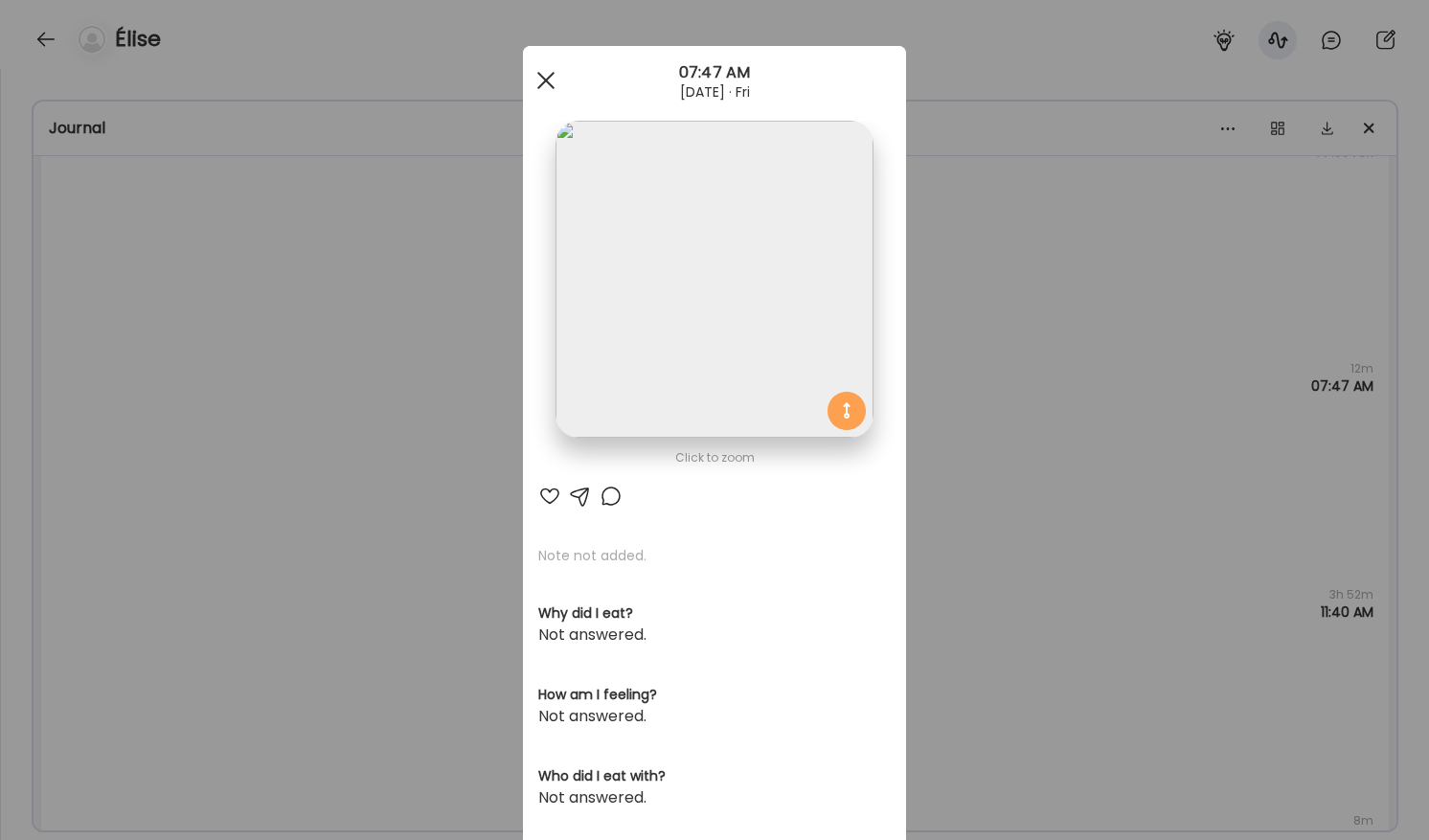 click at bounding box center (546, 80) 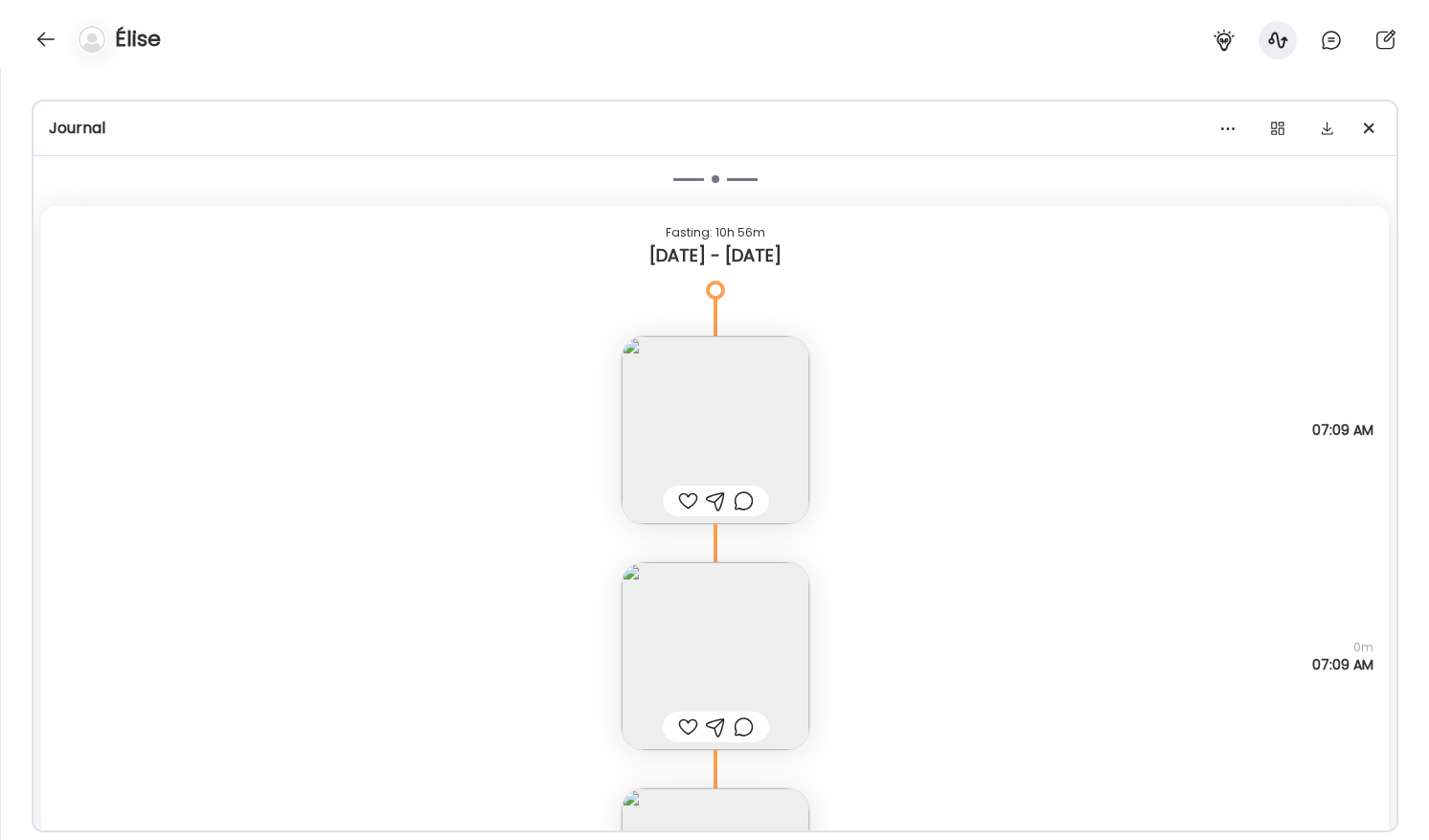 scroll, scrollTop: 12824, scrollLeft: 0, axis: vertical 